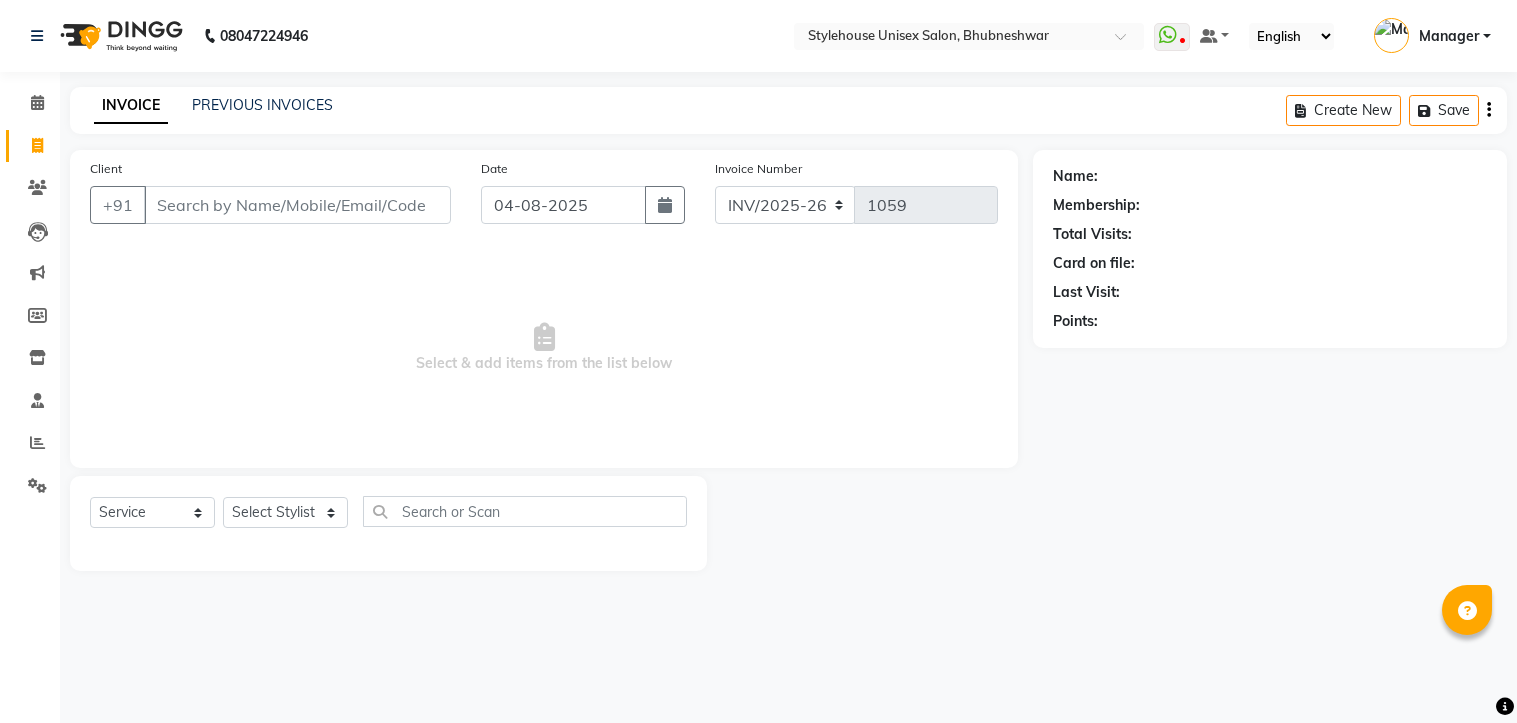 select on "service" 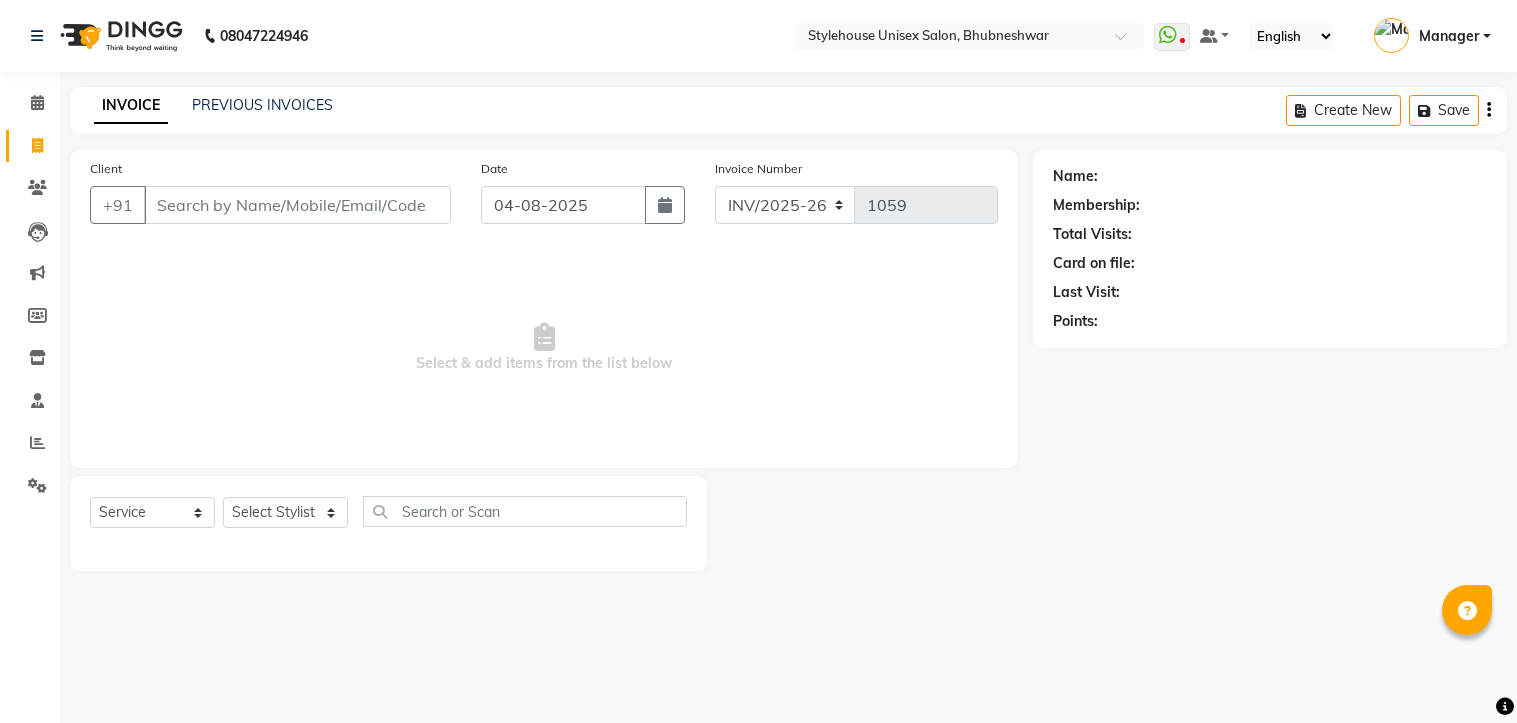 scroll, scrollTop: 0, scrollLeft: 0, axis: both 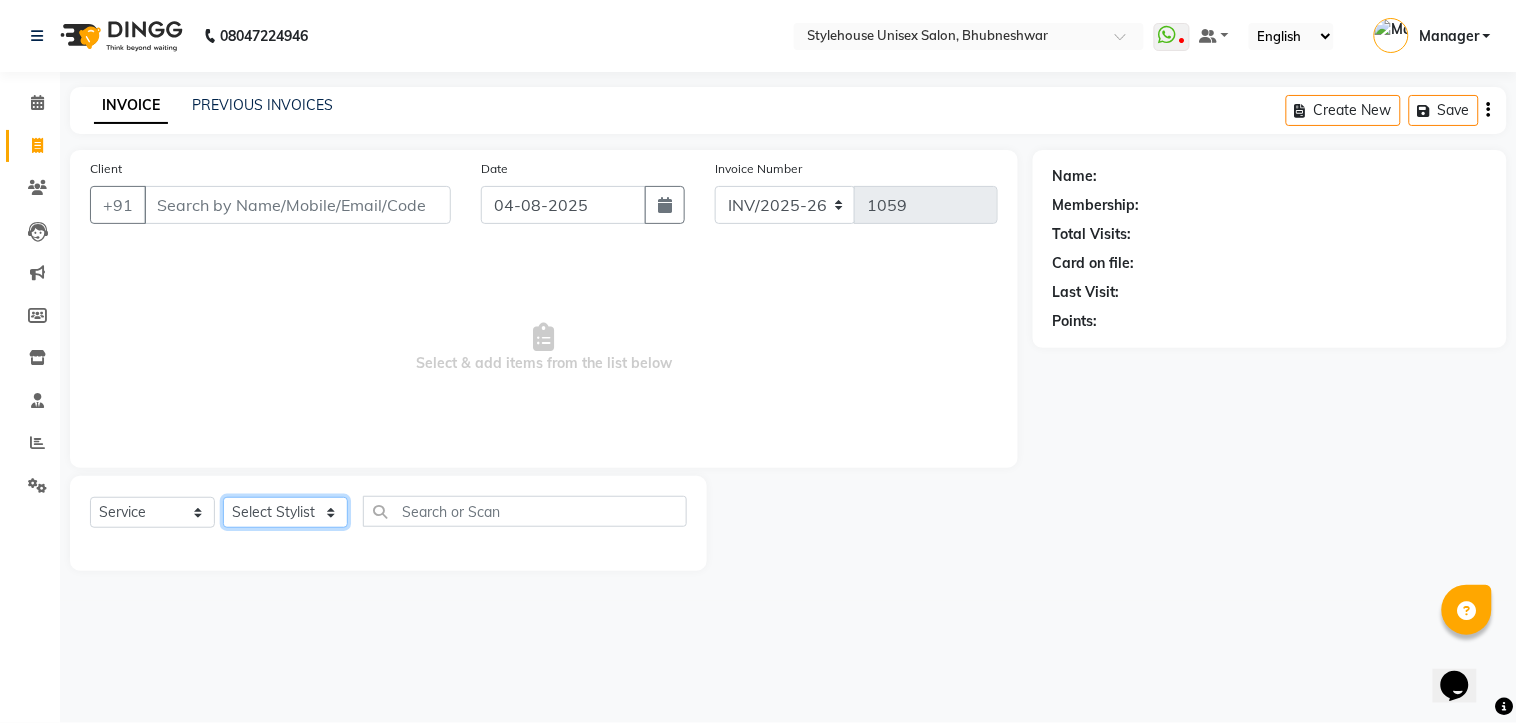 click on "Select Stylist [FIRST] [LAST] [FIRST] [LAST] Manager [FIRST] [LAST] [FIRST] [LAST] [FIRST] [LAST]" 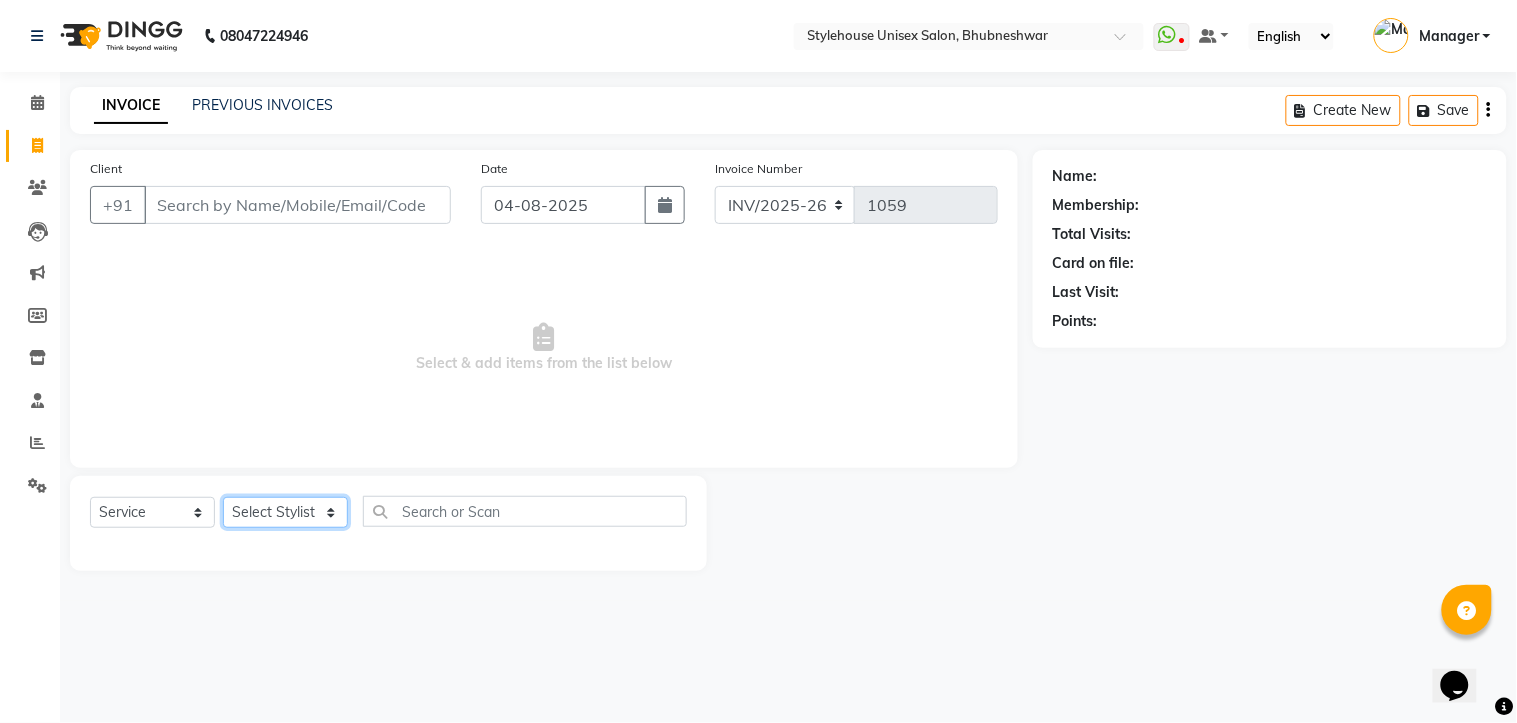 select on "87941" 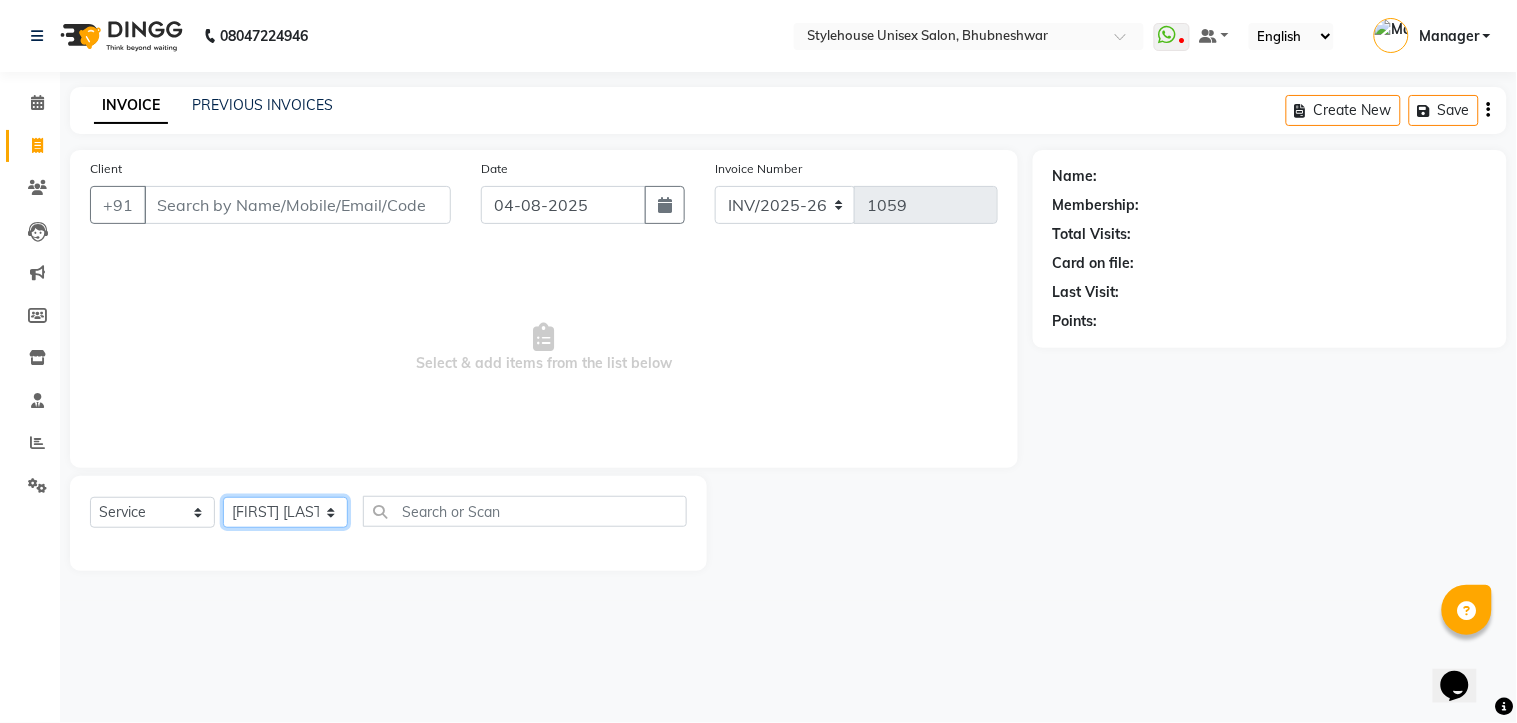 click on "Select Stylist [FIRST] [LAST] [FIRST] [LAST] Manager [FIRST] [LAST] [FIRST] [LAST] [FIRST] [LAST]" 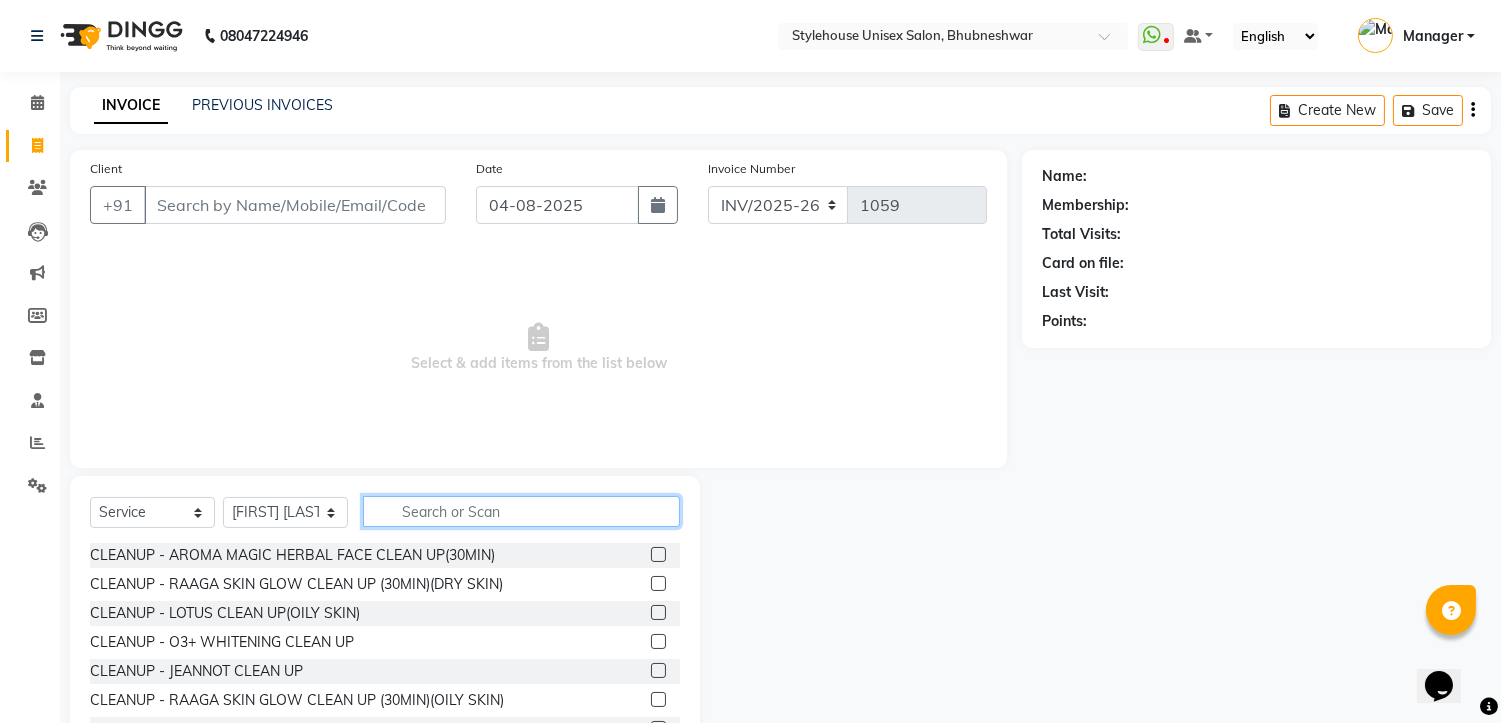 click 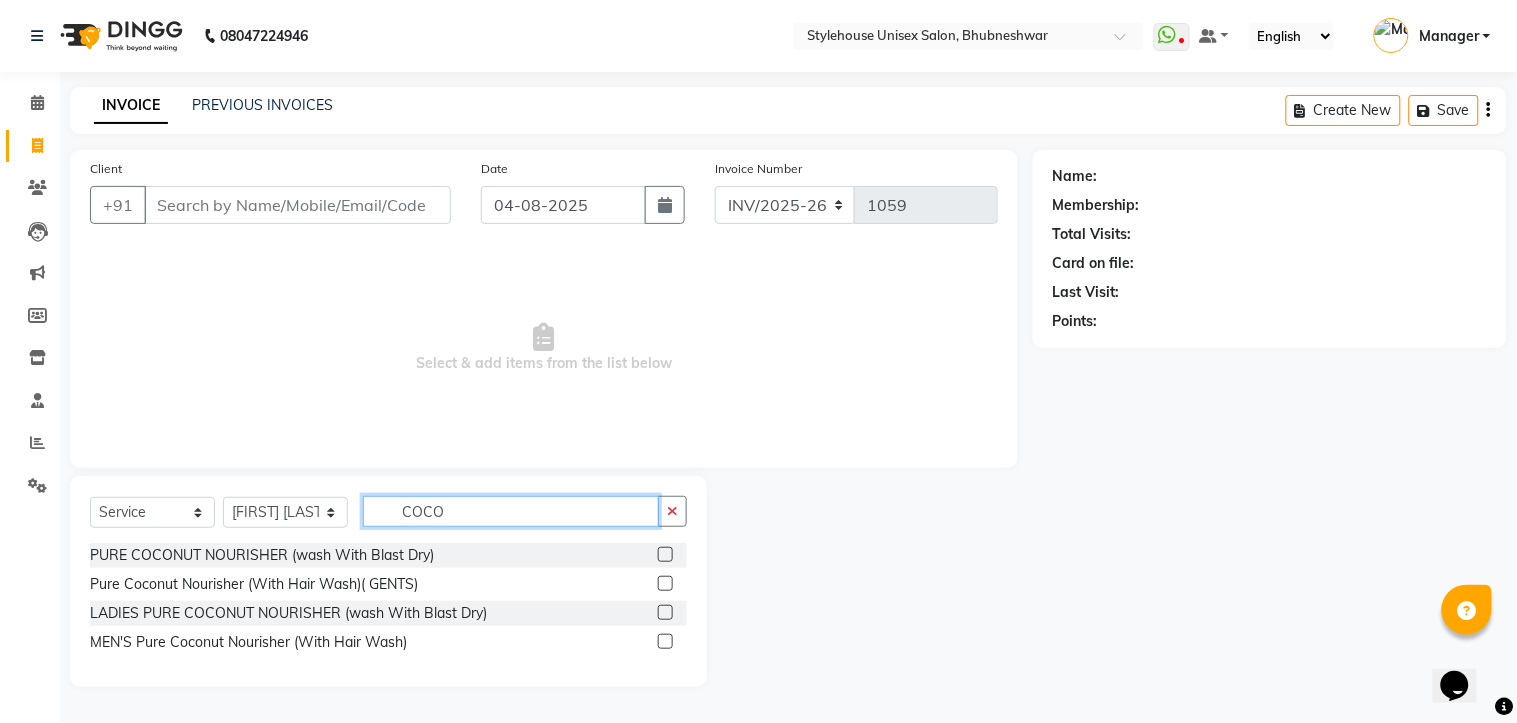 type on "COCO" 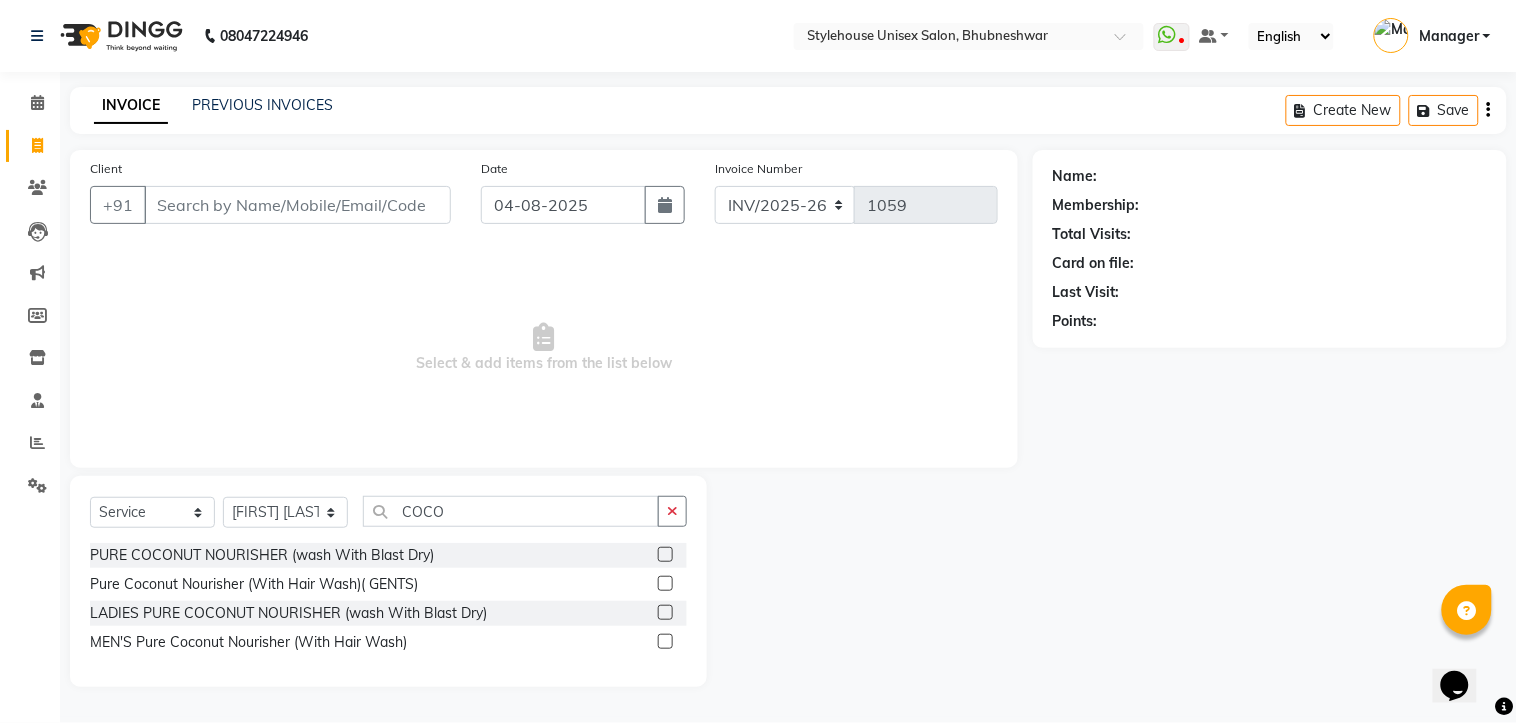click 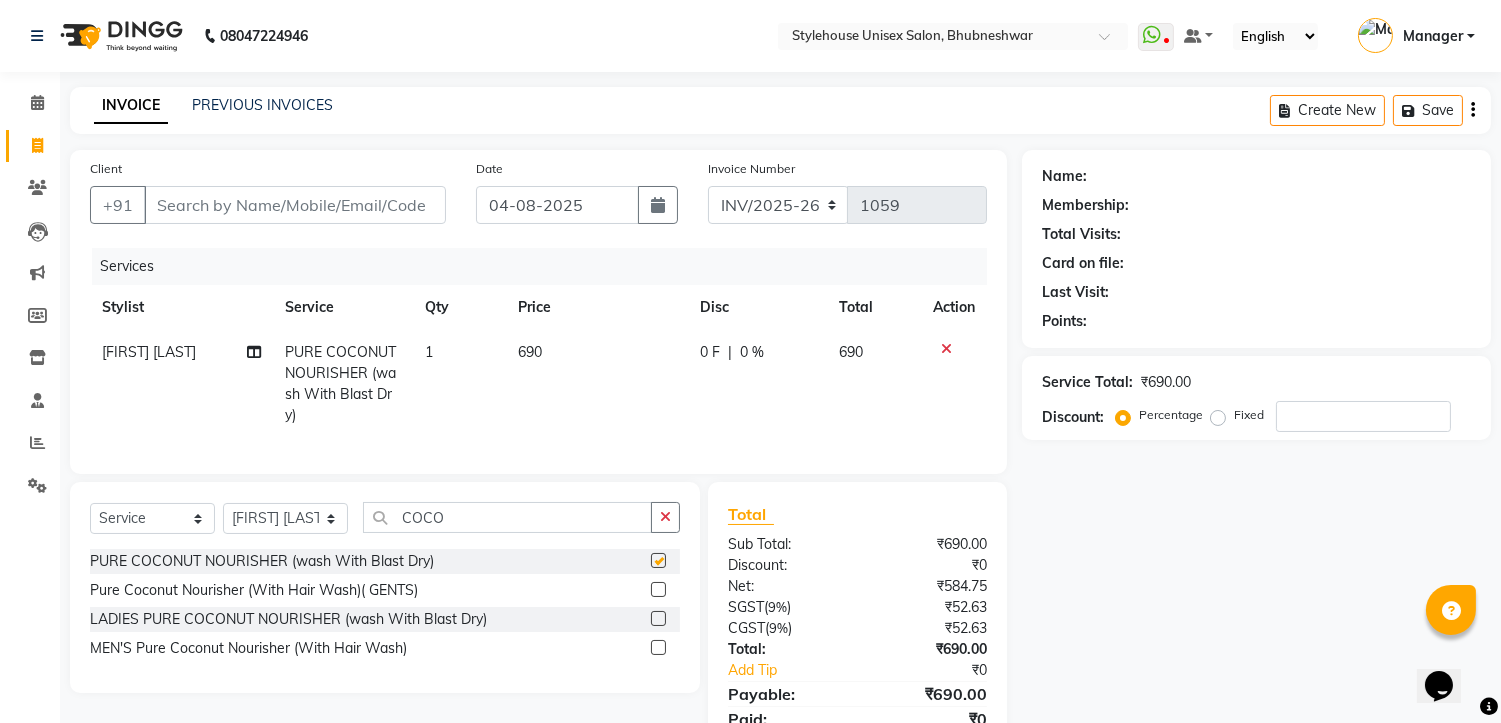 checkbox on "false" 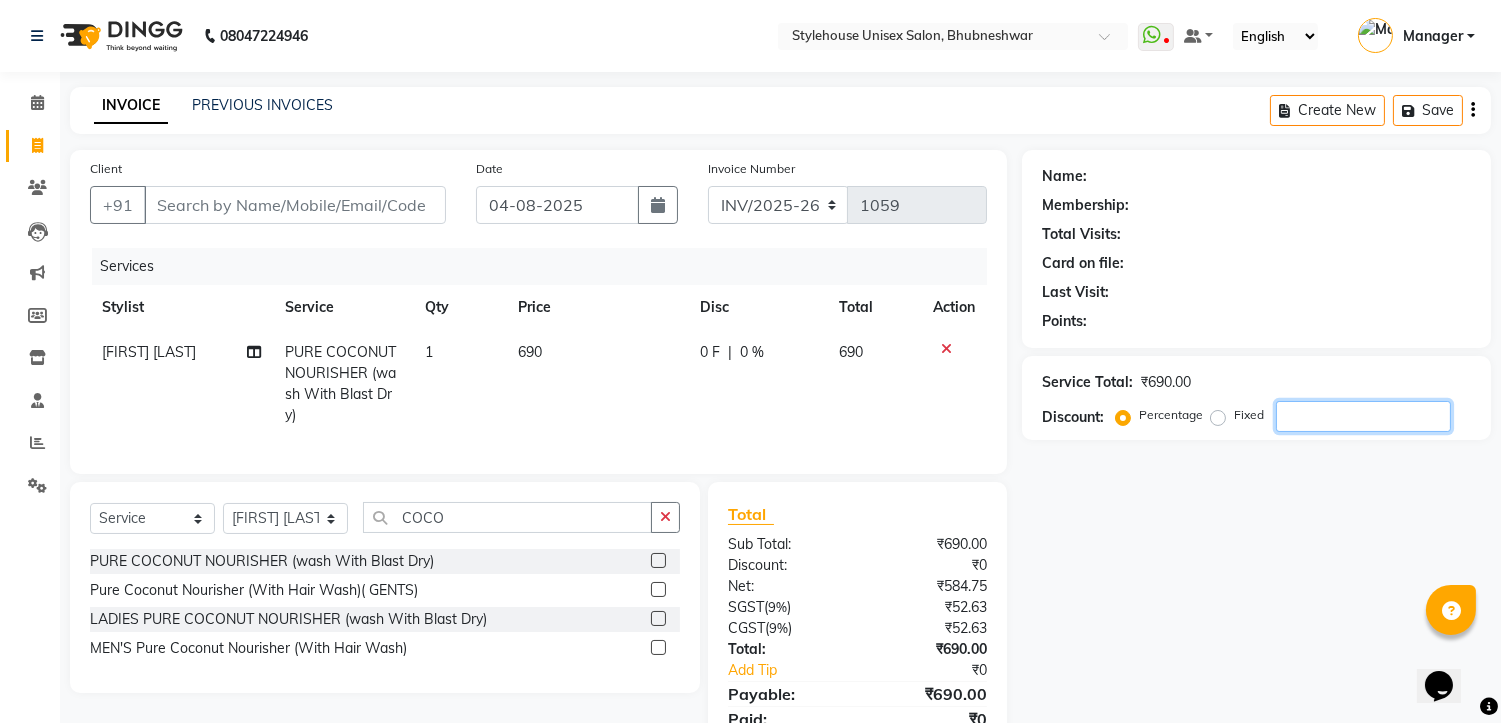 click 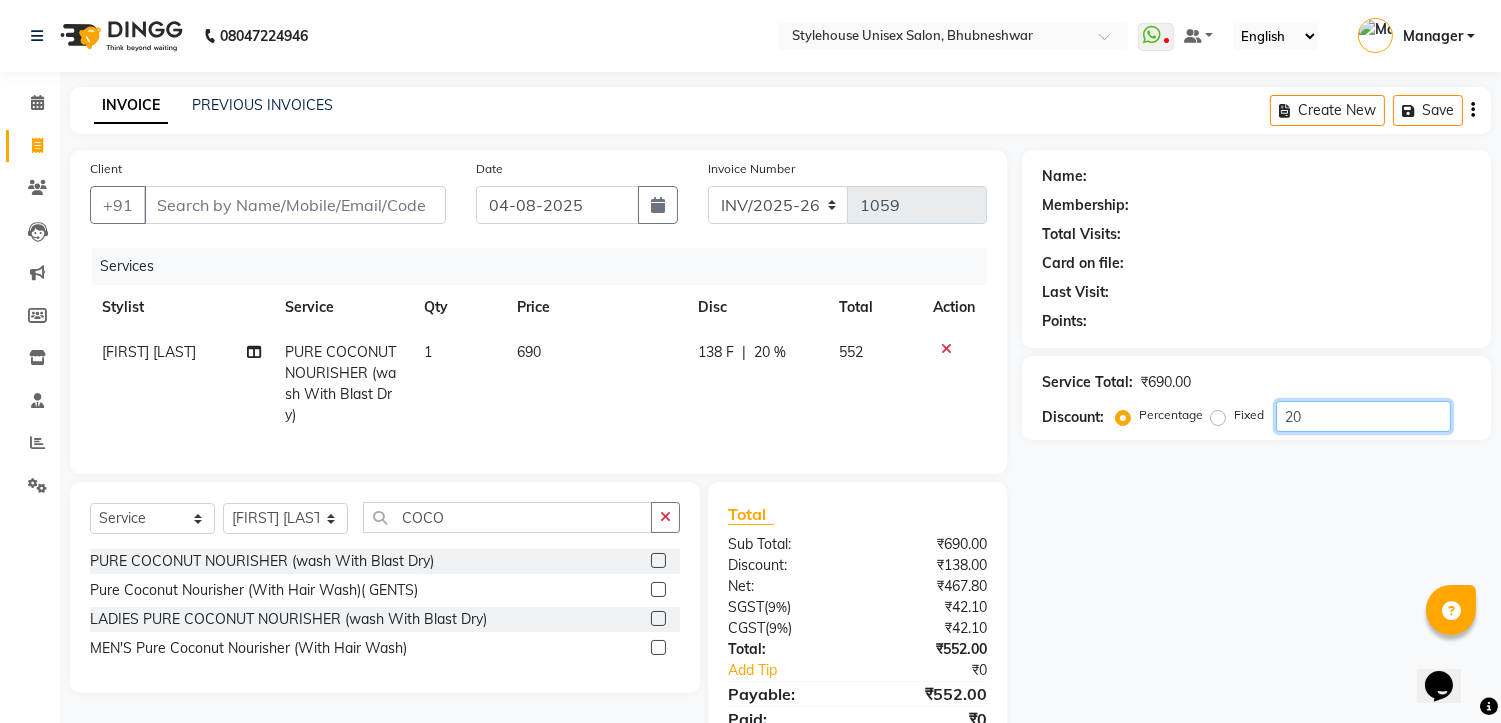 type on "2" 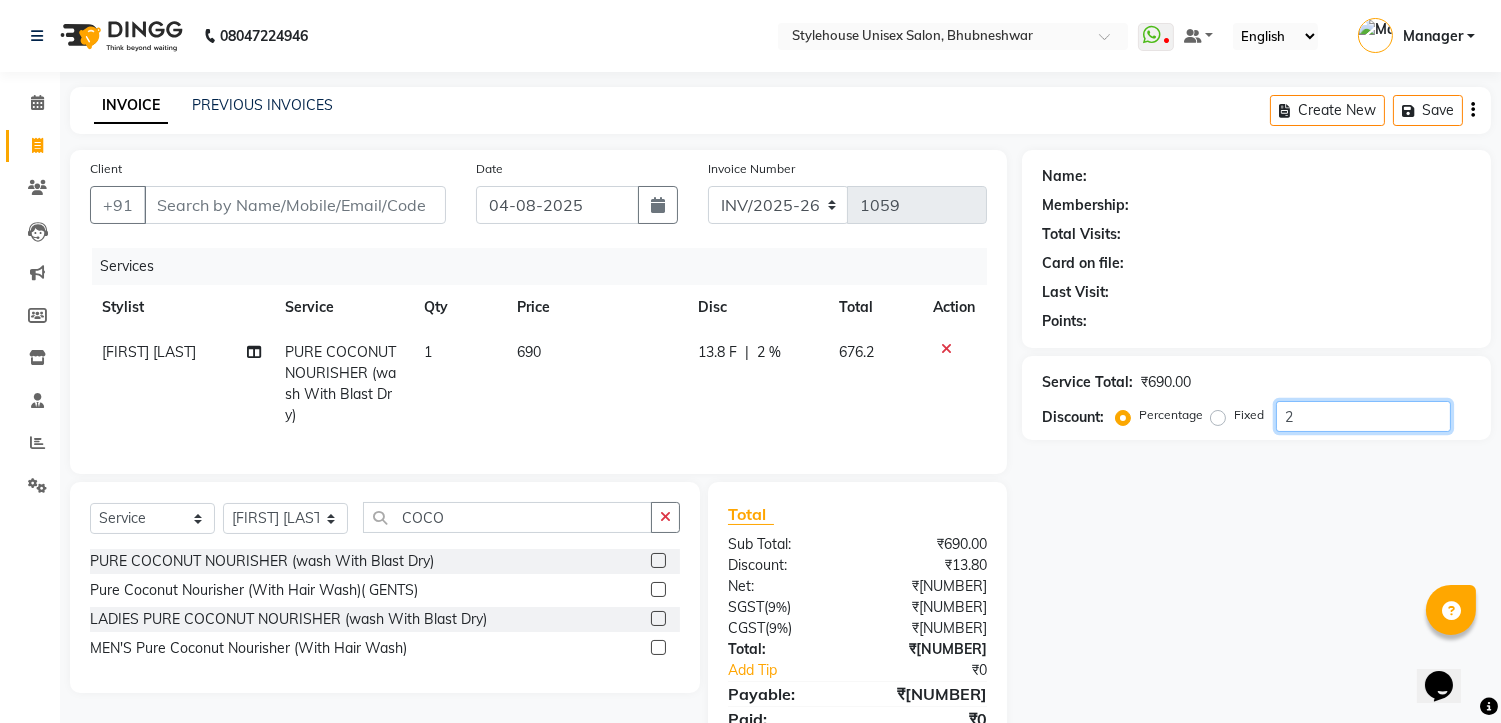 type 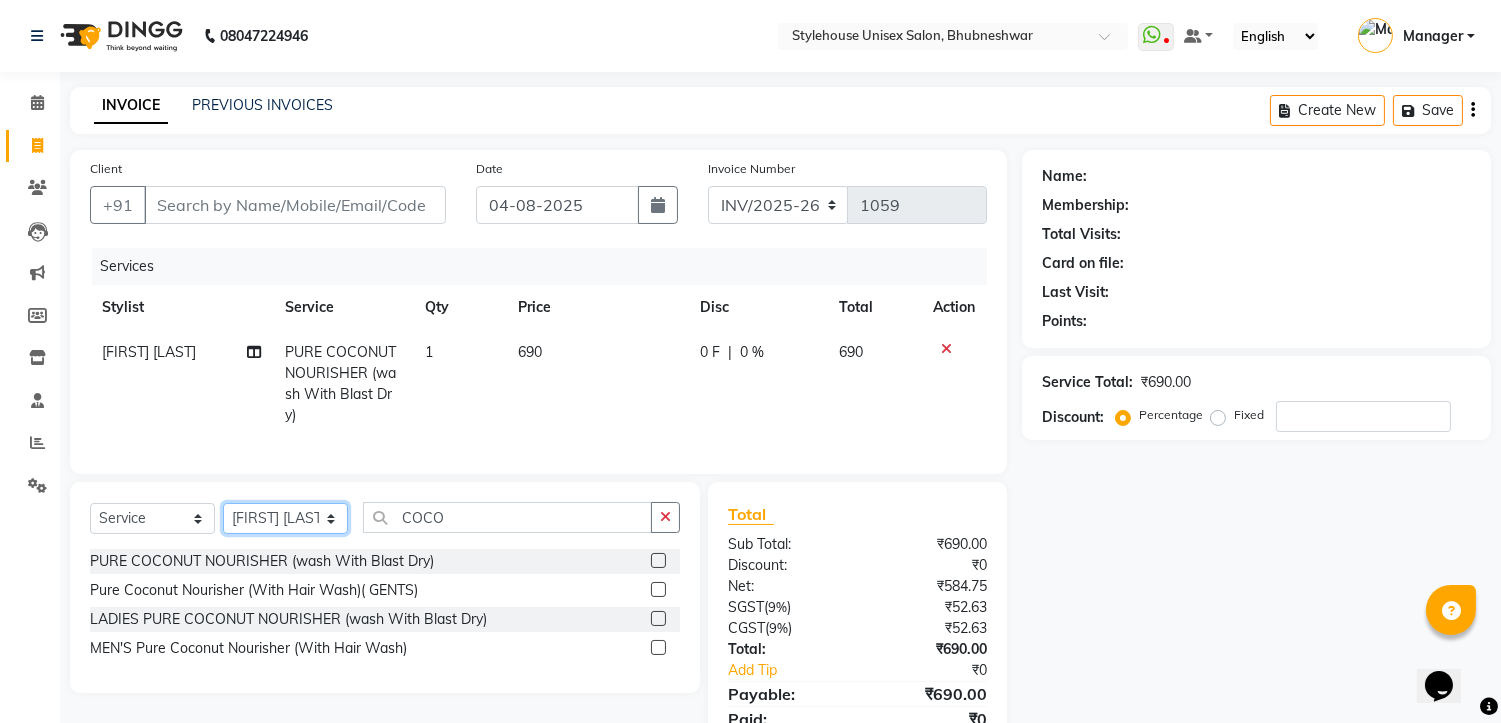 click on "Select Stylist [FIRST] [LAST] [FIRST] [LAST] Manager [FIRST] [LAST] [FIRST] [LAST] [FIRST] [LAST]" 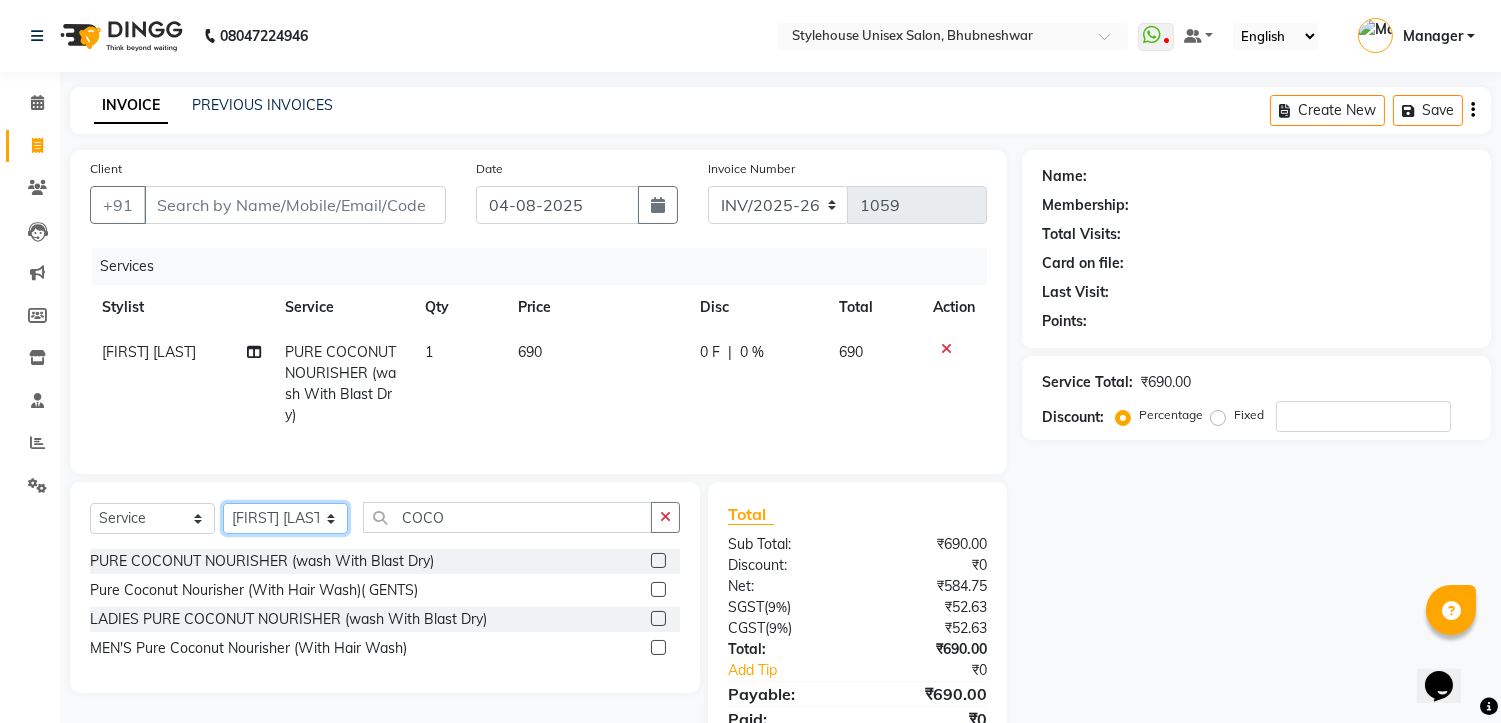 select on "[NUMBER]" 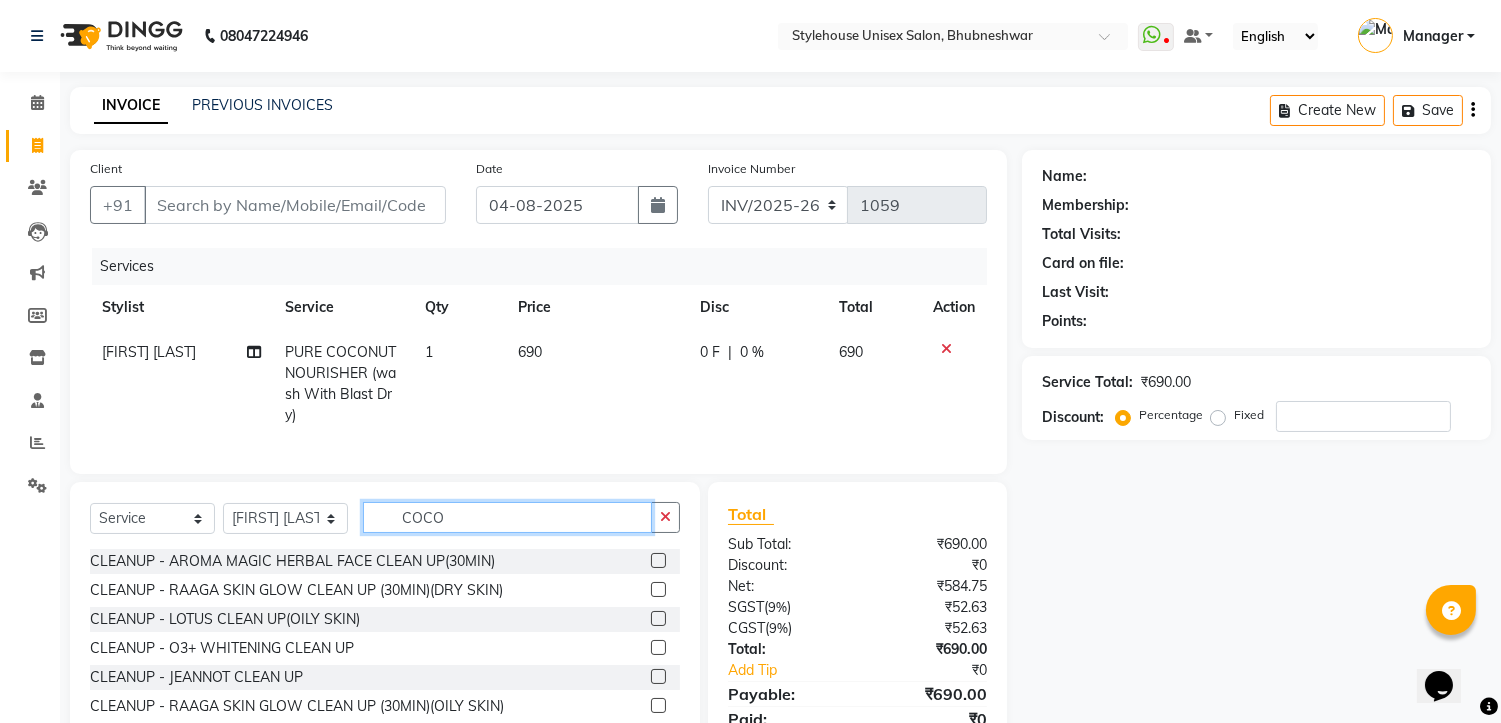 click on "COCO" 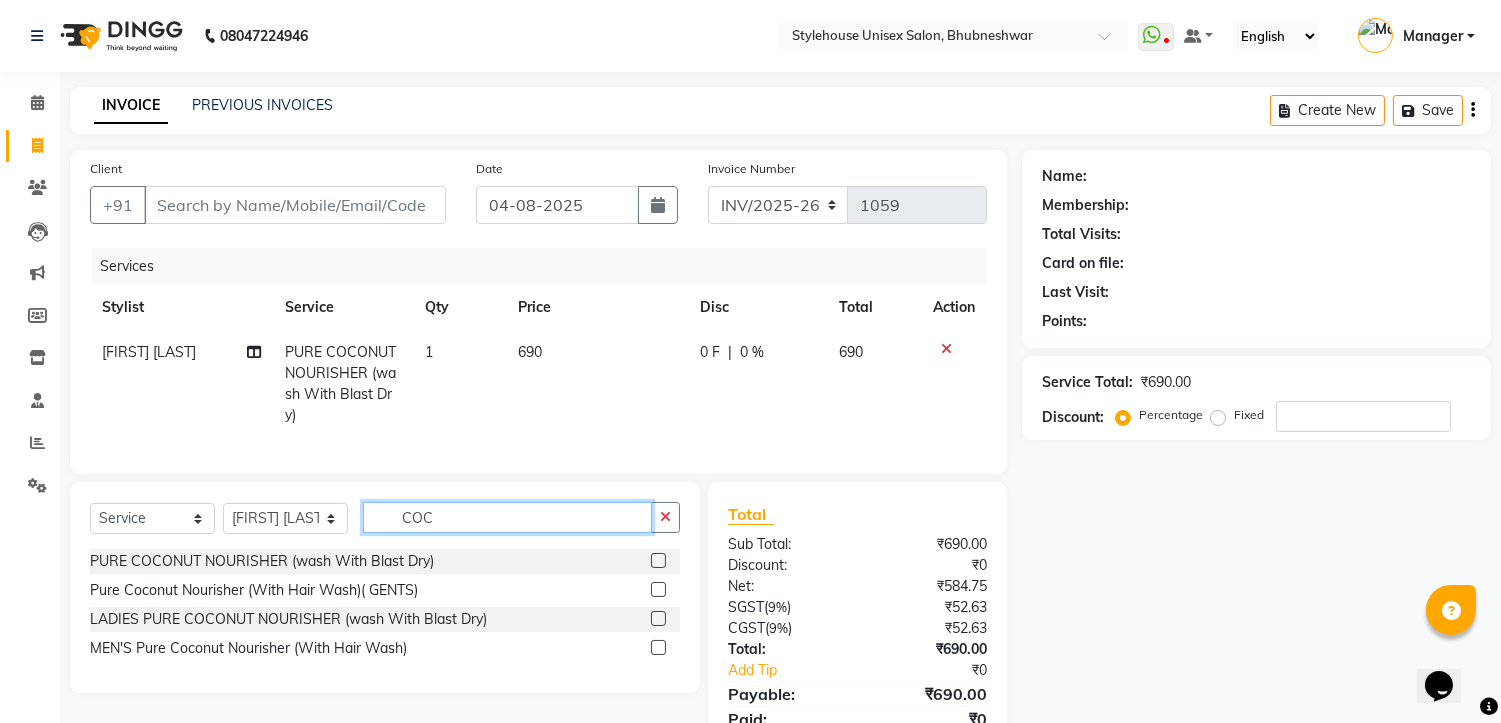 type on "COC" 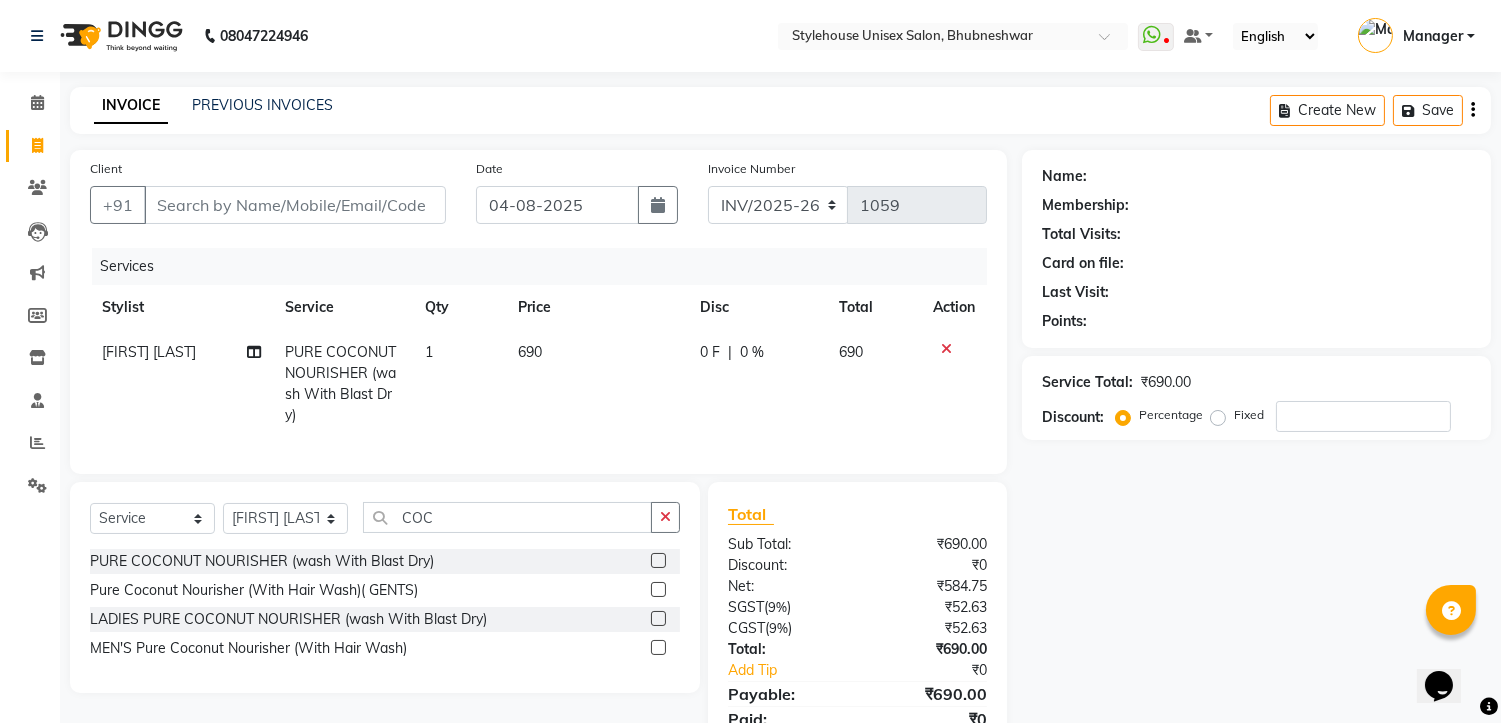 click 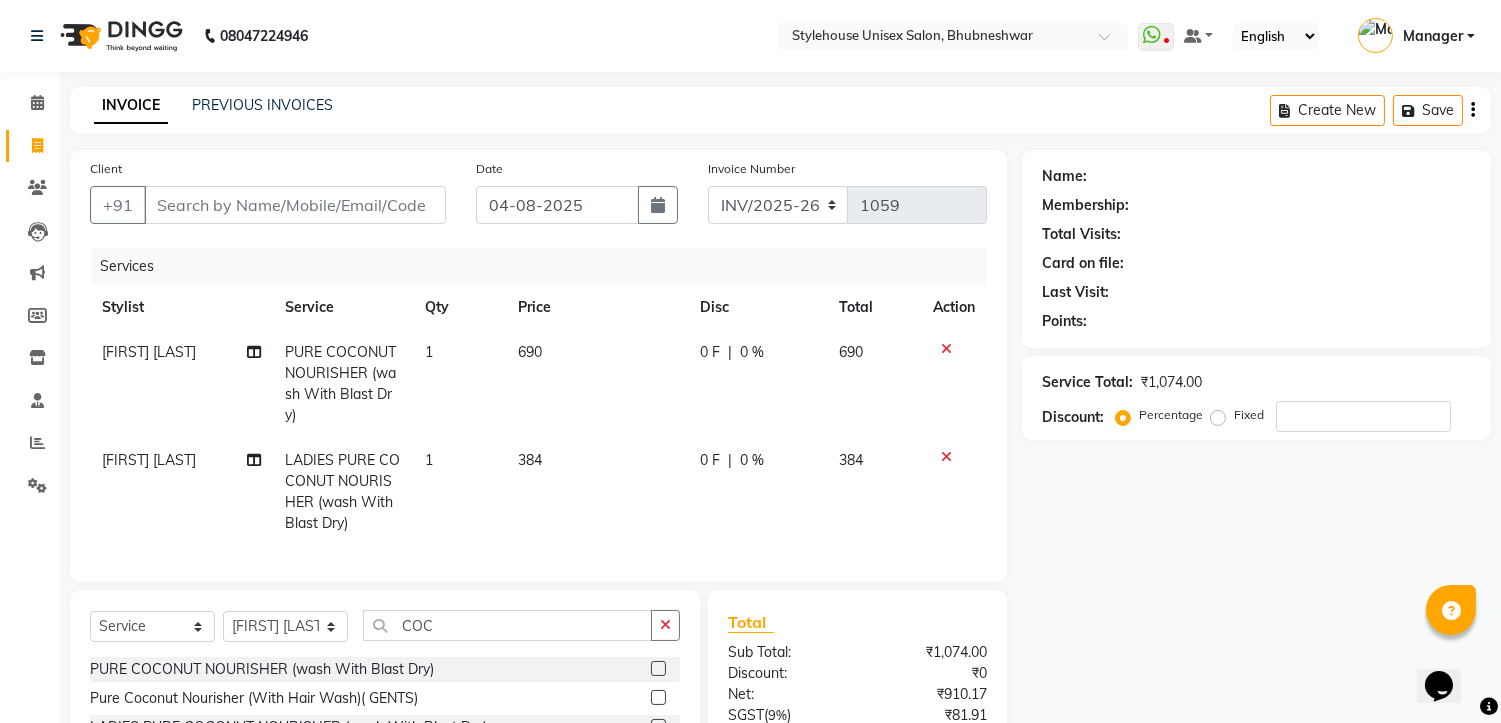 checkbox on "false" 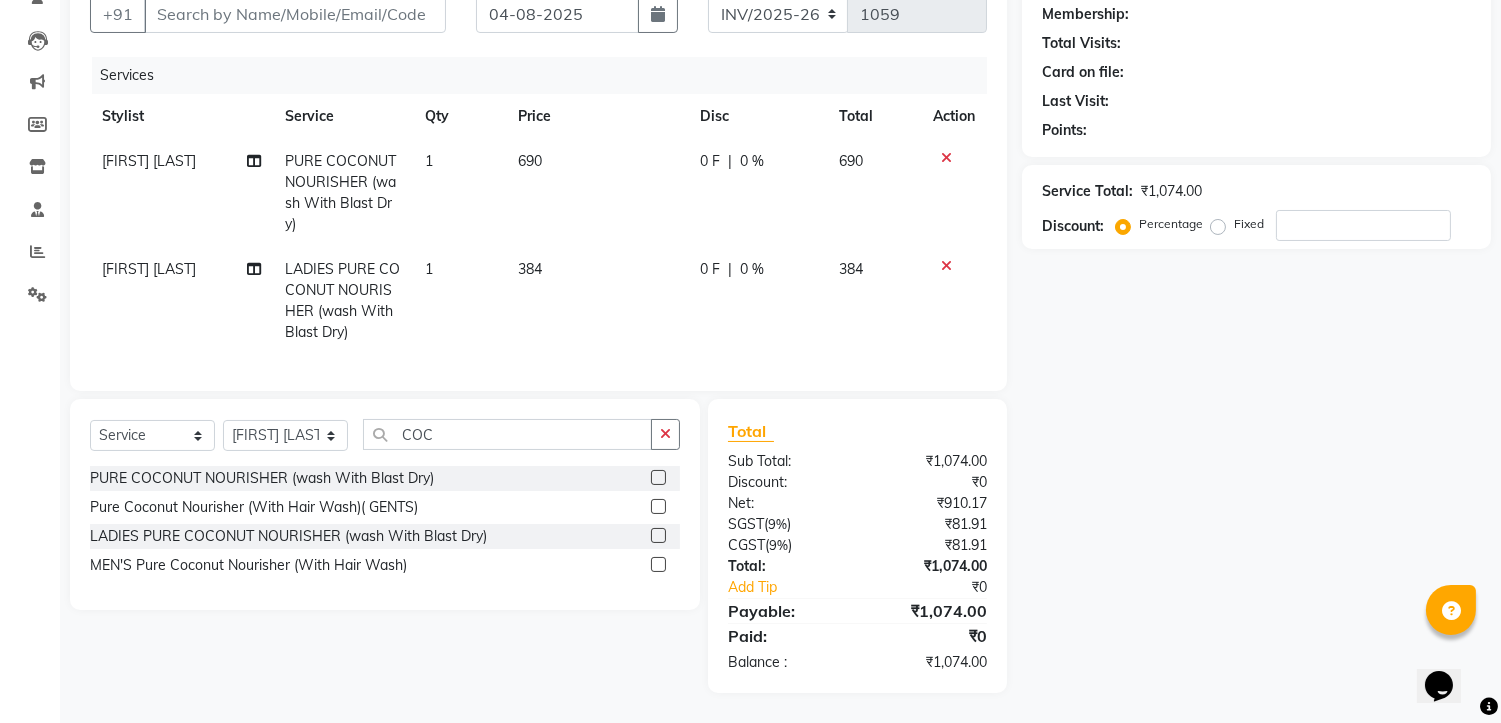 scroll, scrollTop: 207, scrollLeft: 0, axis: vertical 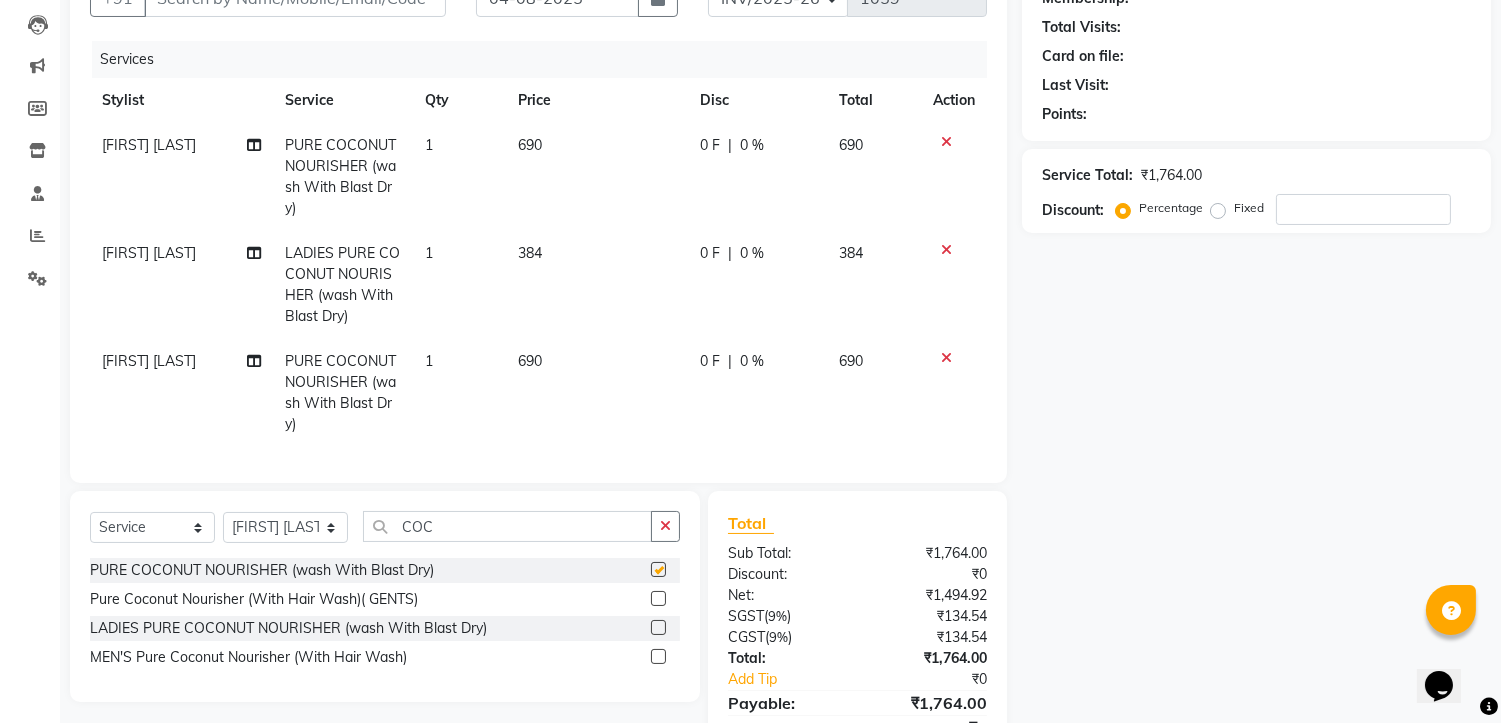 checkbox on "false" 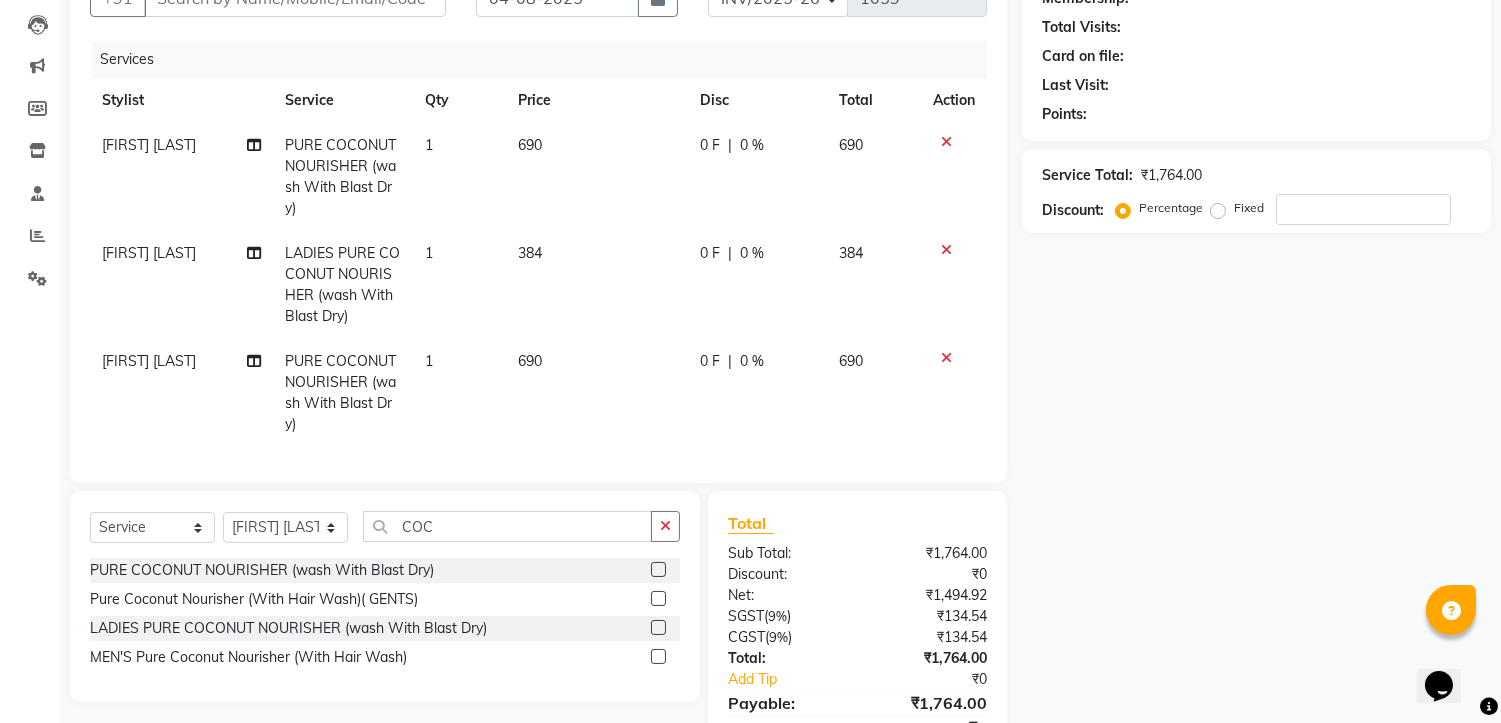 click 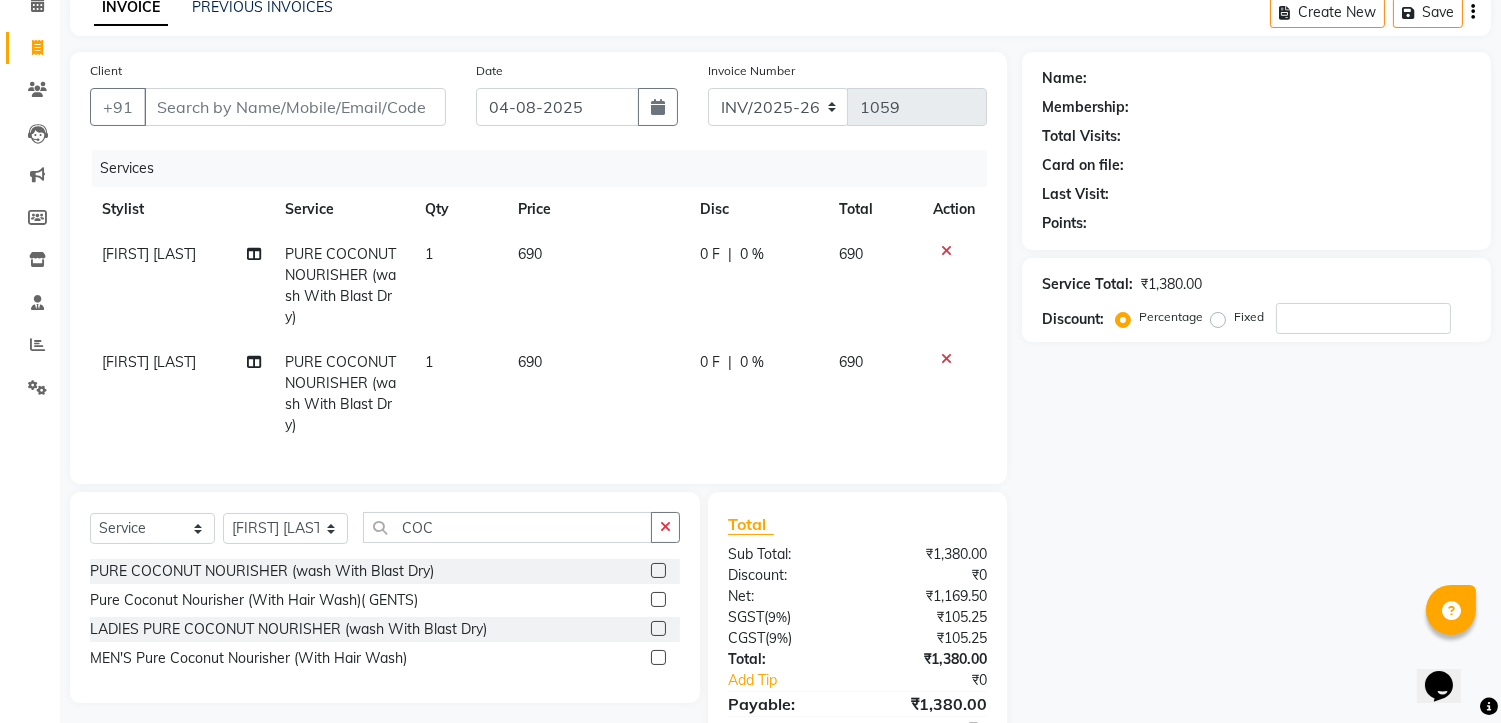scroll, scrollTop: 0, scrollLeft: 0, axis: both 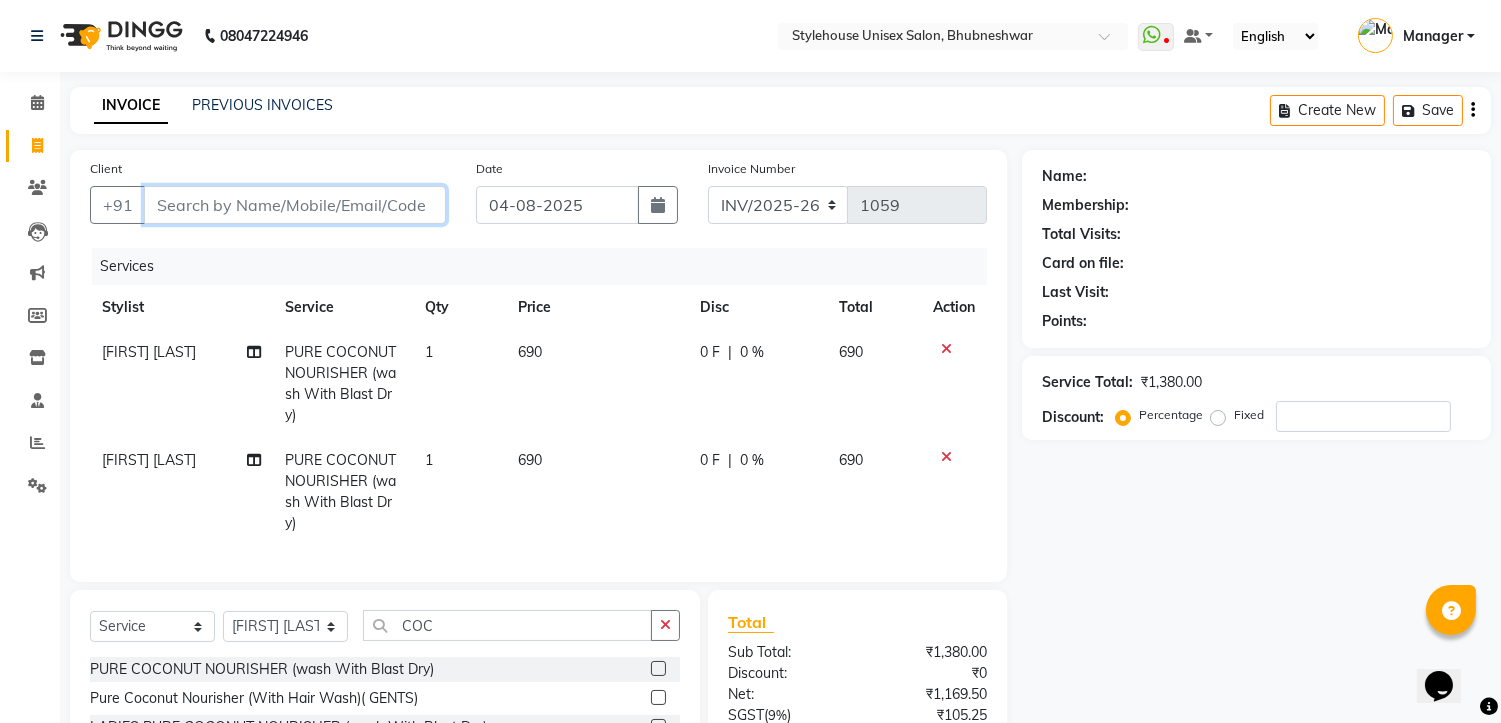 click on "Client" at bounding box center [295, 205] 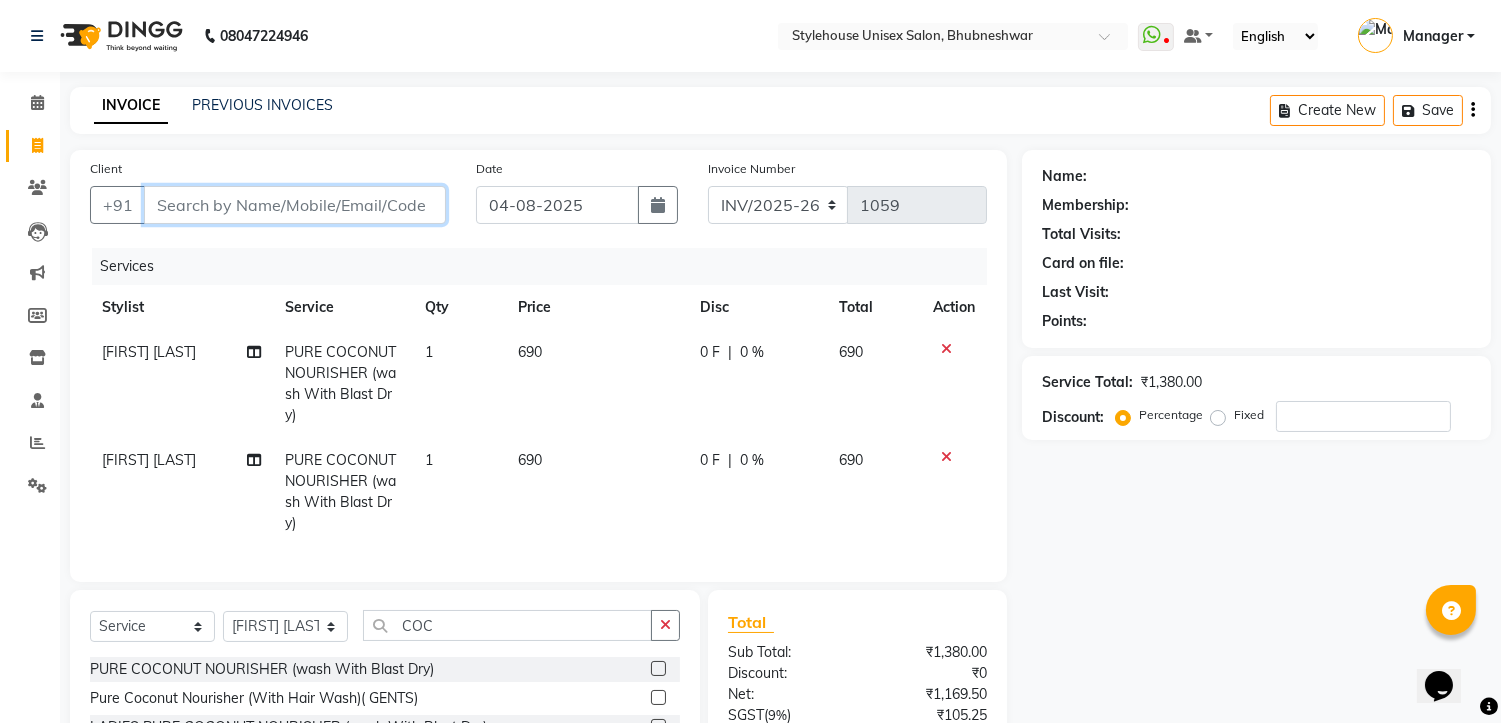 type on "K" 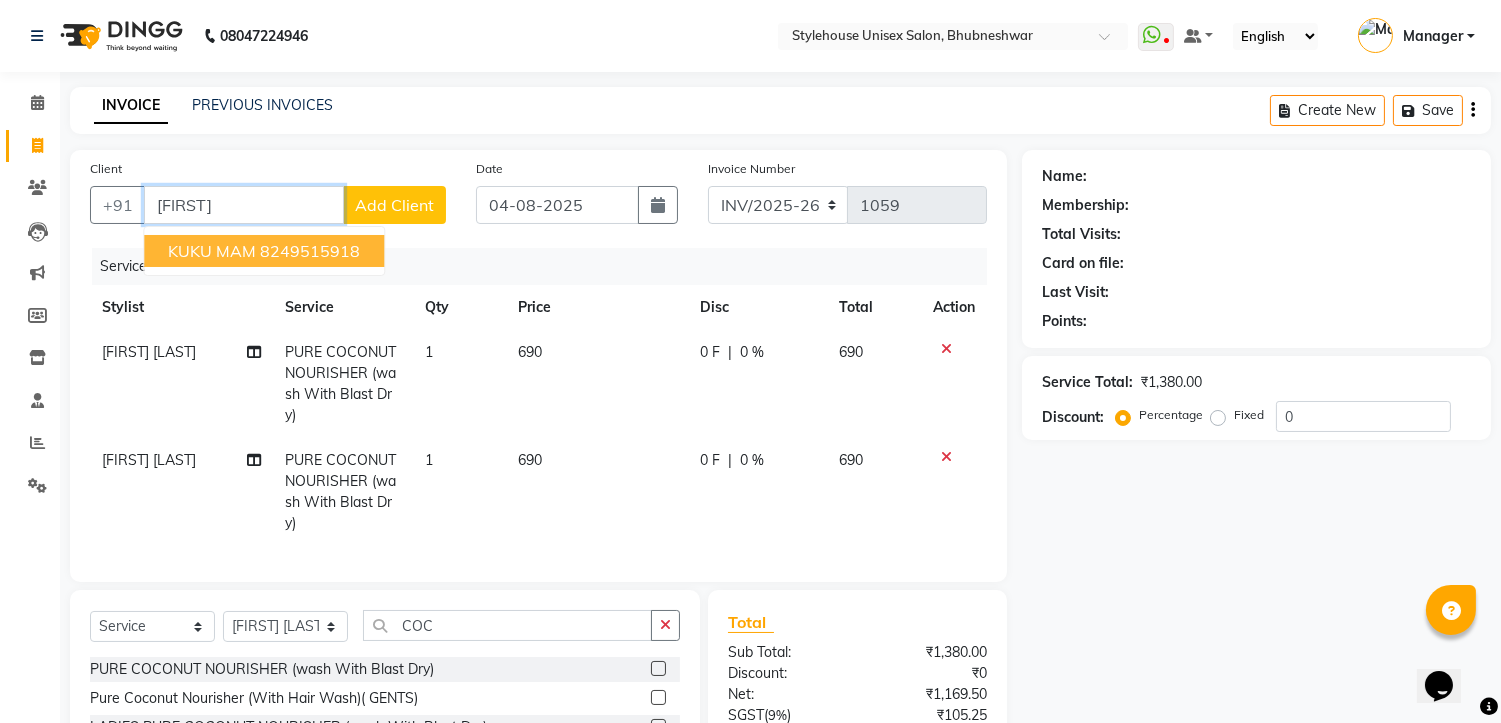 click on "8249515918" at bounding box center [310, 251] 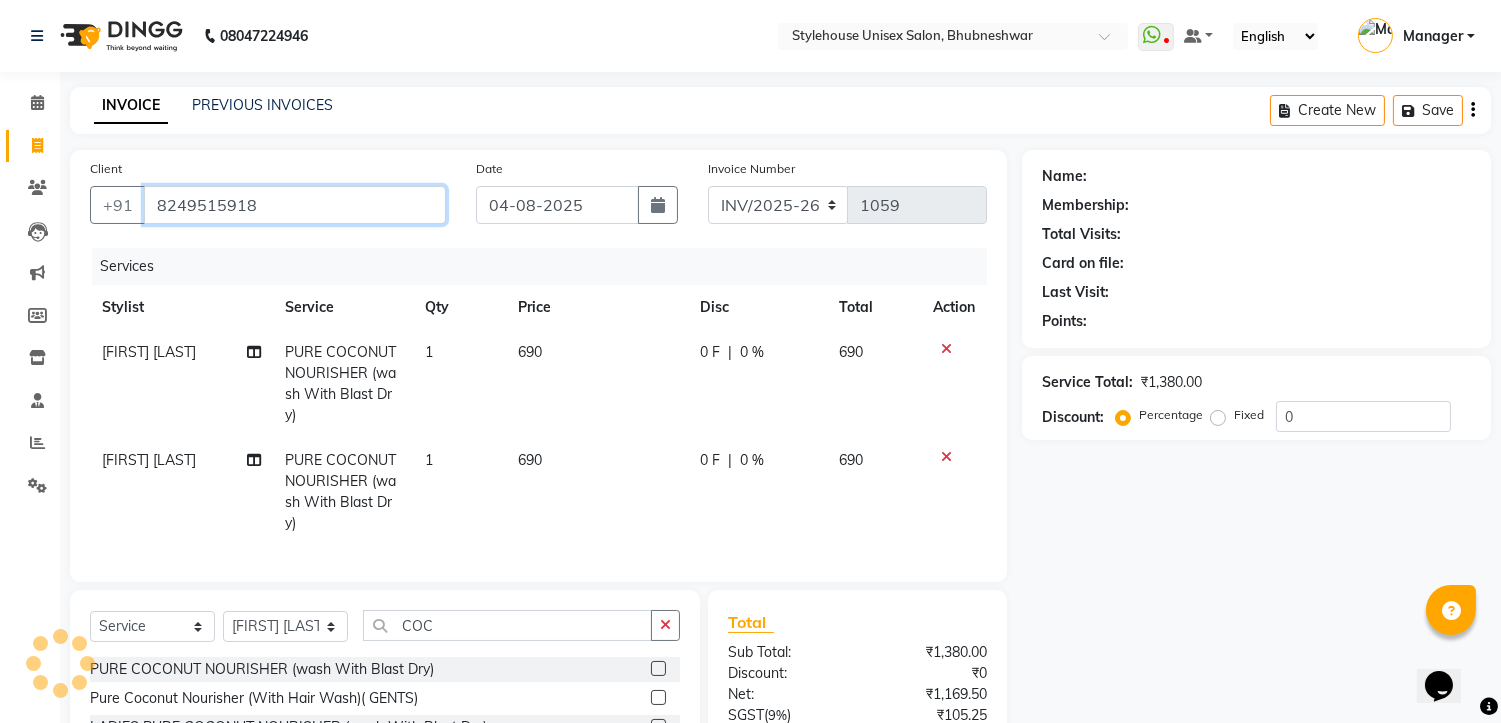 type on "8249515918" 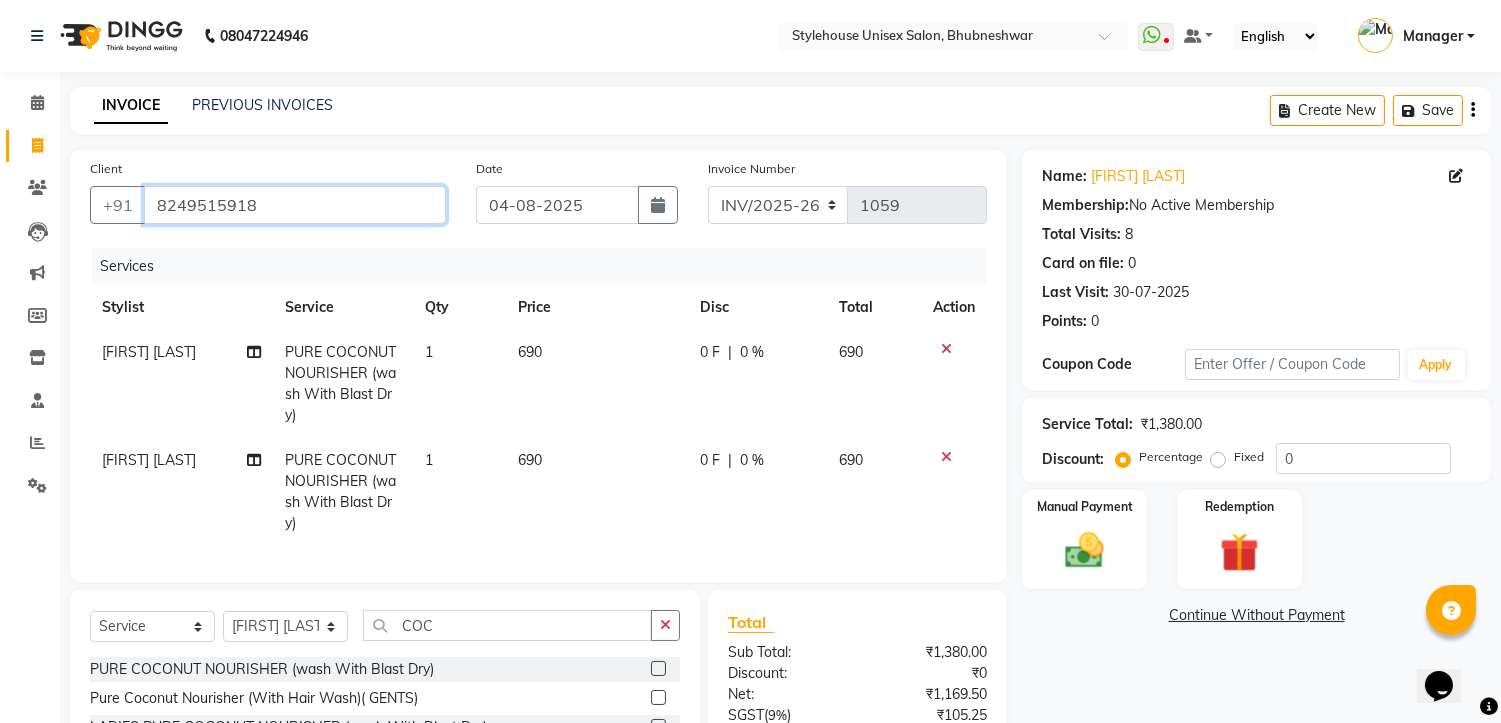 drag, startPoint x: 157, startPoint y: 202, endPoint x: 343, endPoint y: 201, distance: 186.00269 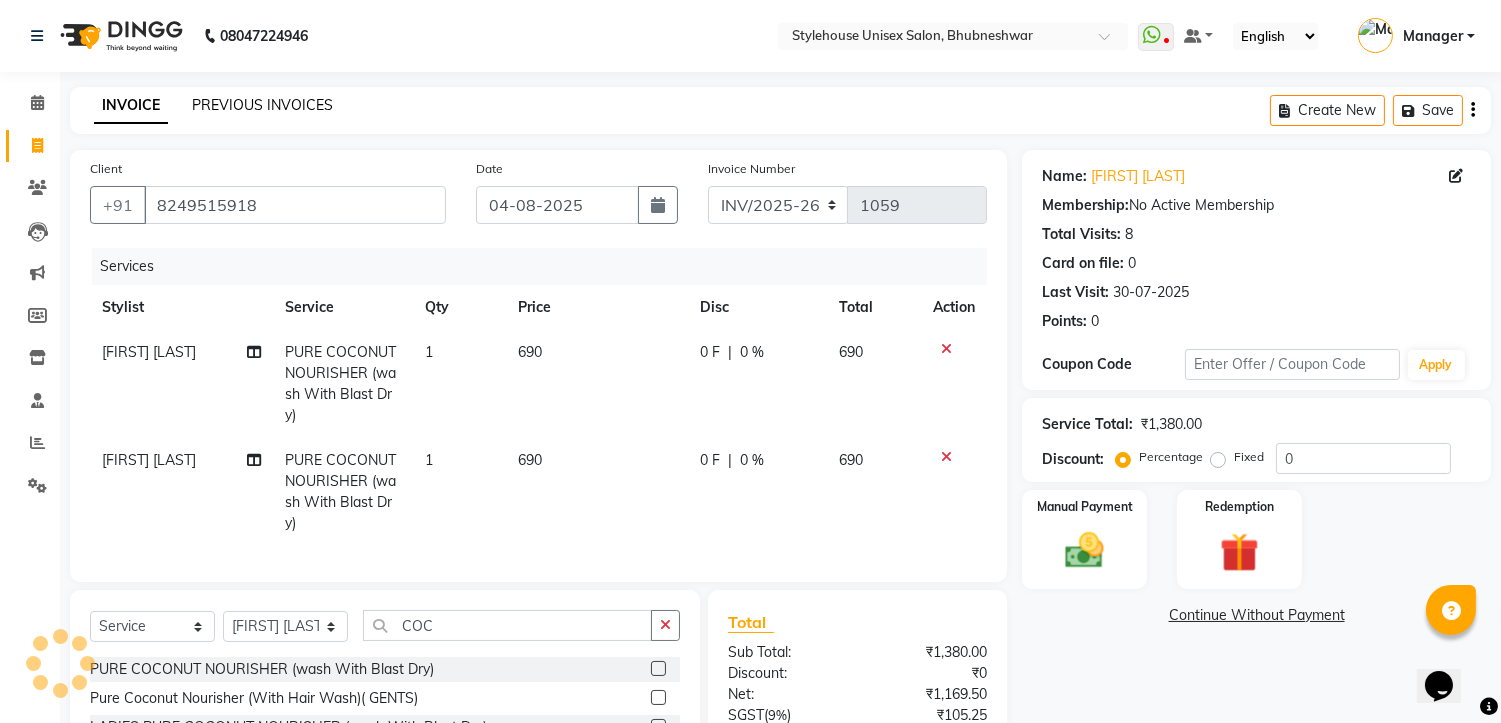 click on "PREVIOUS INVOICES" 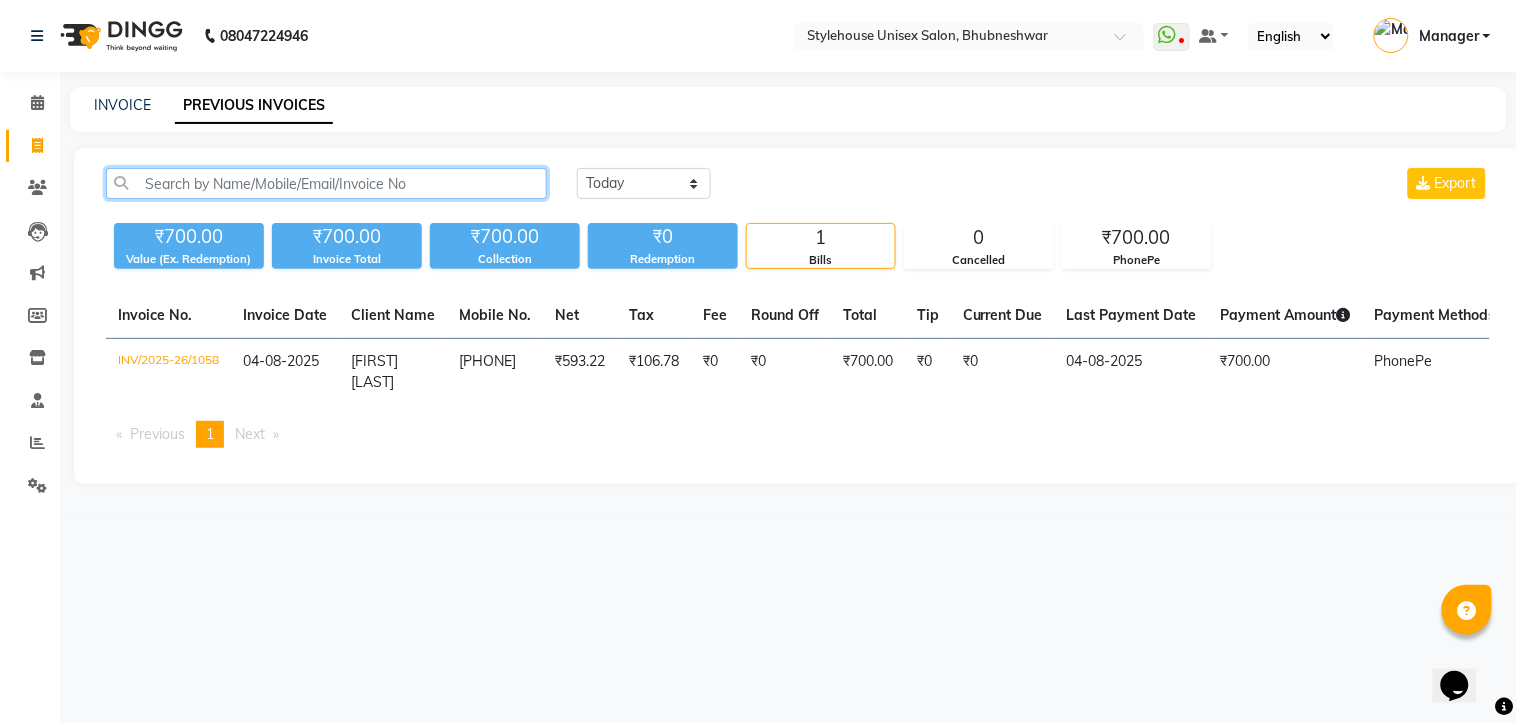 click 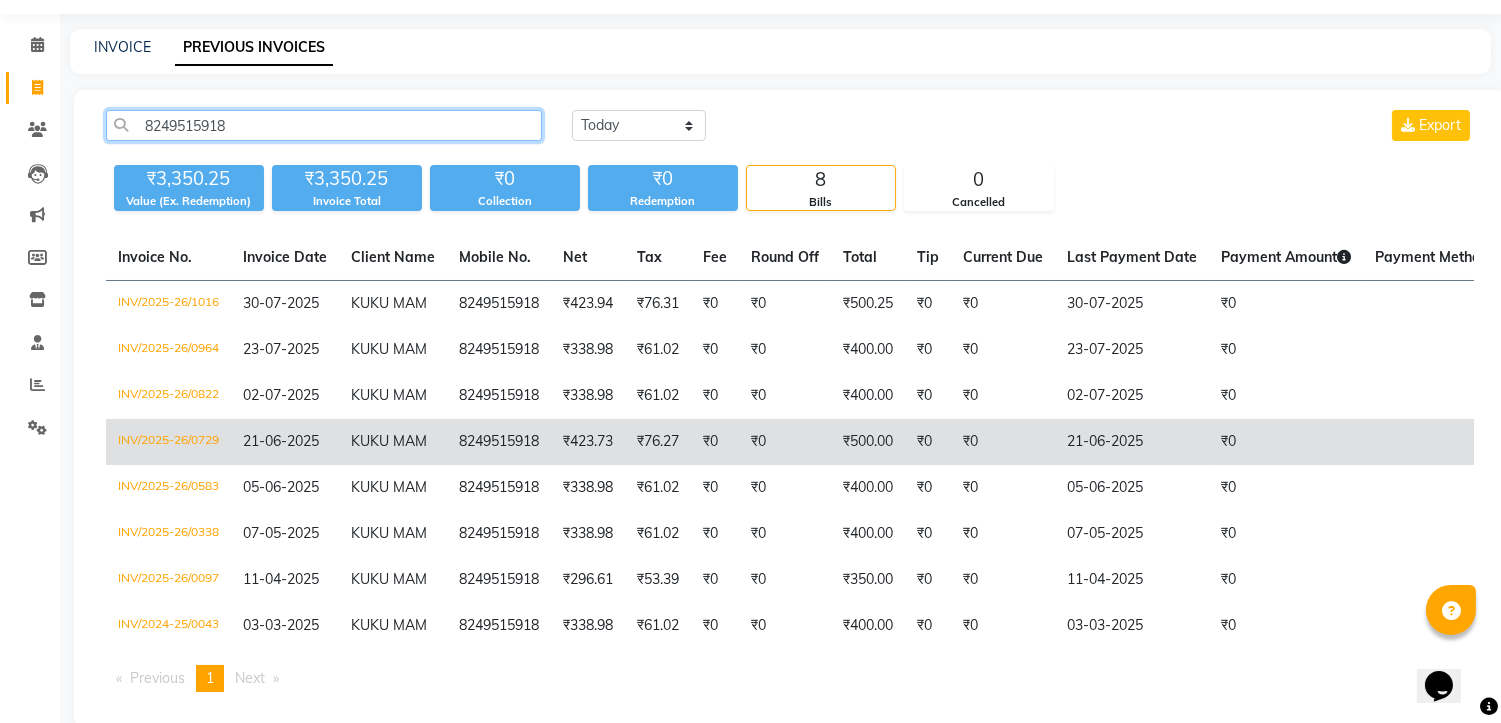 scroll, scrollTop: 106, scrollLeft: 0, axis: vertical 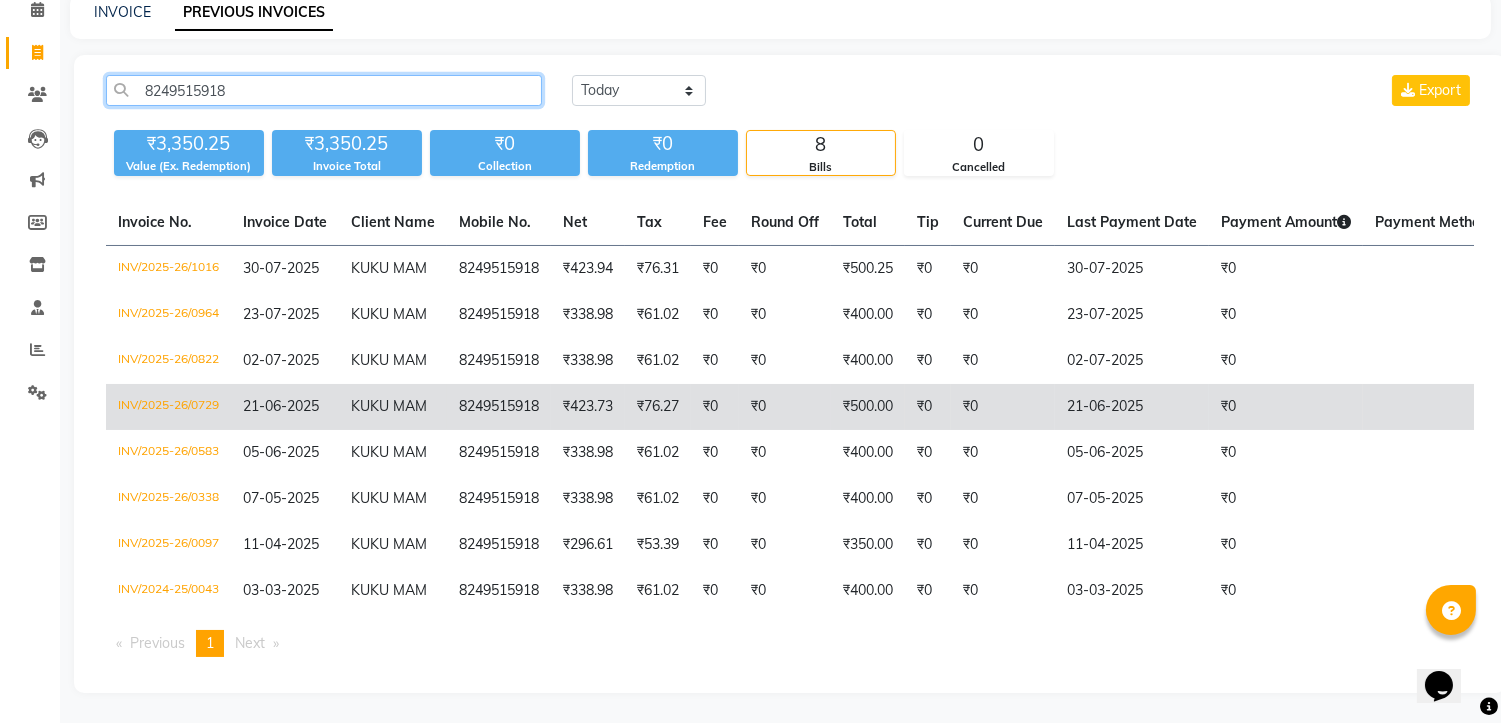 type on "8249515918" 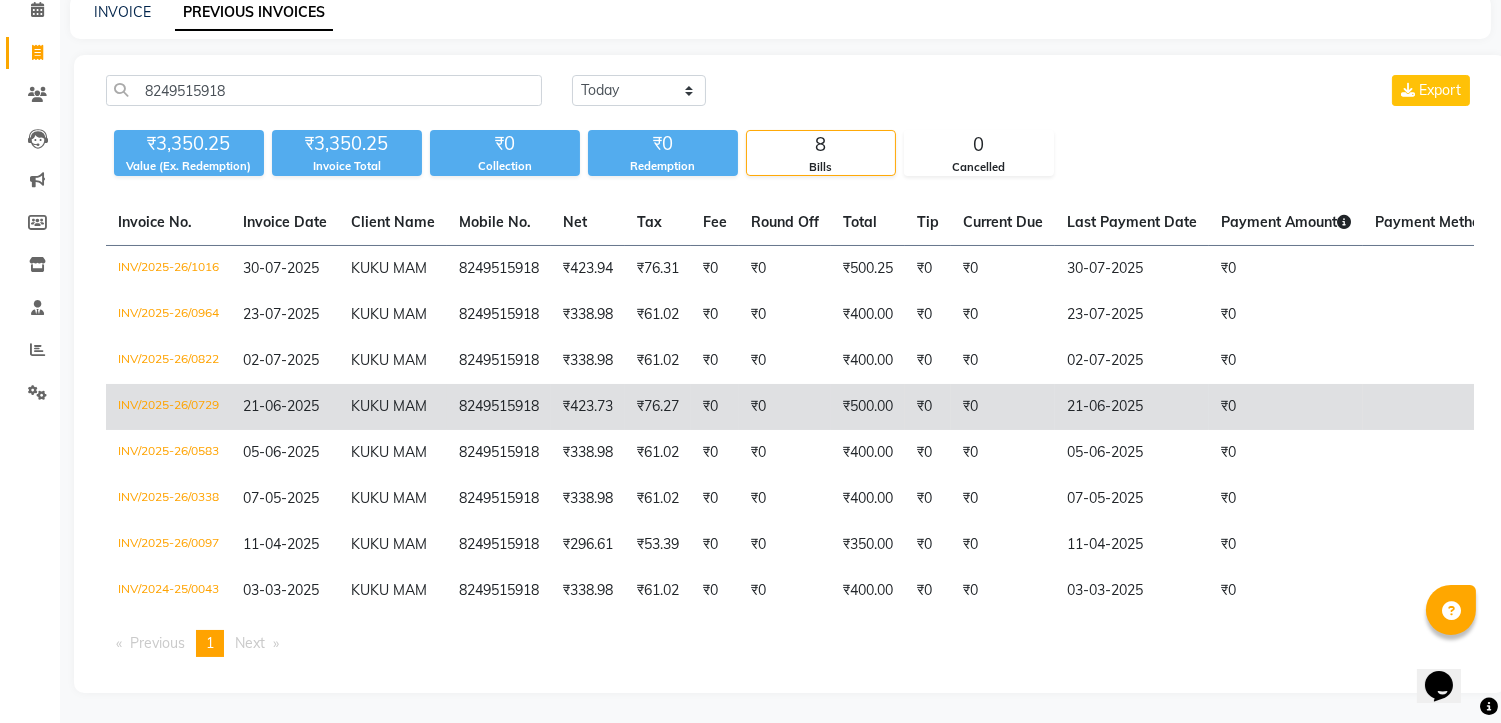 click on "KUKU MAM" 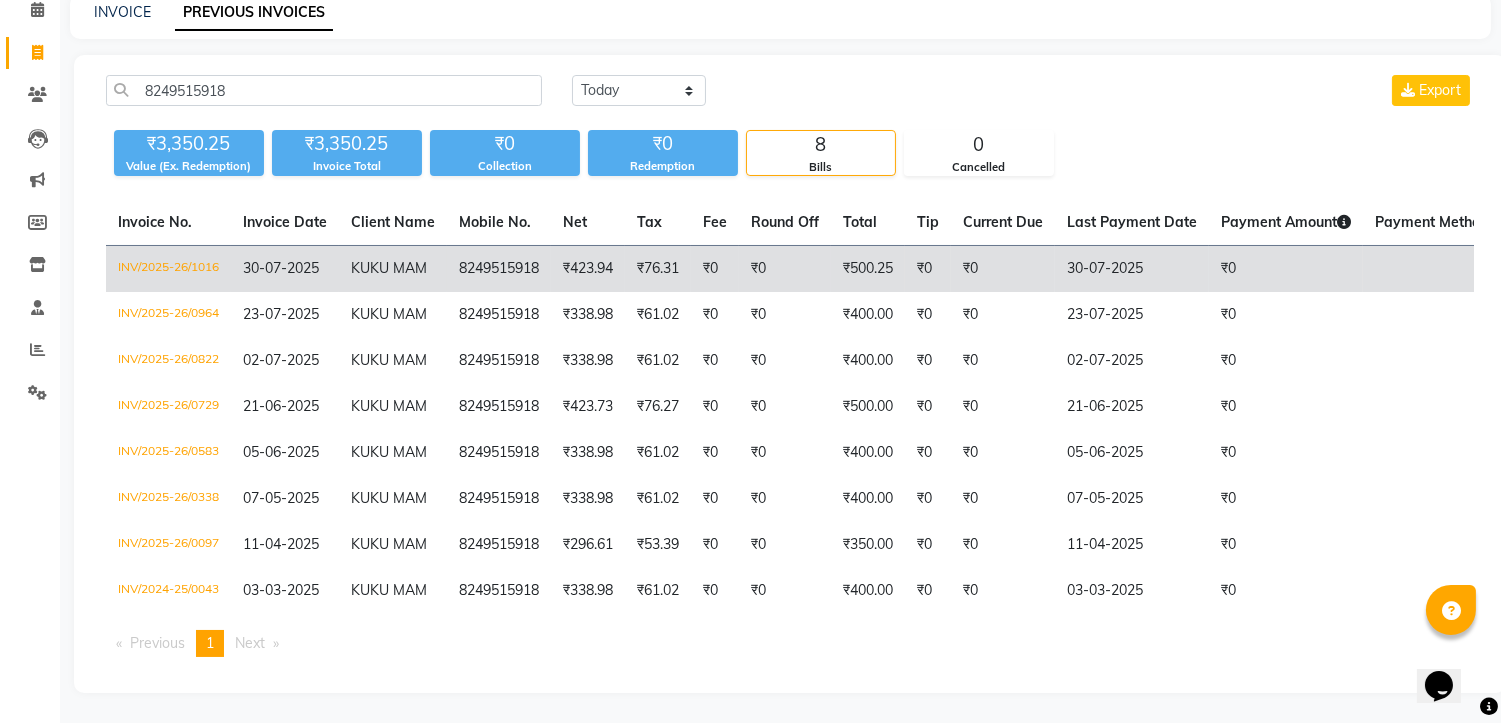 click on "₹76.31" 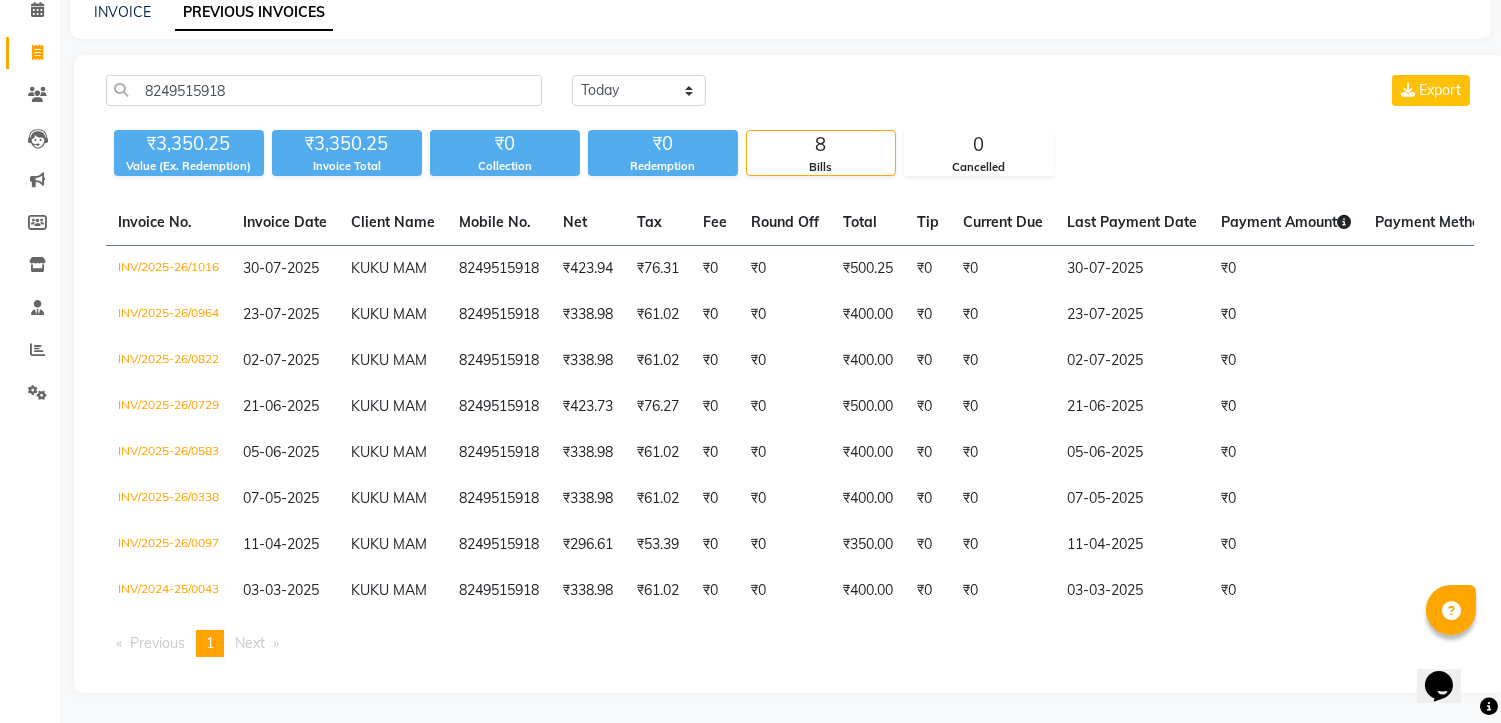 scroll, scrollTop: 0, scrollLeft: 0, axis: both 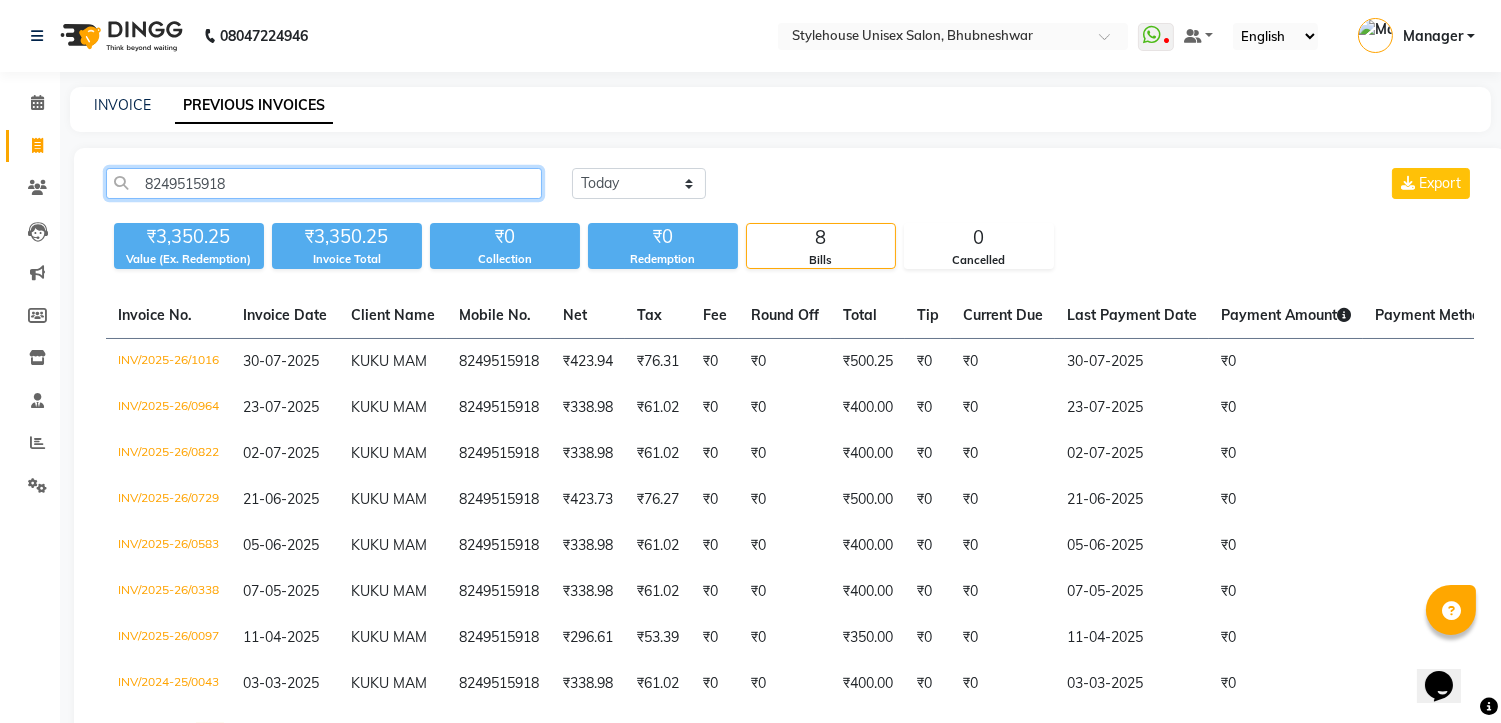 drag, startPoint x: 136, startPoint y: 180, endPoint x: 311, endPoint y: 192, distance: 175.41095 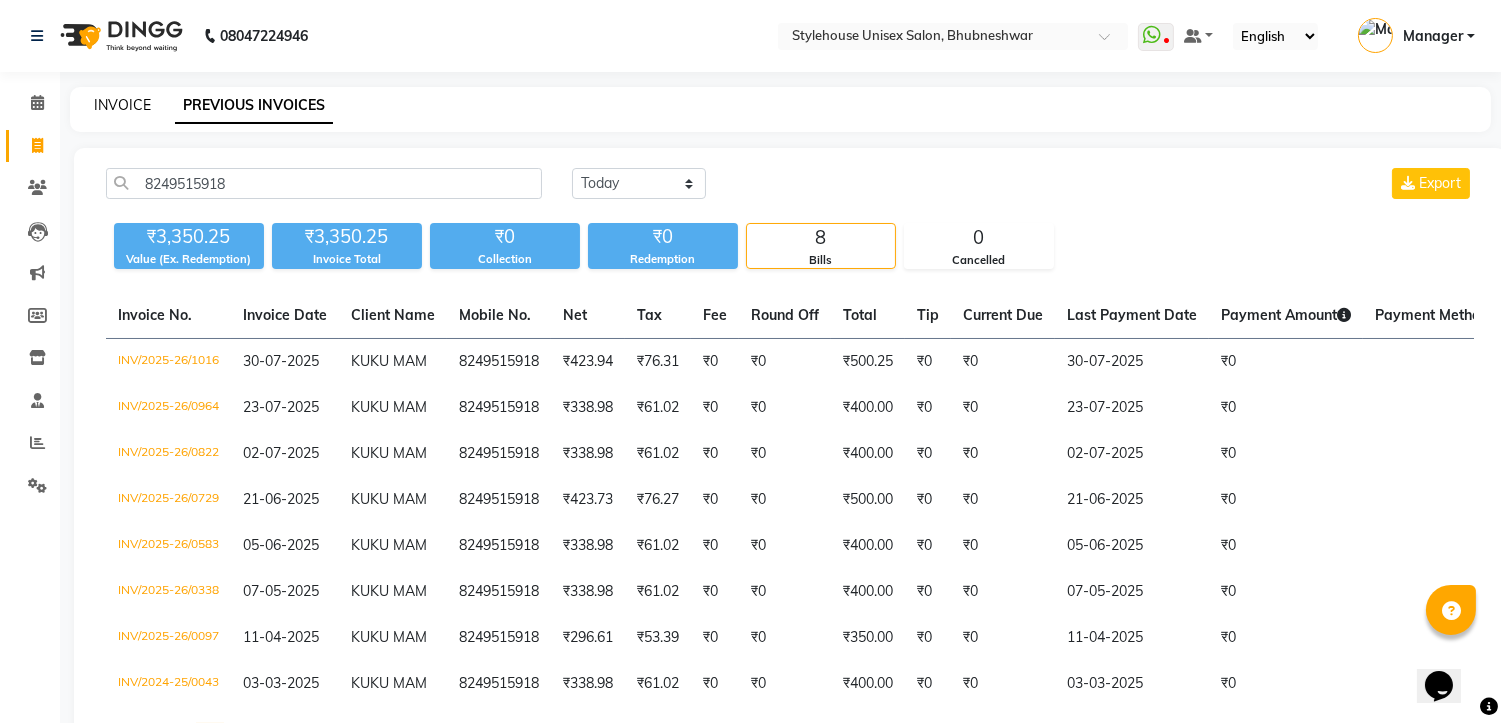 click on "INVOICE" 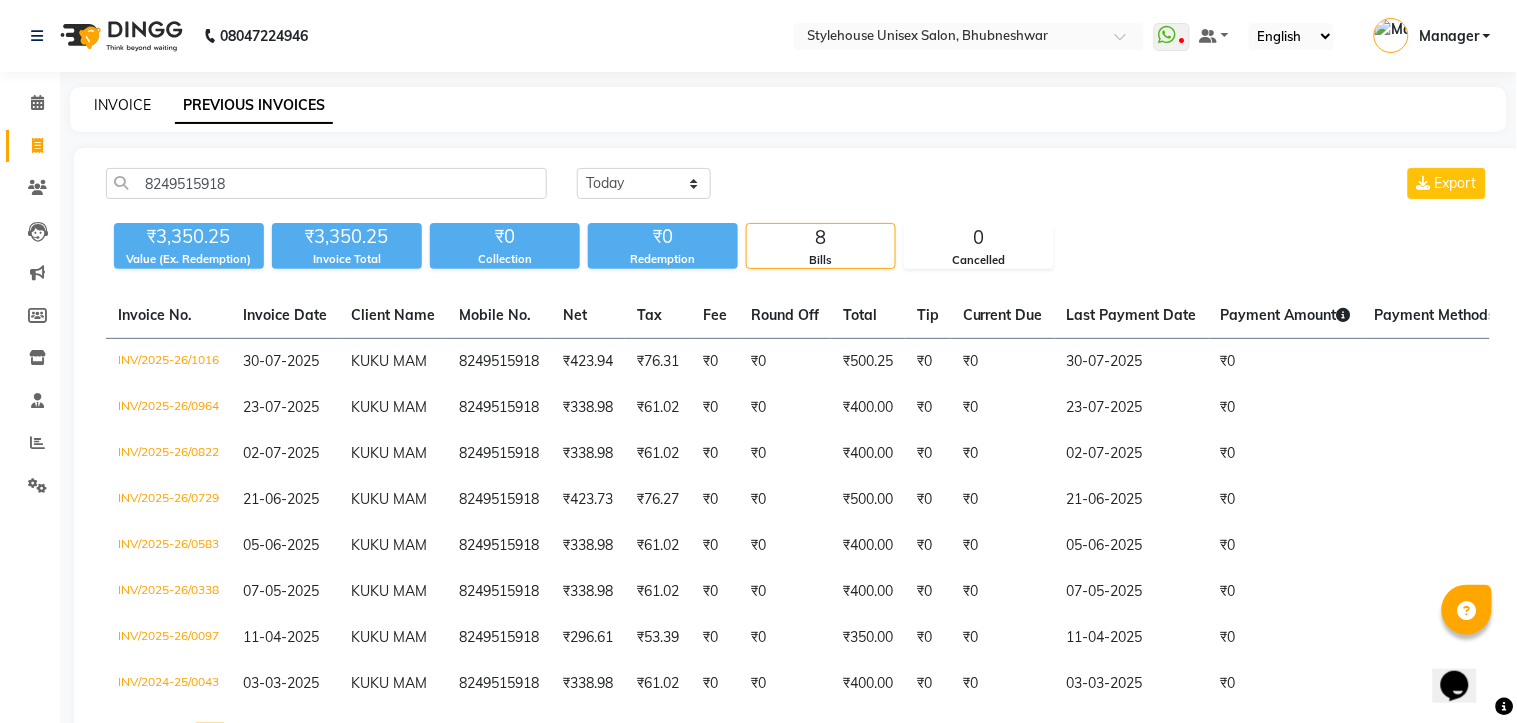 select on "service" 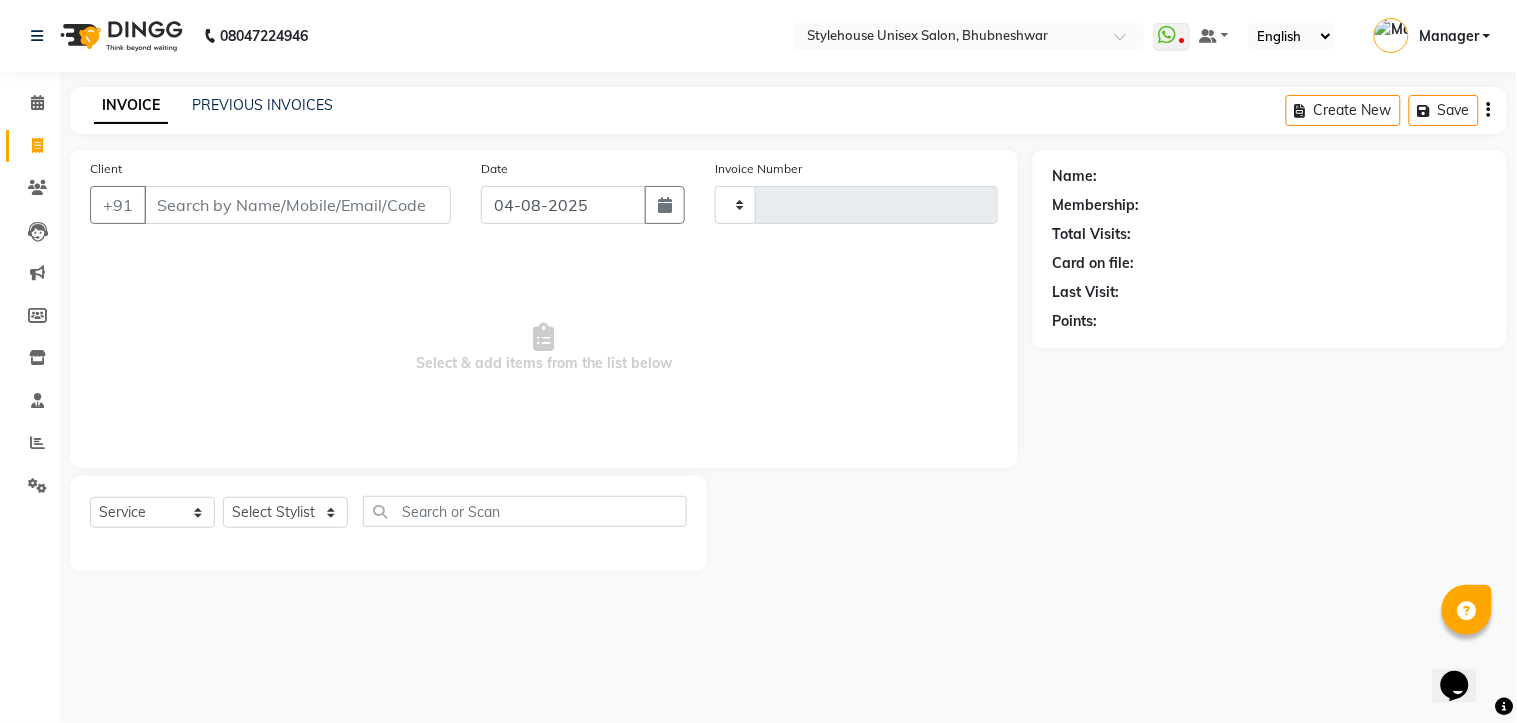 type on "1059" 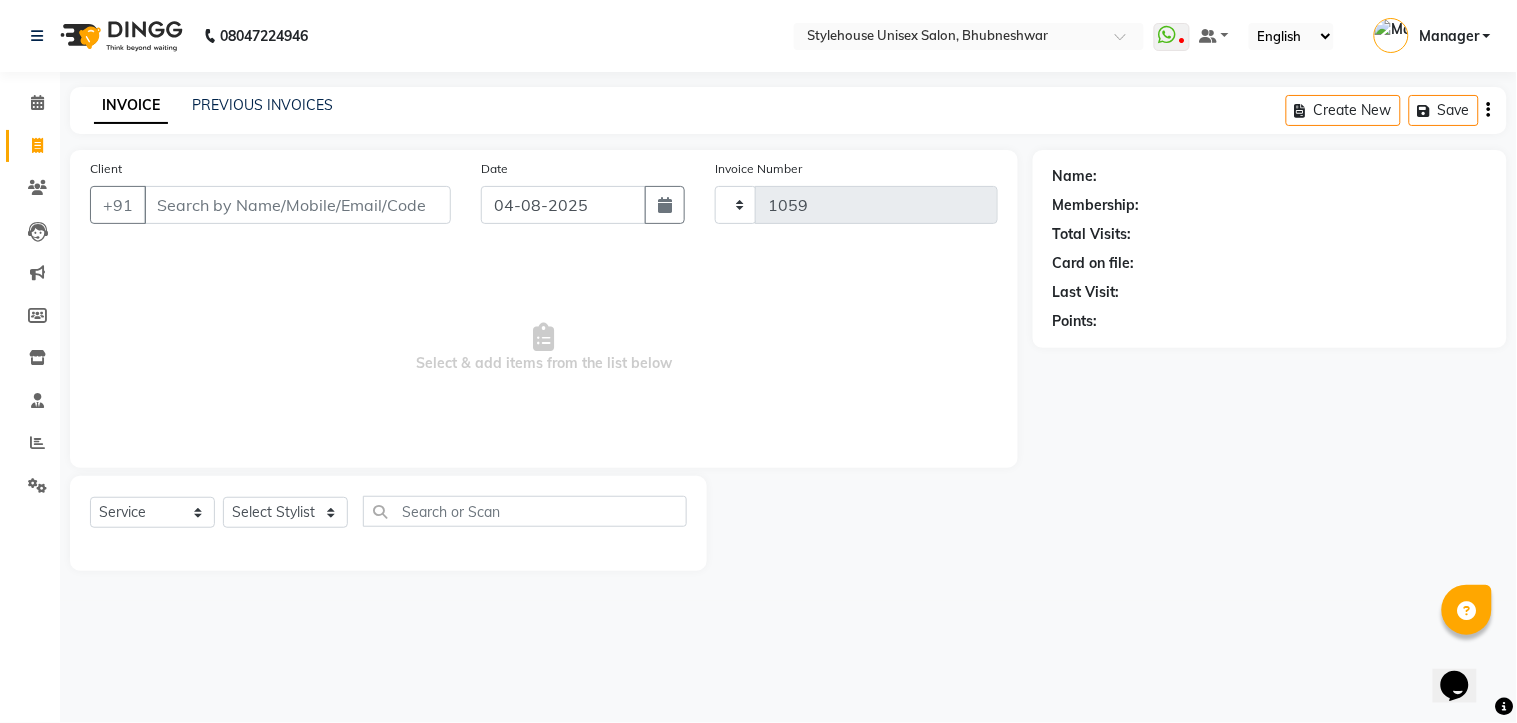 select on "7906" 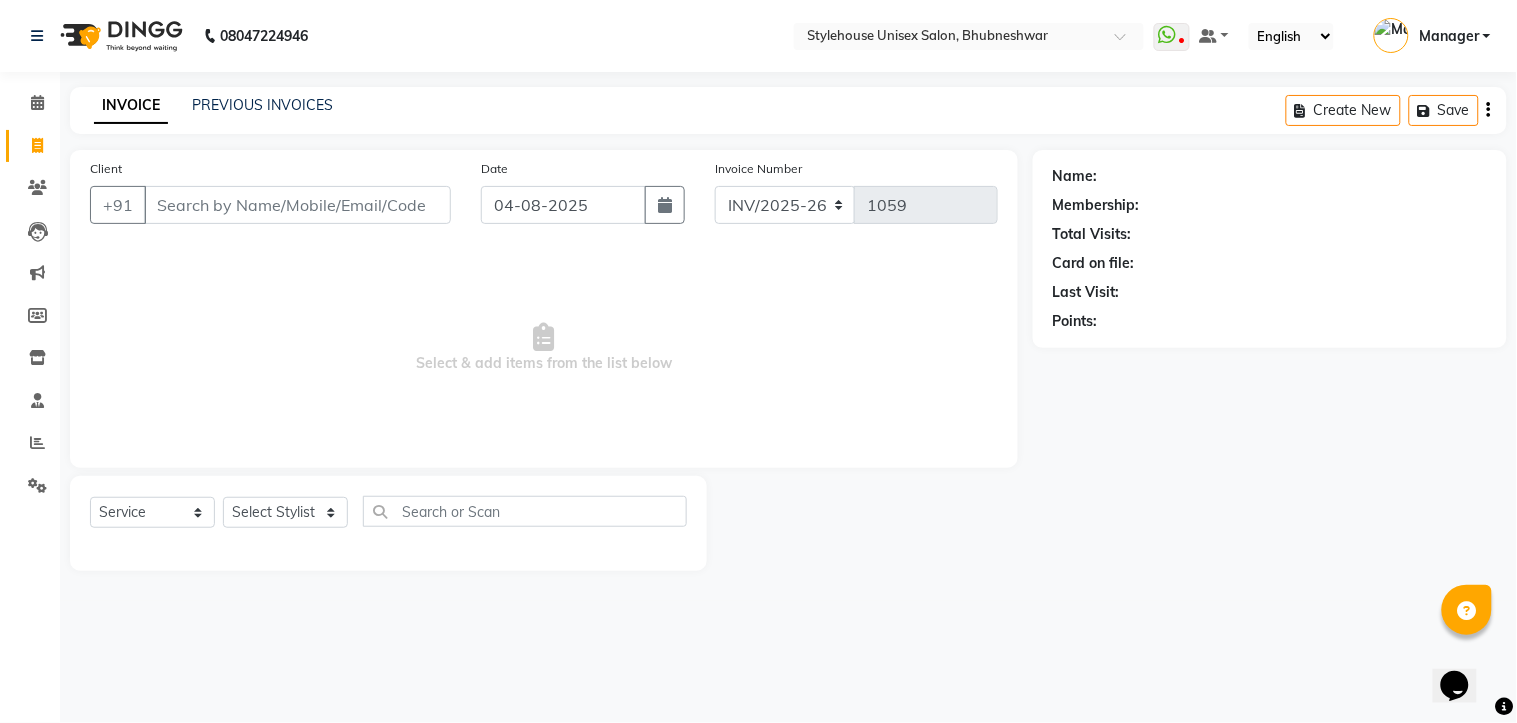 click on "Client" at bounding box center [297, 205] 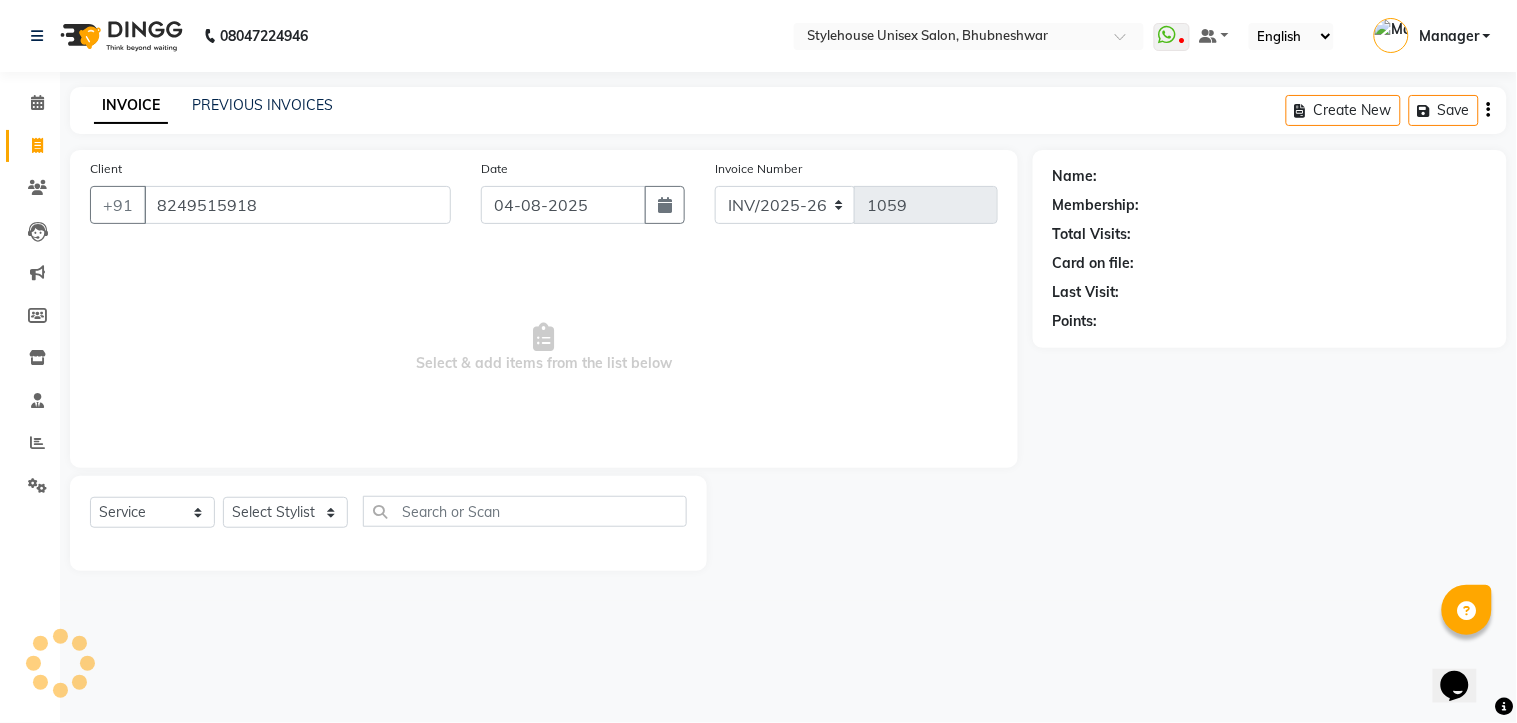 type on "8249515918" 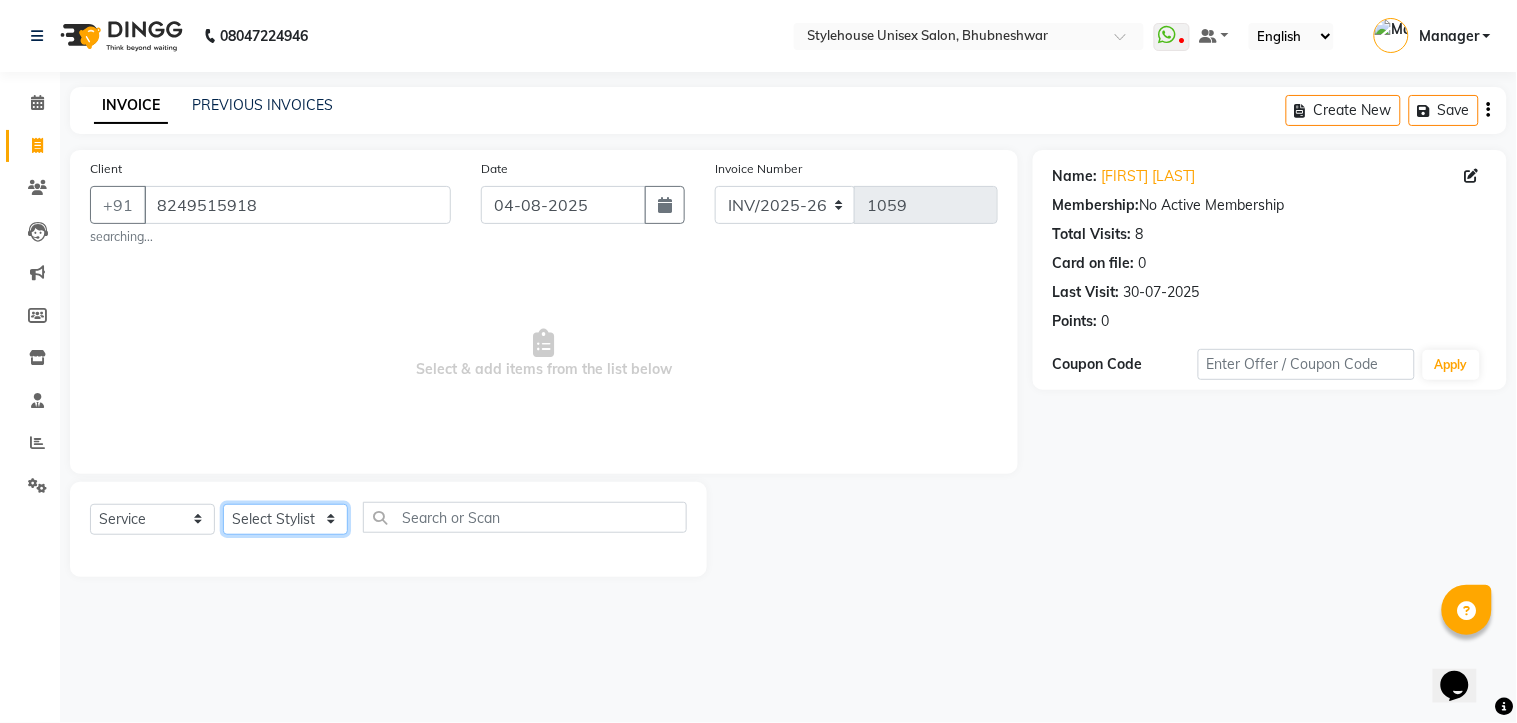 click on "Select Stylist [FIRST] [LAST] [FIRST] [LAST] Manager [FIRST] [LAST] [FIRST] [LAST] [FIRST] [LAST]" 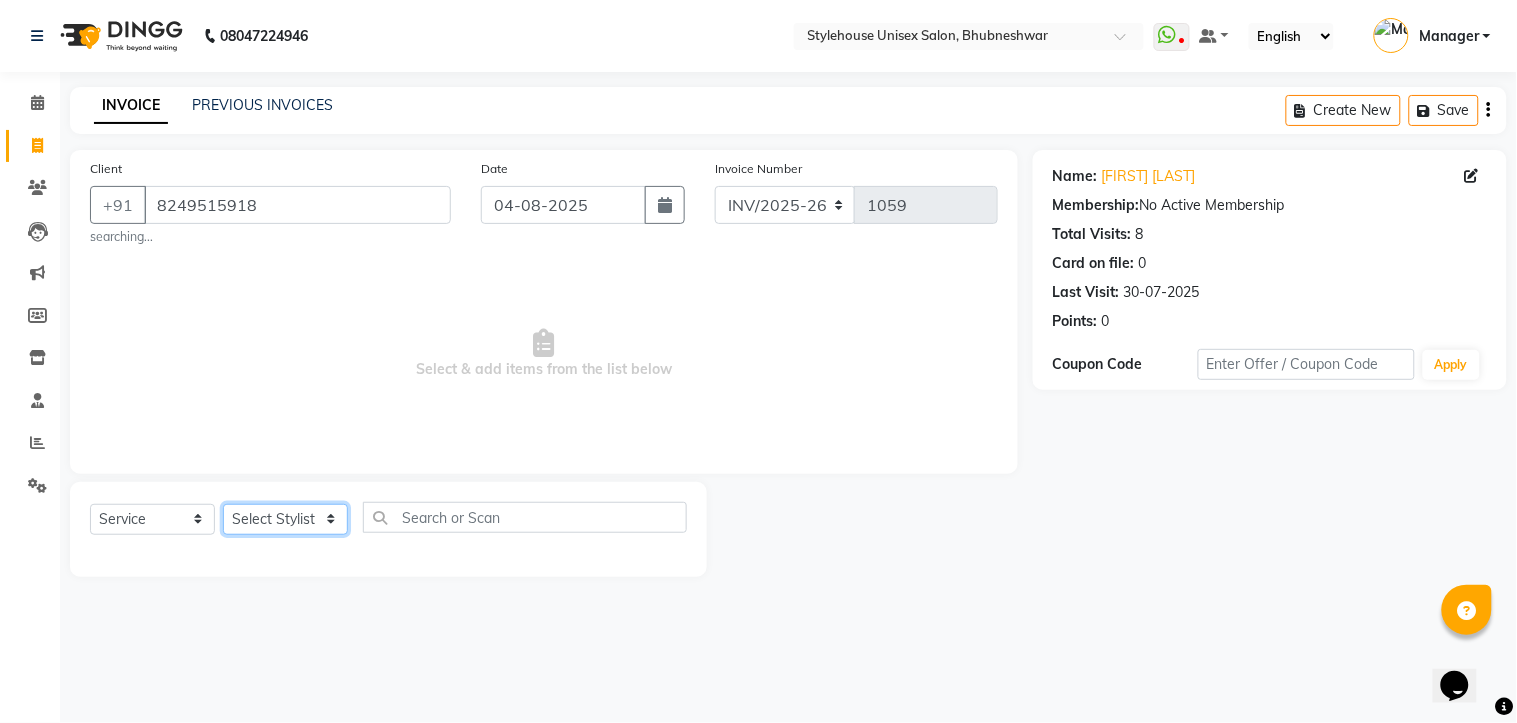 select on "[NUMBER]" 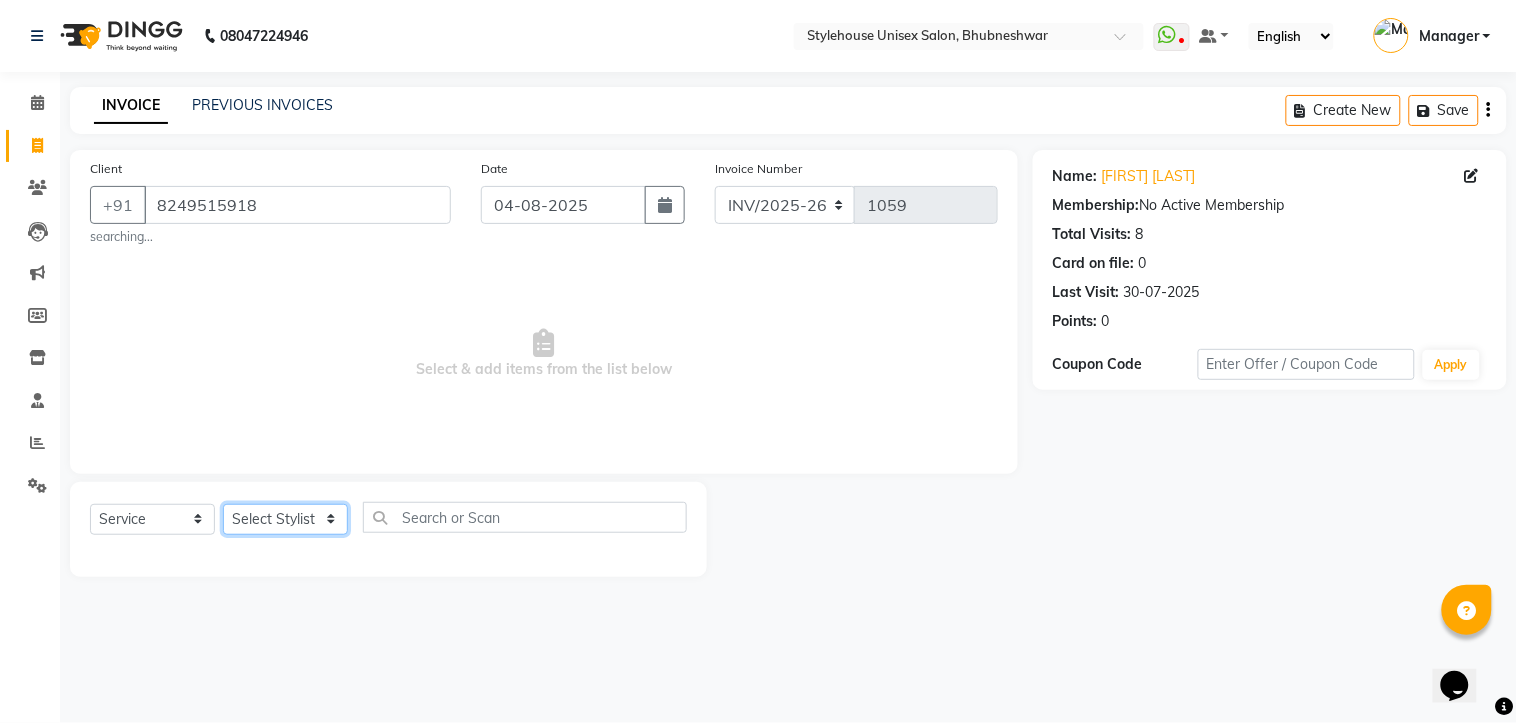 click on "Select Stylist [FIRST] [LAST] [FIRST] [LAST] Manager [FIRST] [LAST] [FIRST] [LAST] [FIRST] [LAST]" 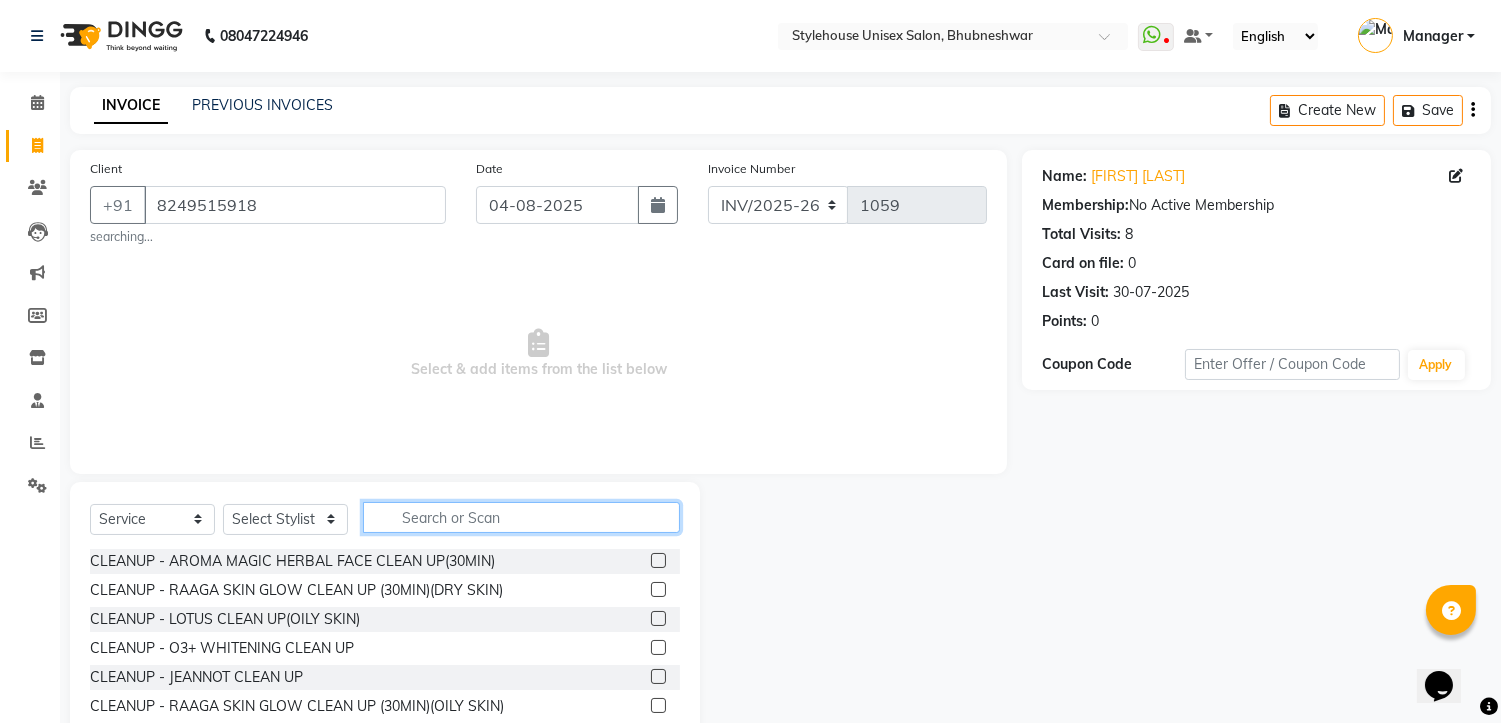 click 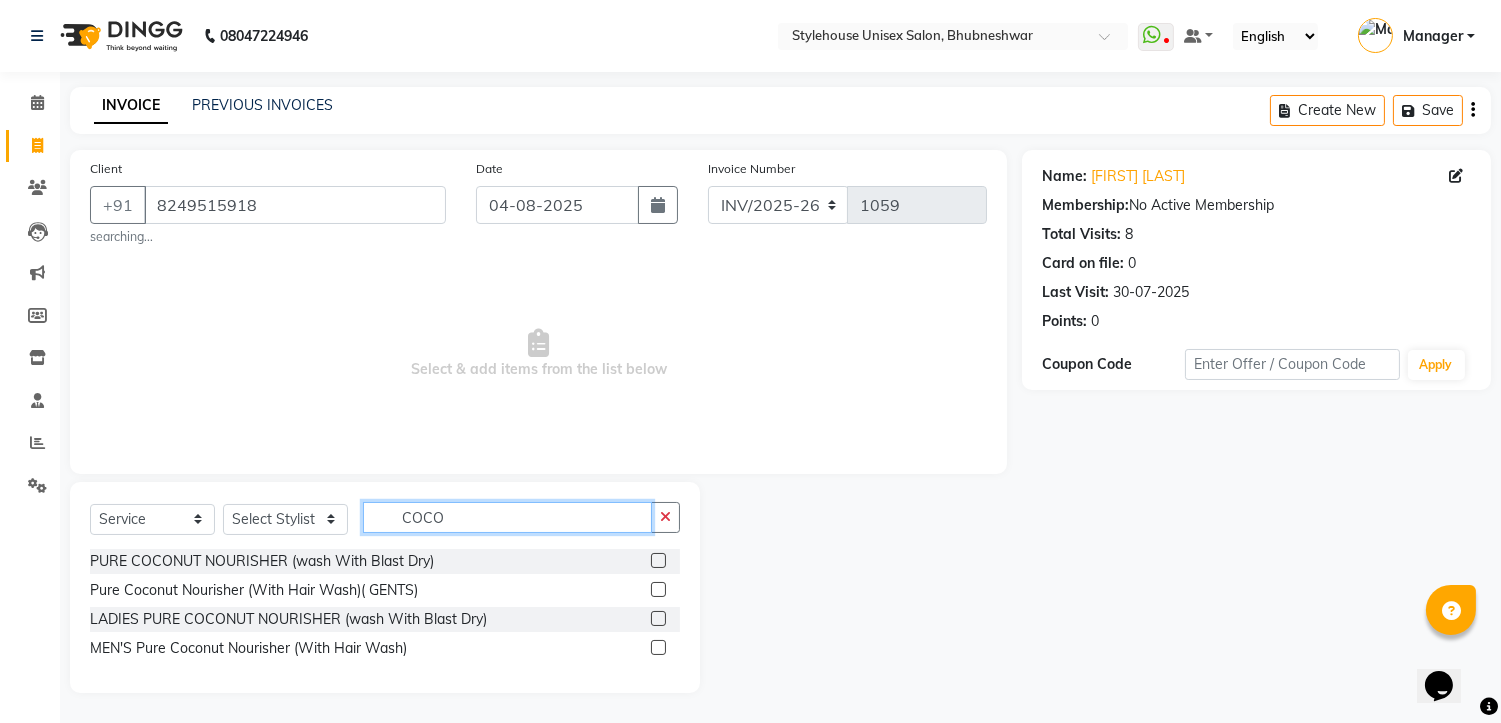 type on "COCO" 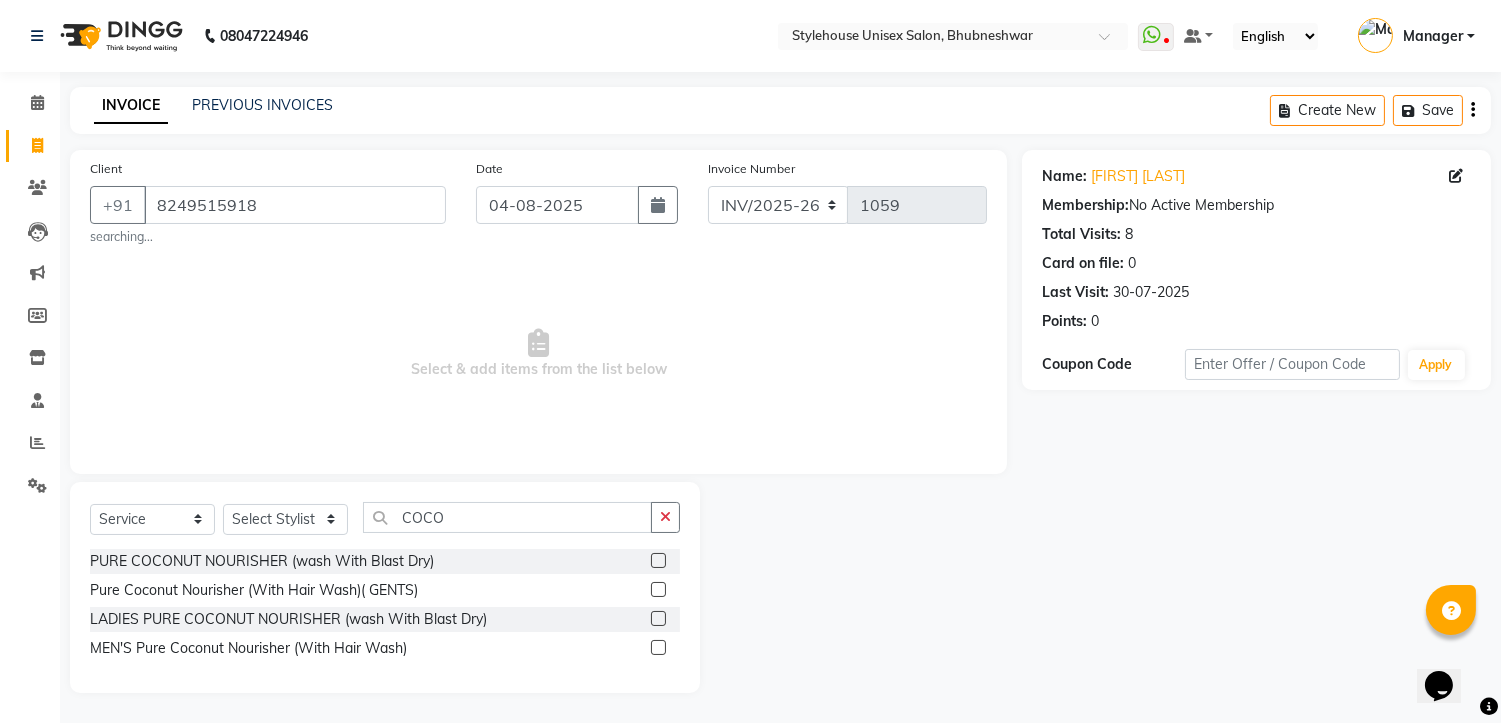 click 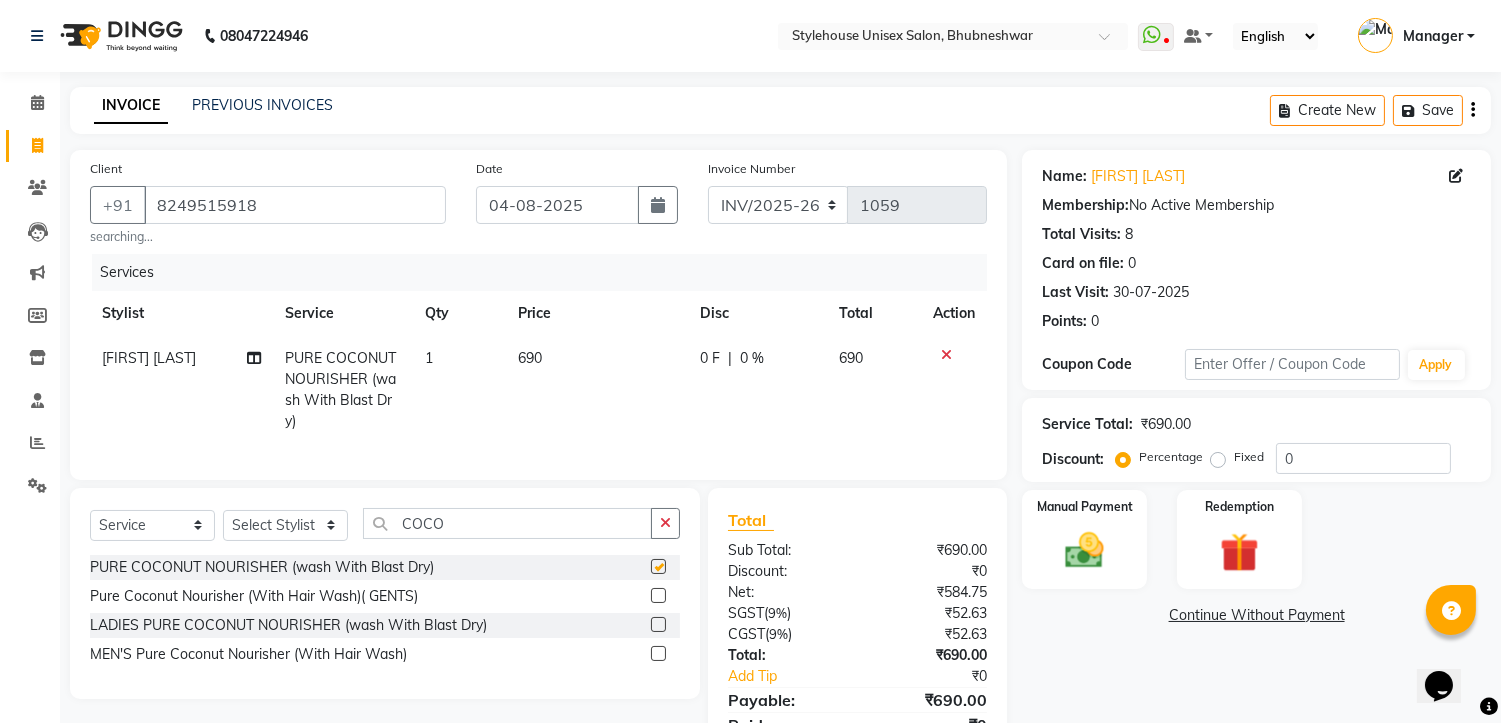 checkbox on "false" 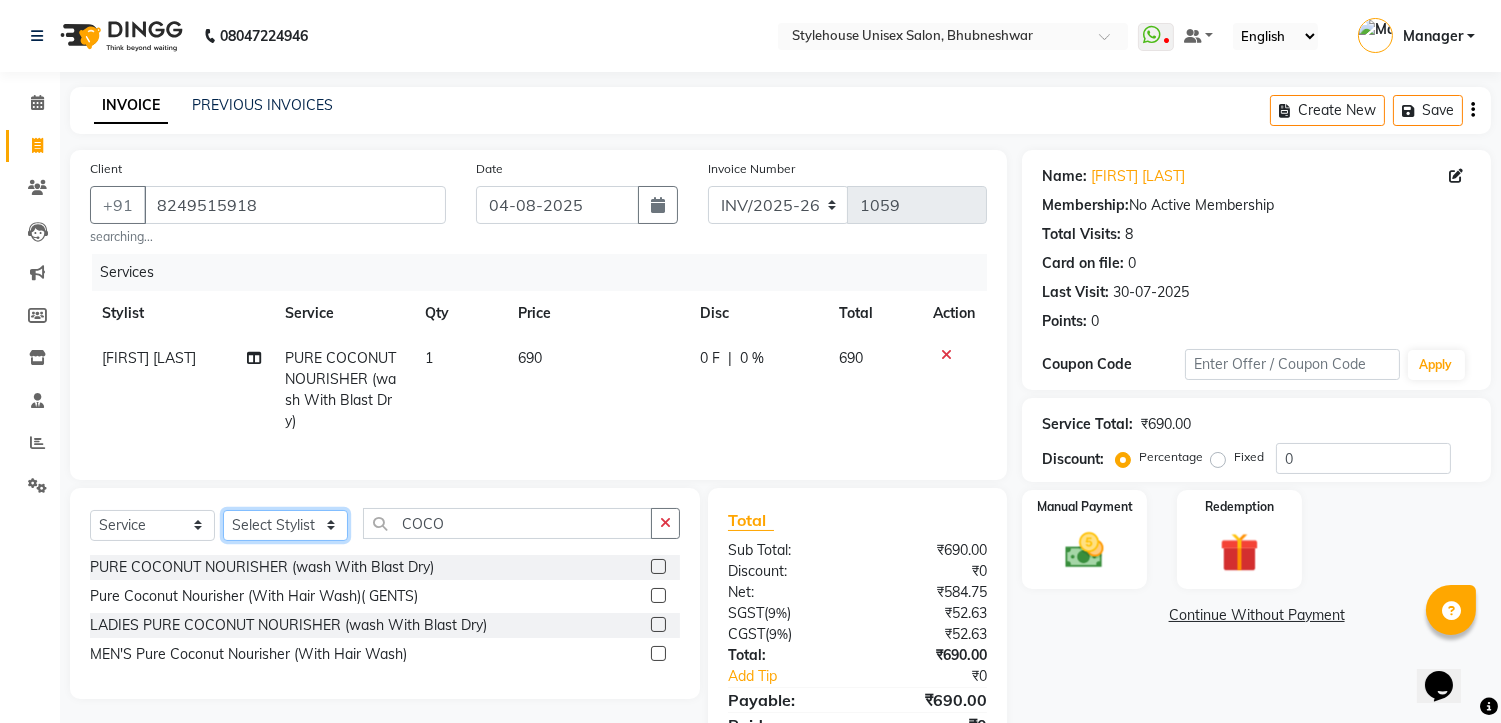 click on "Select Stylist [FIRST] [LAST] [FIRST] [LAST] Manager [FIRST] [LAST] [FIRST] [LAST] [FIRST] [LAST]" 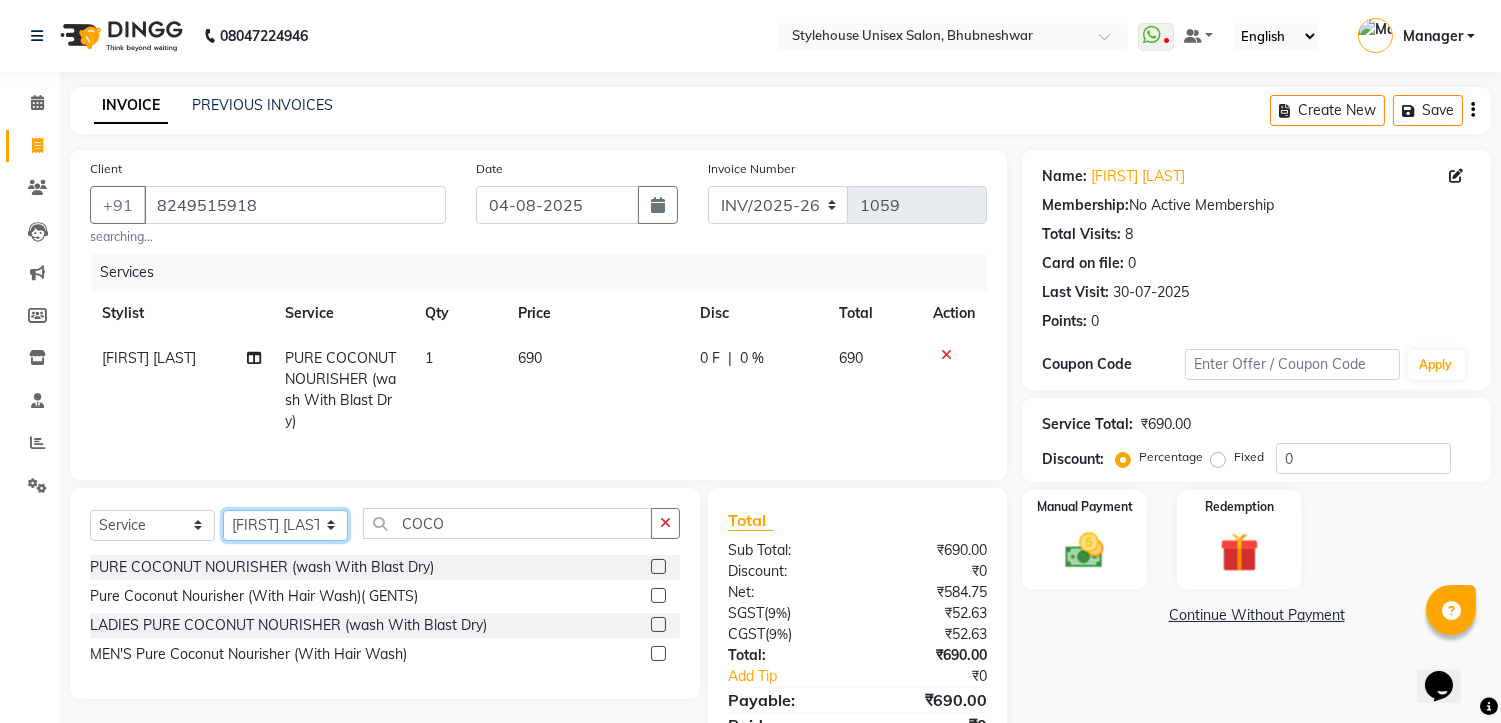 click on "Select Stylist [FIRST] [LAST] [FIRST] [LAST] Manager [FIRST] [LAST] [FIRST] [LAST] [FIRST] [LAST]" 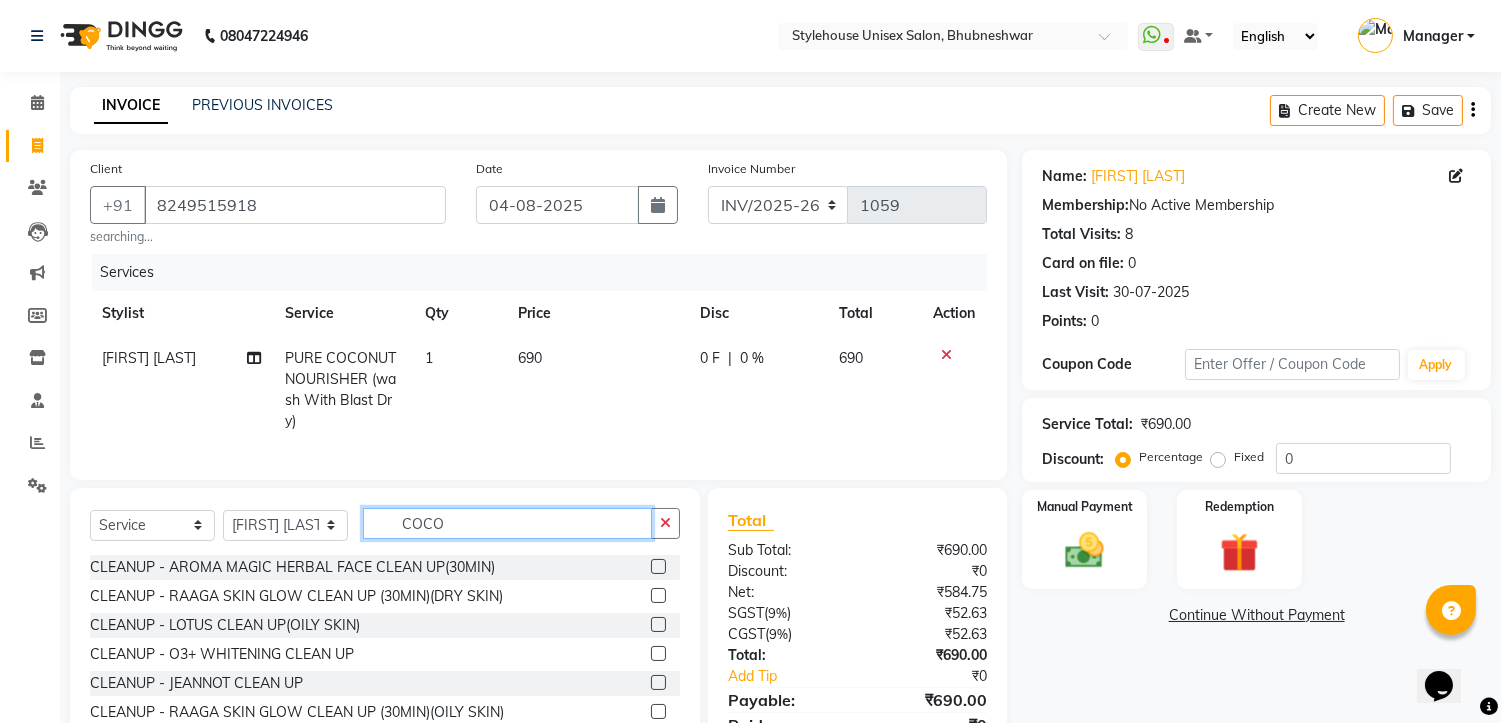 click on "COCO" 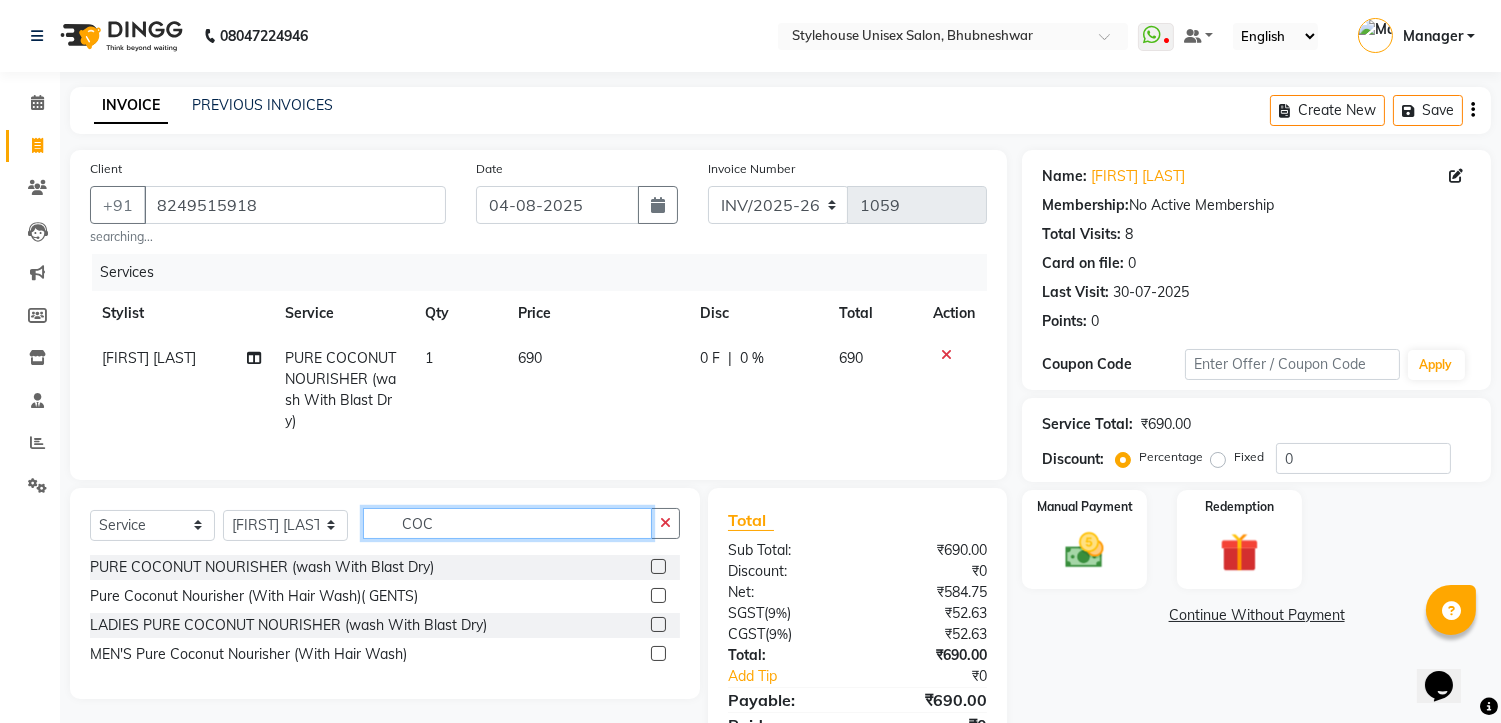 type on "COC" 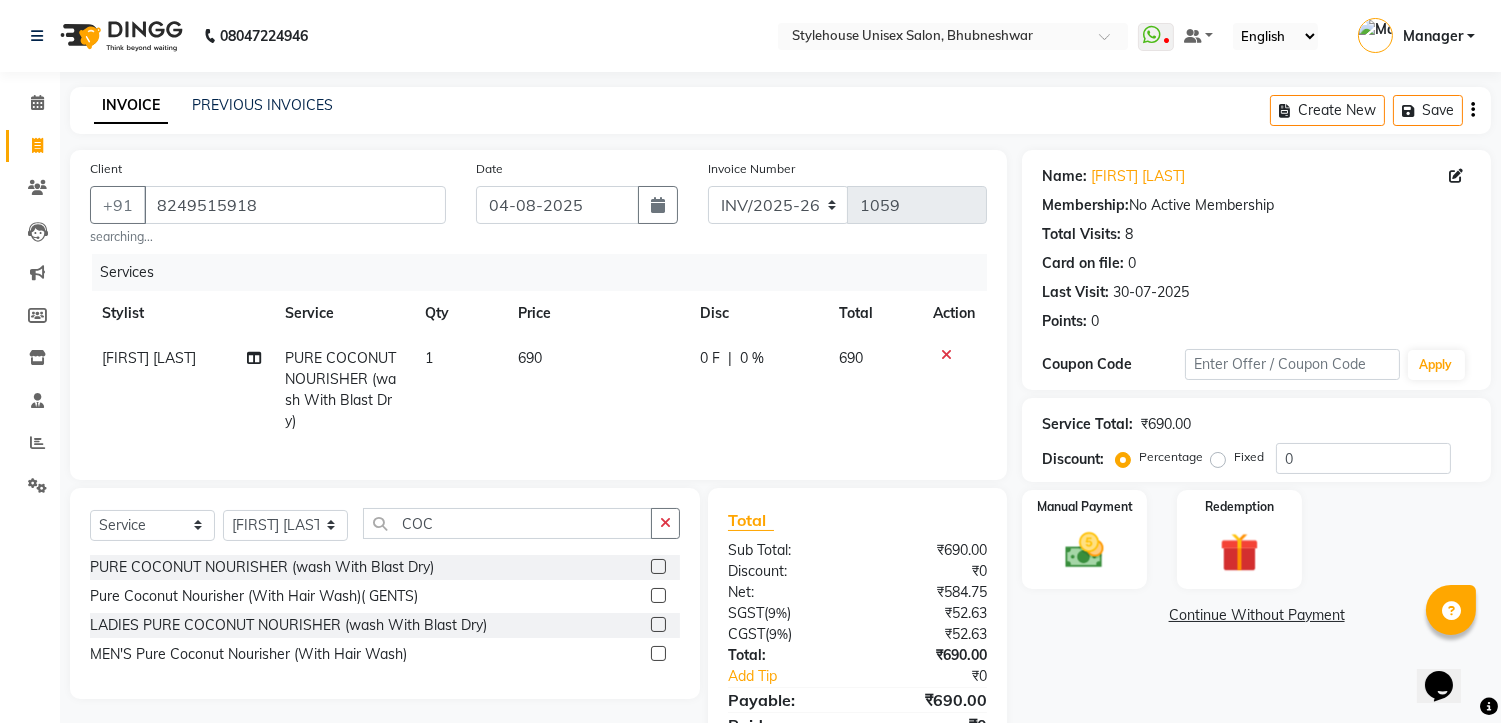 click 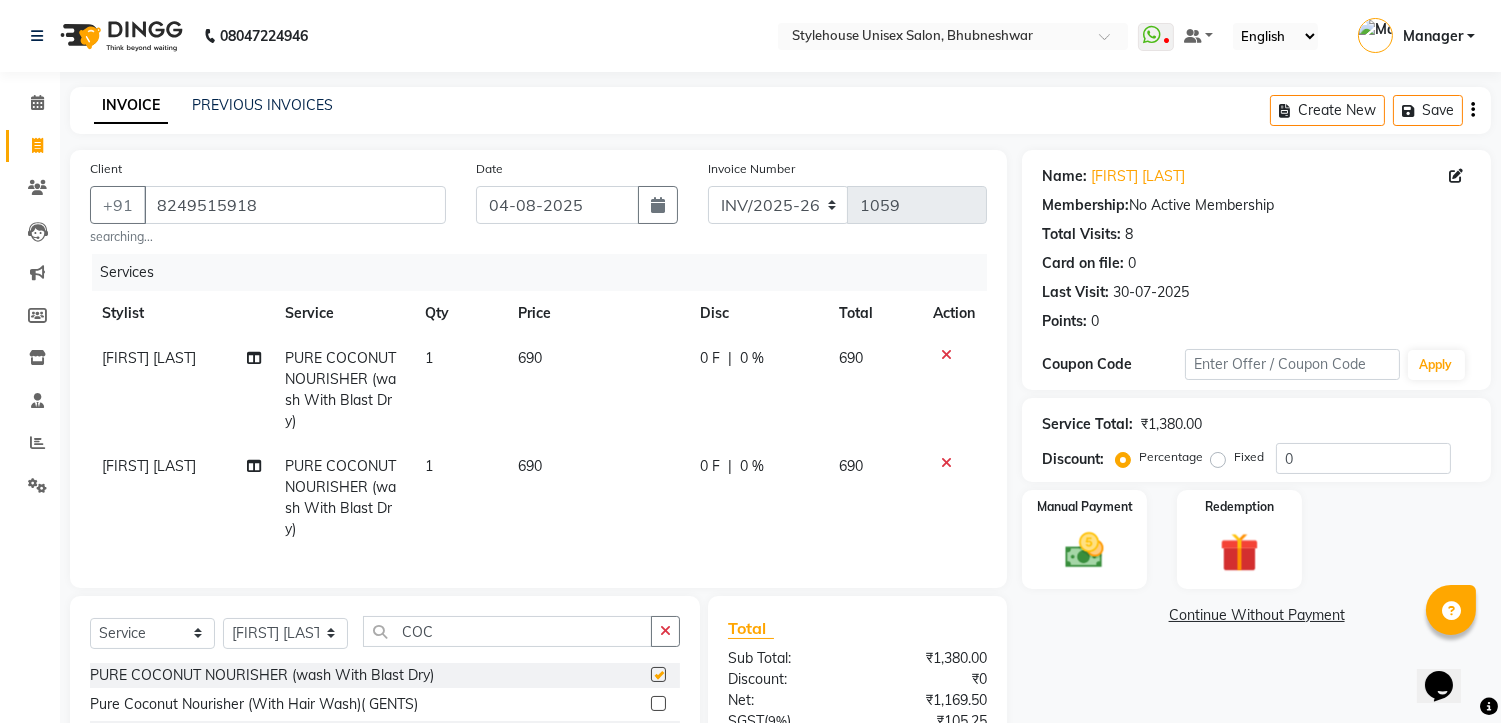 checkbox on "false" 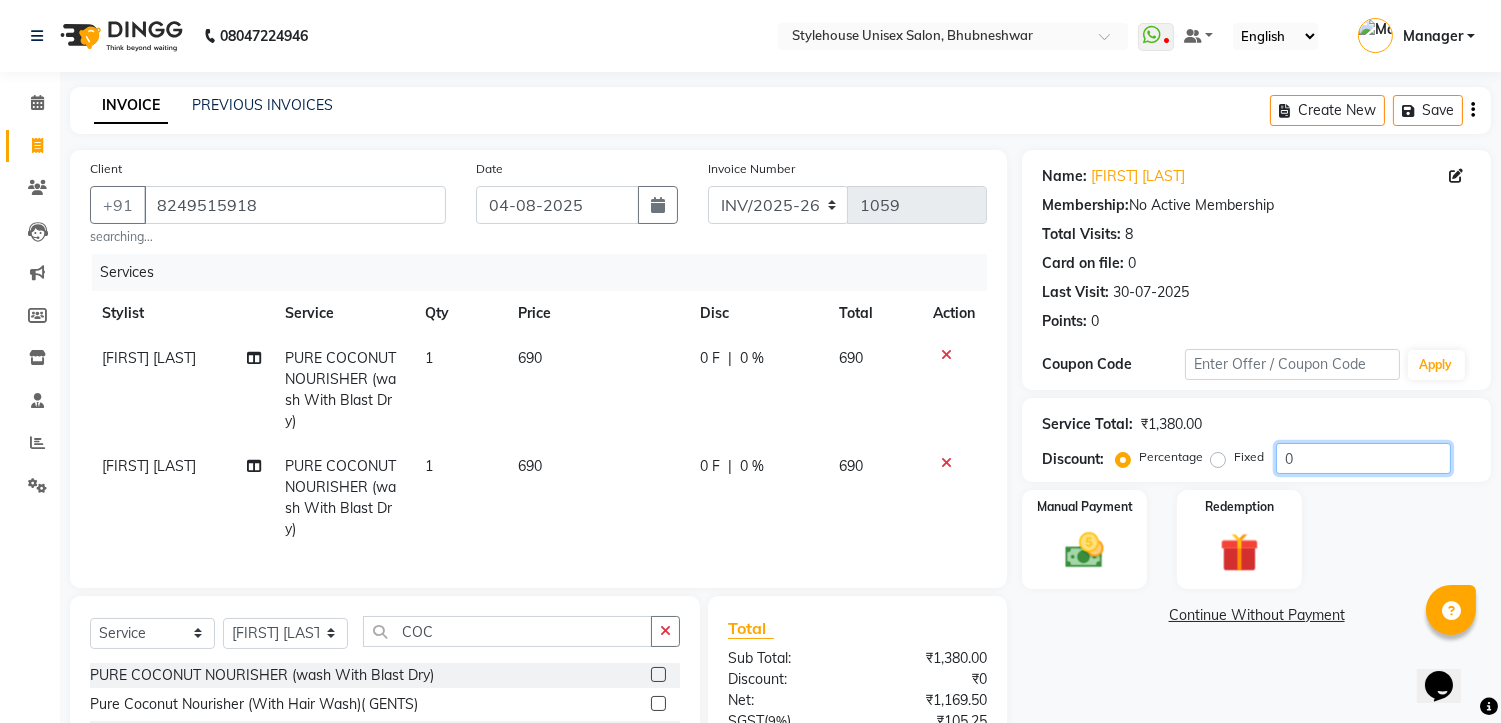 click on "0" 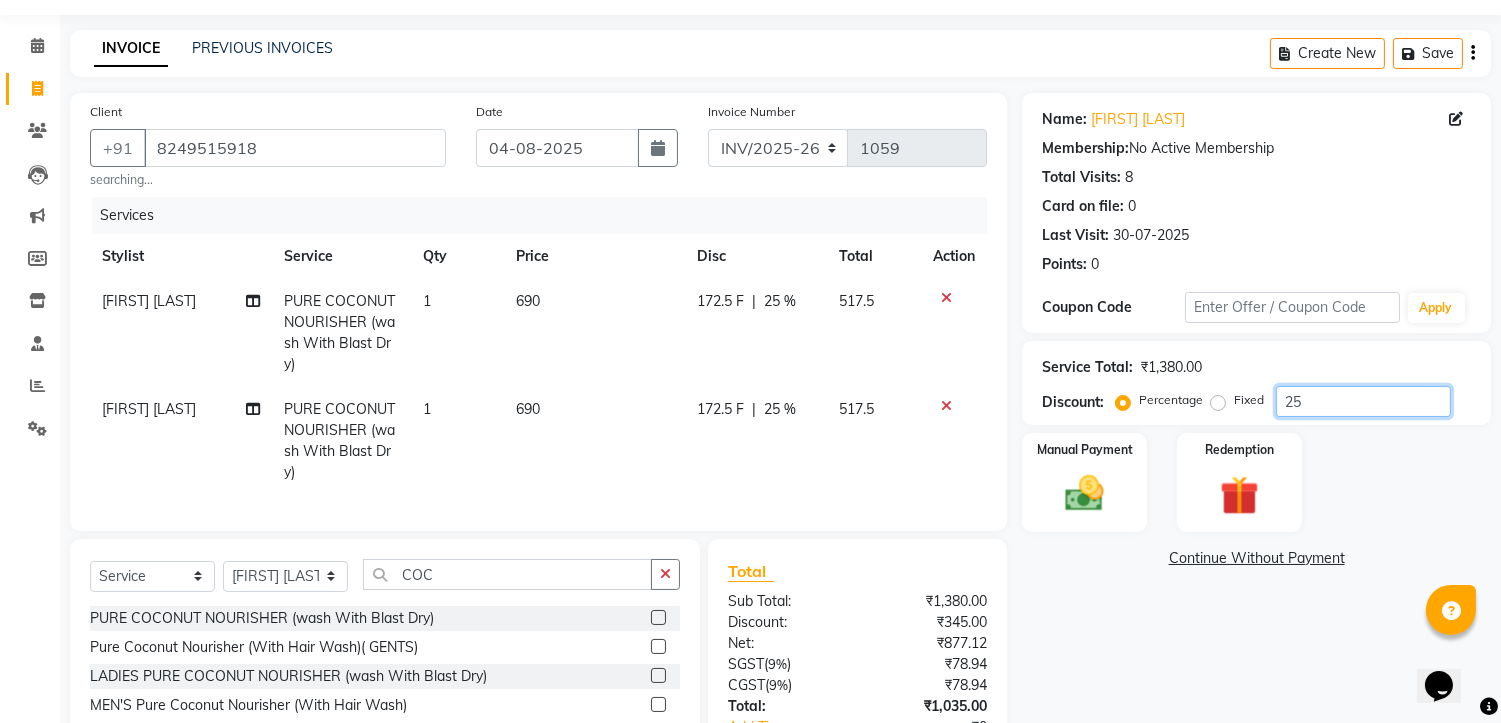 scroll, scrollTop: 214, scrollLeft: 0, axis: vertical 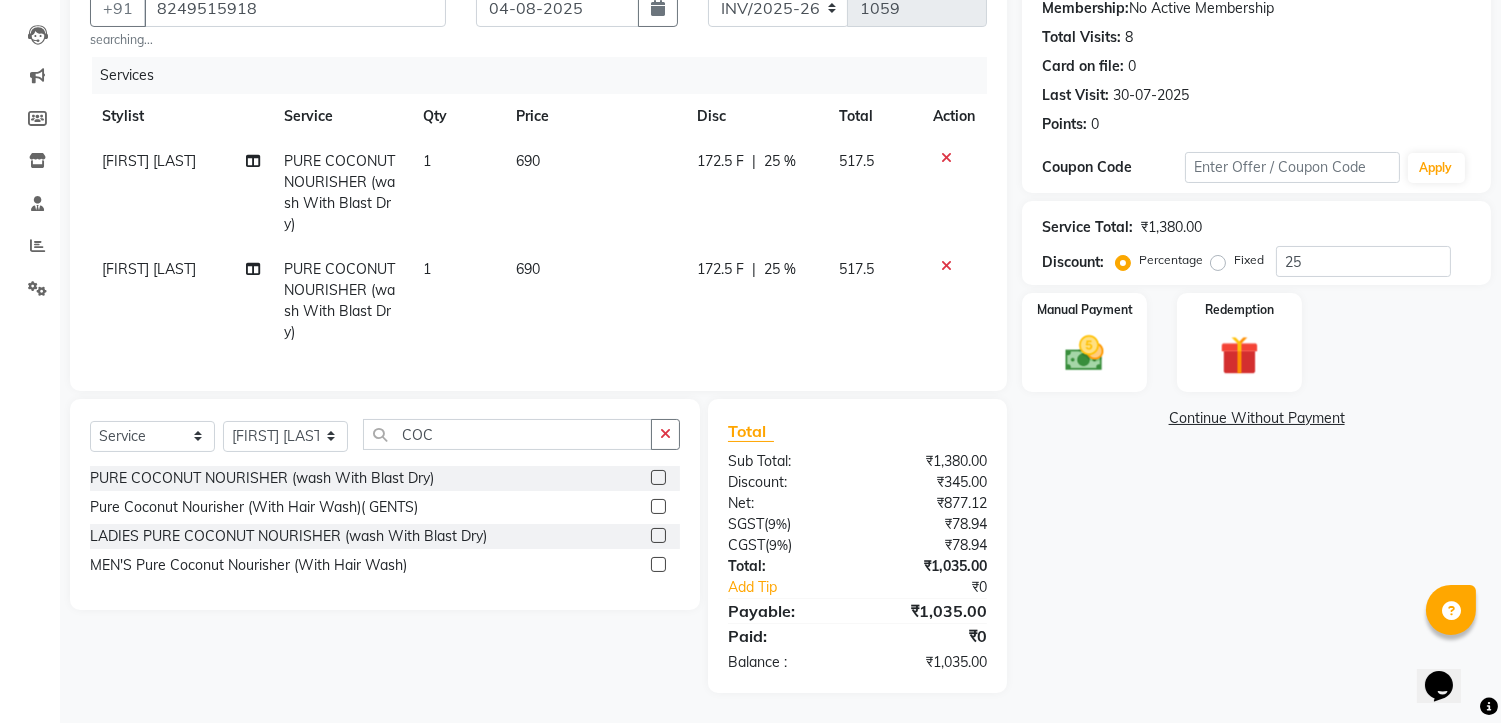 click on "Services Stylist Service Qty Price Disc Total Action [FIRST] [LAST] PURE COCONUT NOURISHER (wash With Blast Dry) 1 690 172.5 F | 25 % 517.5 [FIRST] [LAST] PURE COCONUT NOURISHER (wash With Blast Dry) 1 690 172.5 F | 25 % 517.5" 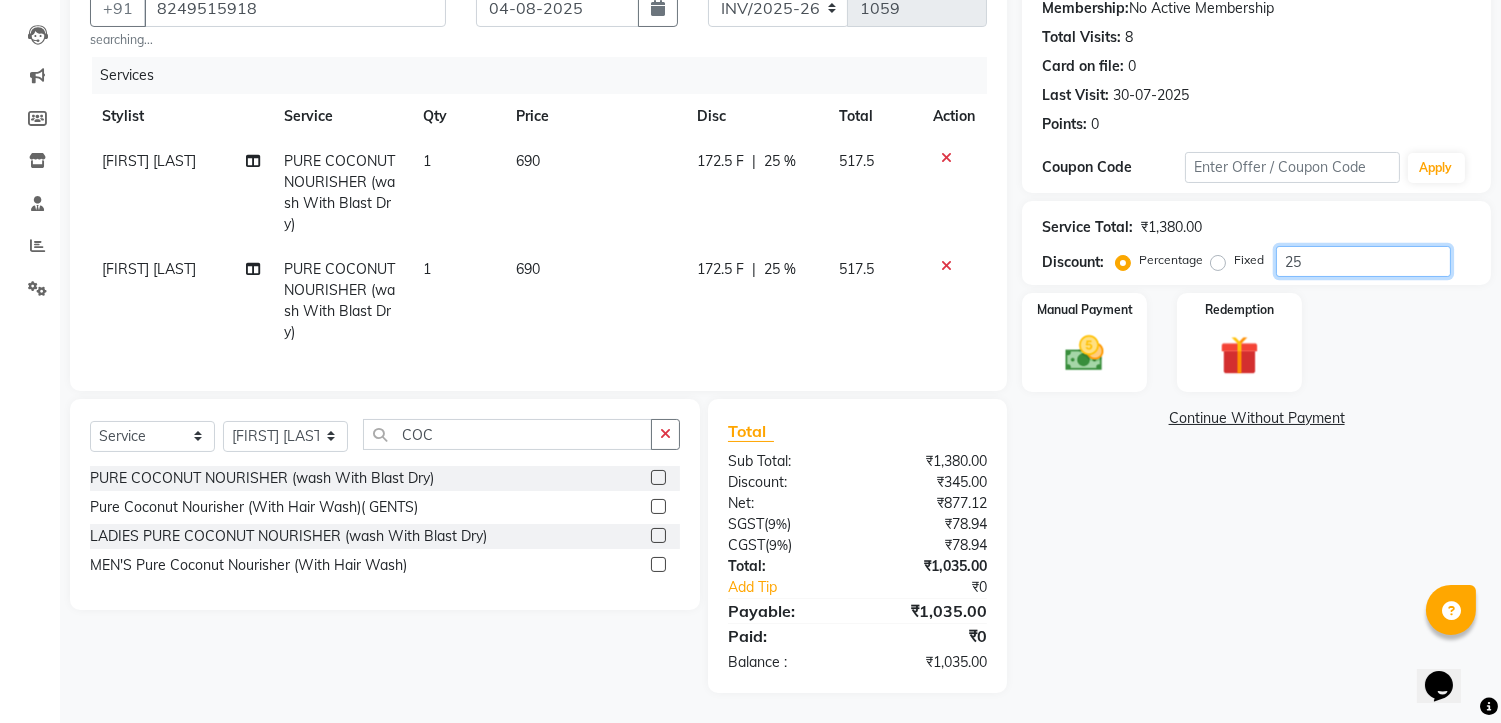 click on "25" 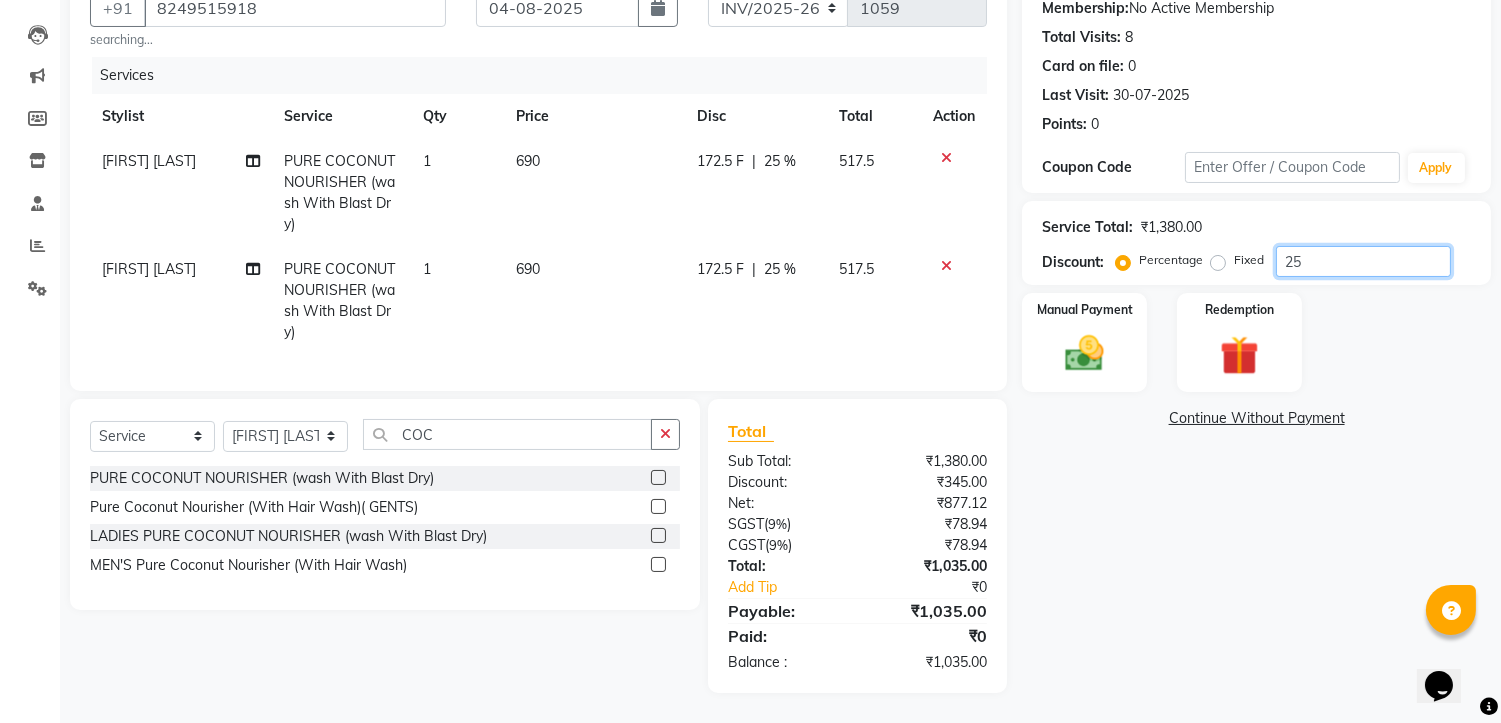 type on "2" 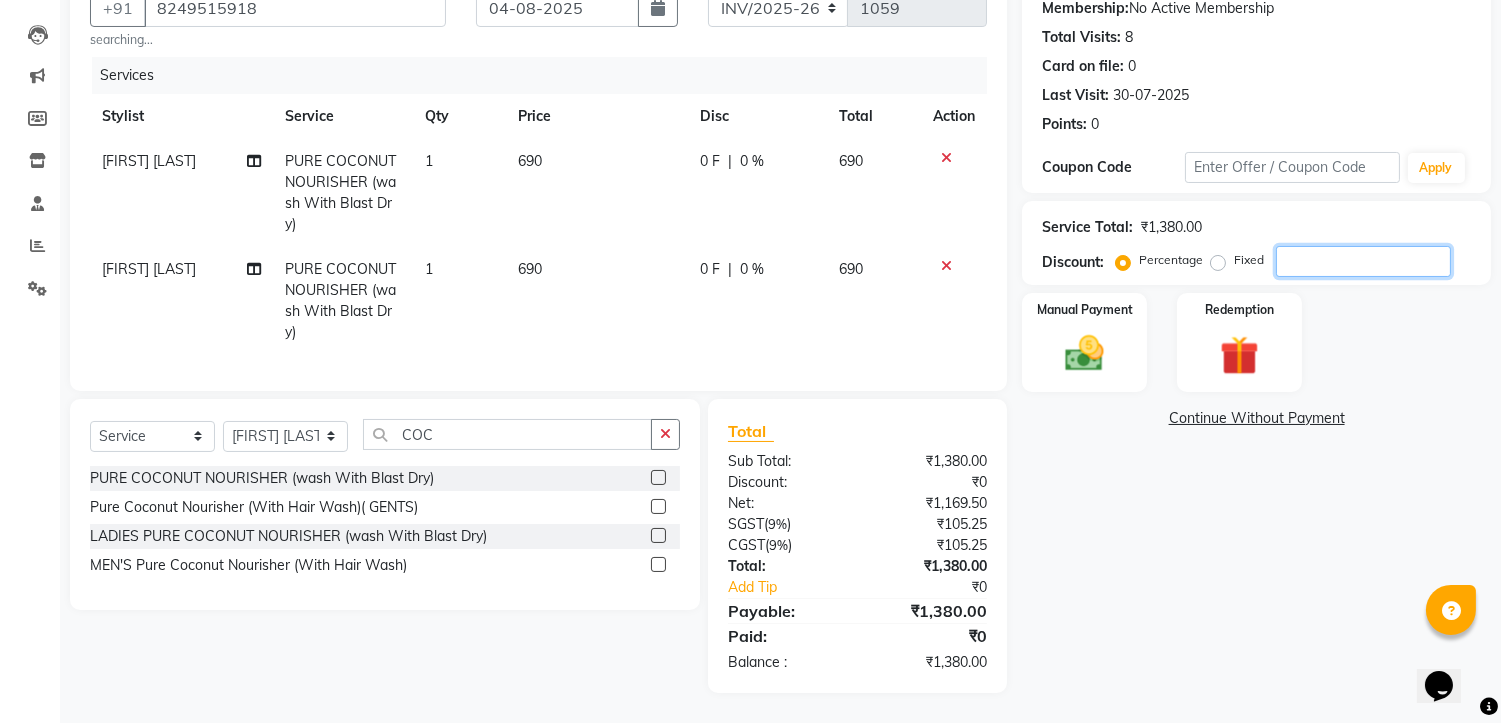 type 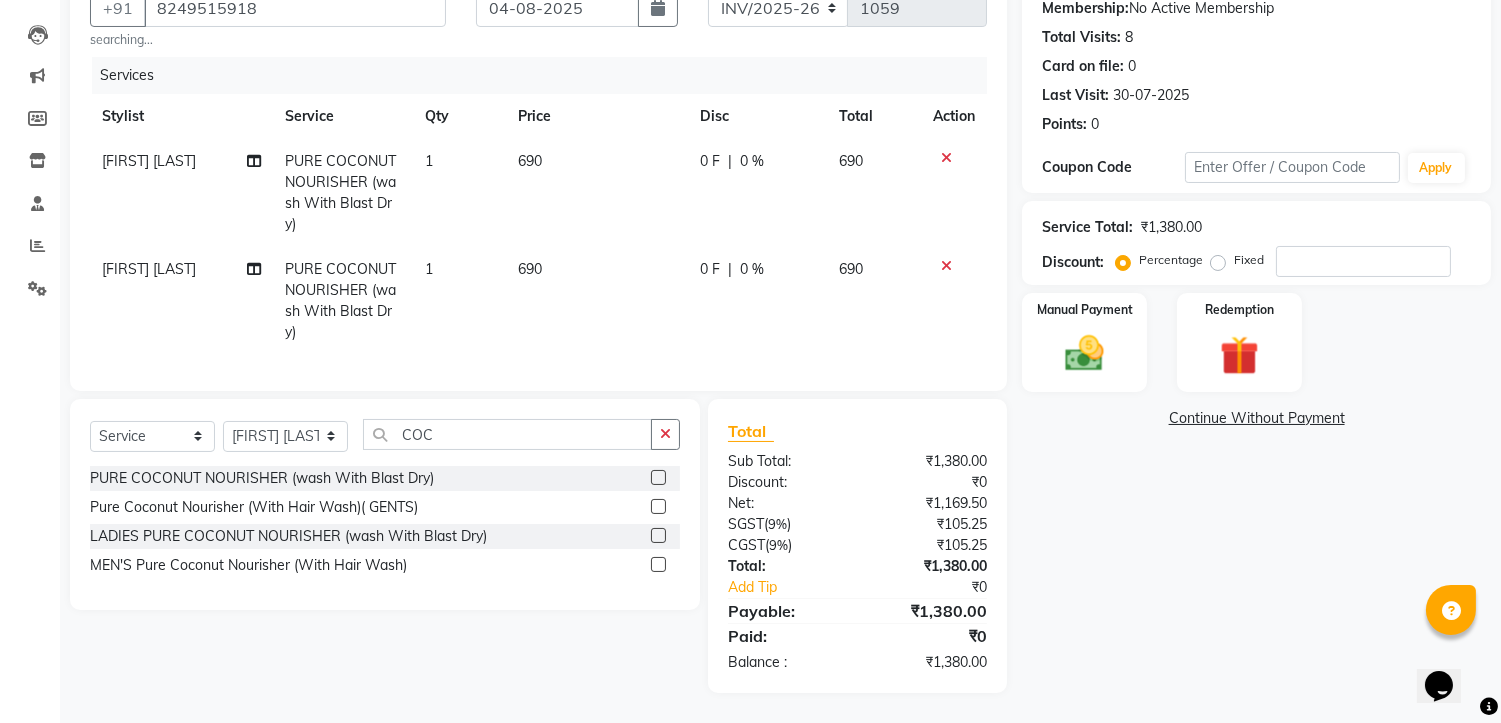 click on "0 F" 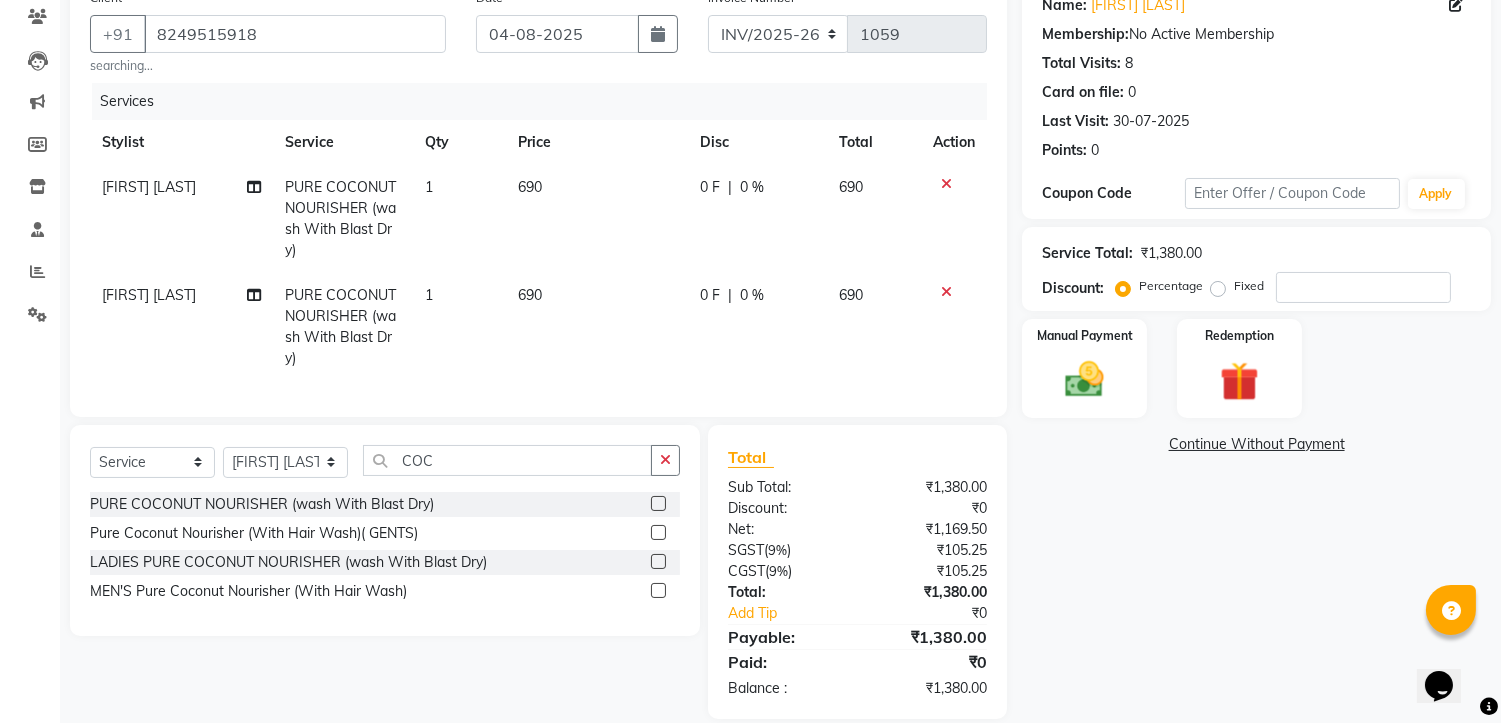 select on "[NUMBER]" 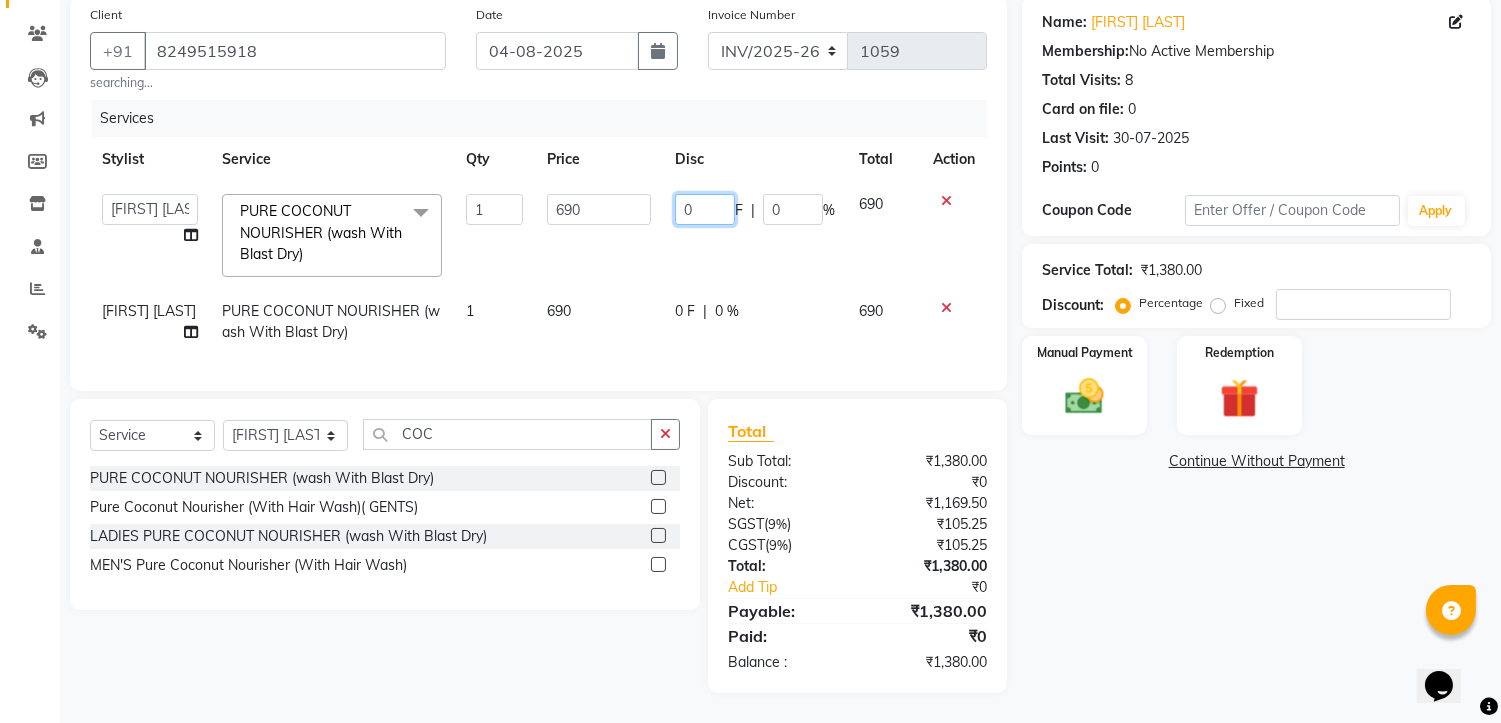 click on "0" 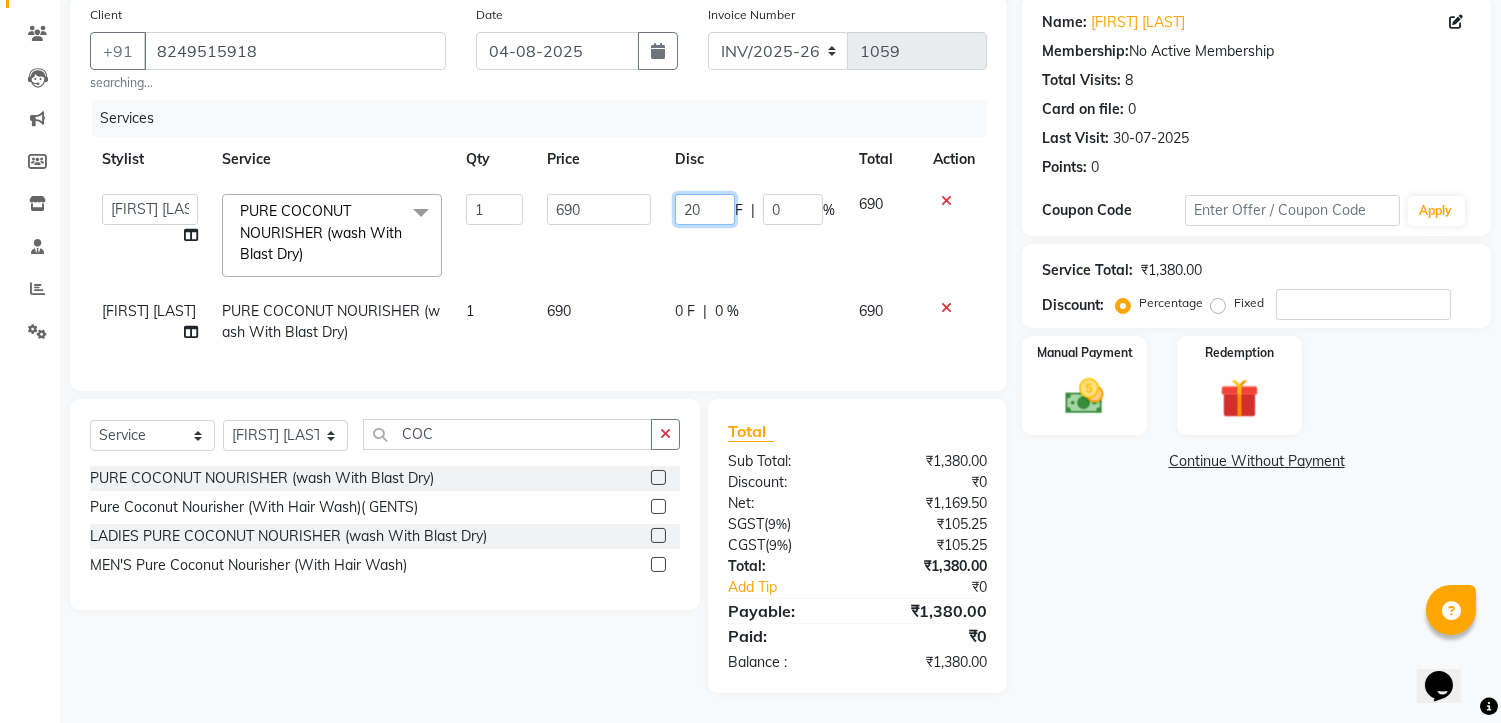 type on "200" 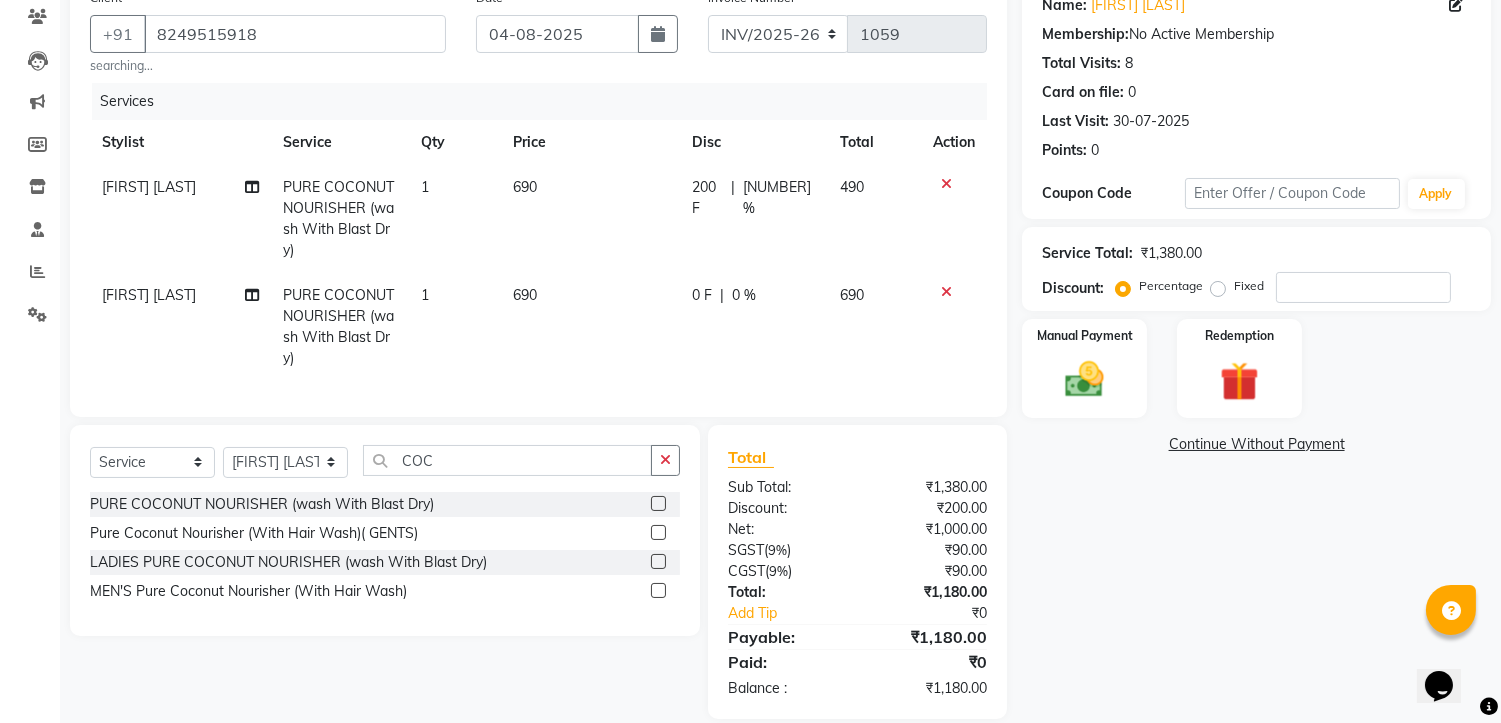click on "Name: [FIRST] [LAST] Membership: No Active Membership Total Visits: 8 Card on file: 0 Last Visit: 30-07-2025 Points: 0 Coupon Code Apply Service Total: ₹1,380.00 Discount: Percentage Fixed Manual Payment Redemption Continue Without Payment" 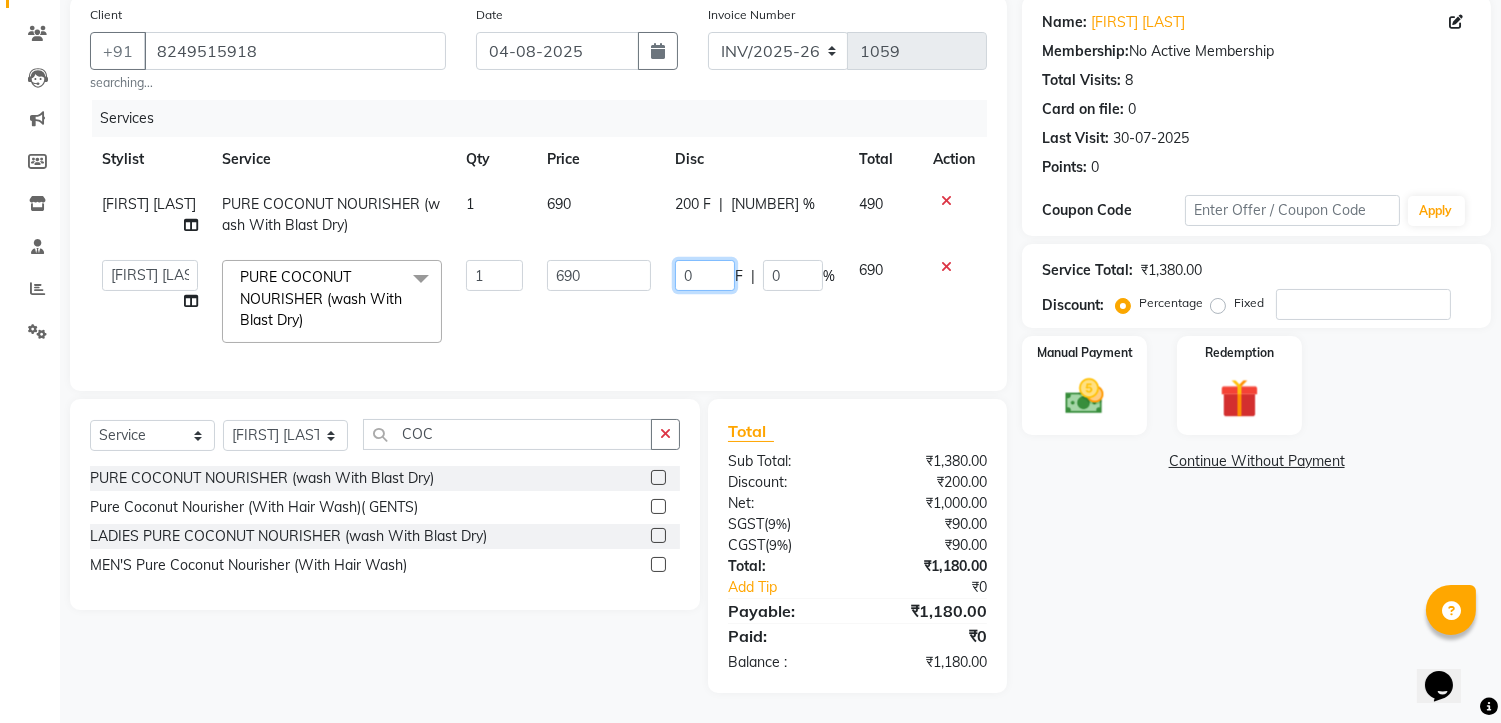 click on "0" 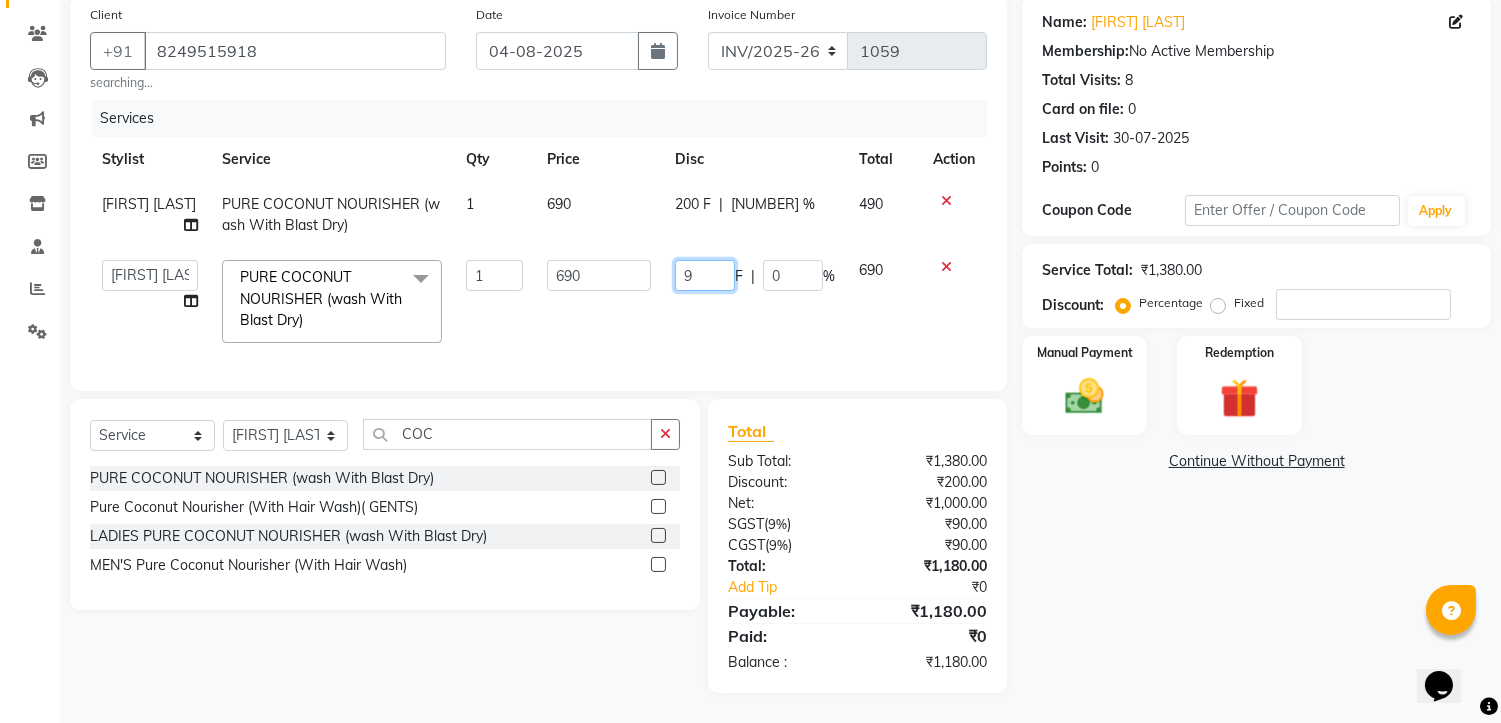 type on "90" 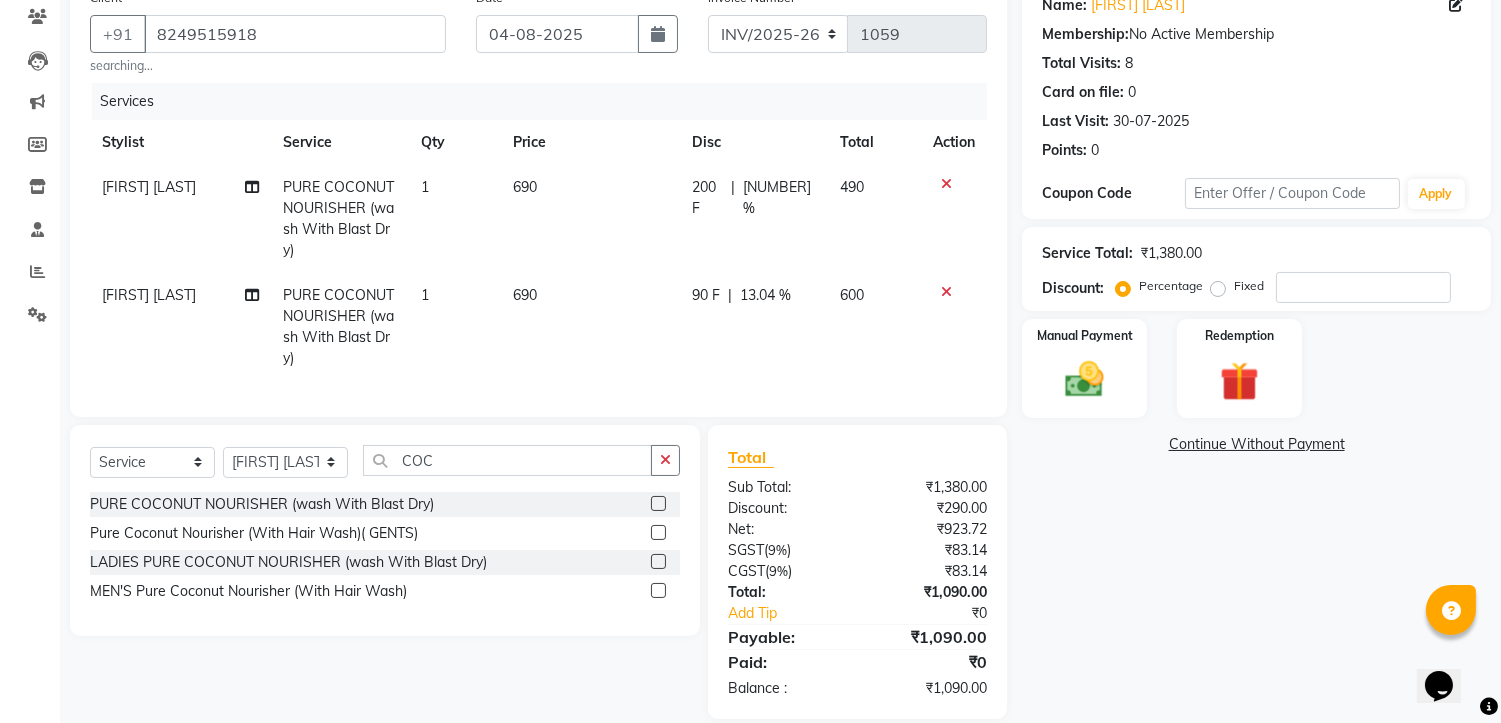 click on "Name: [FIRST] [LAST] Membership: No Active Membership Total Visits: 8 Card on file: 0 Last Visit: 30-07-2025 Points: 0 Coupon Code Apply Service Total: ₹1,380.00 Discount: Percentage Fixed Manual Payment Redemption Continue Without Payment" 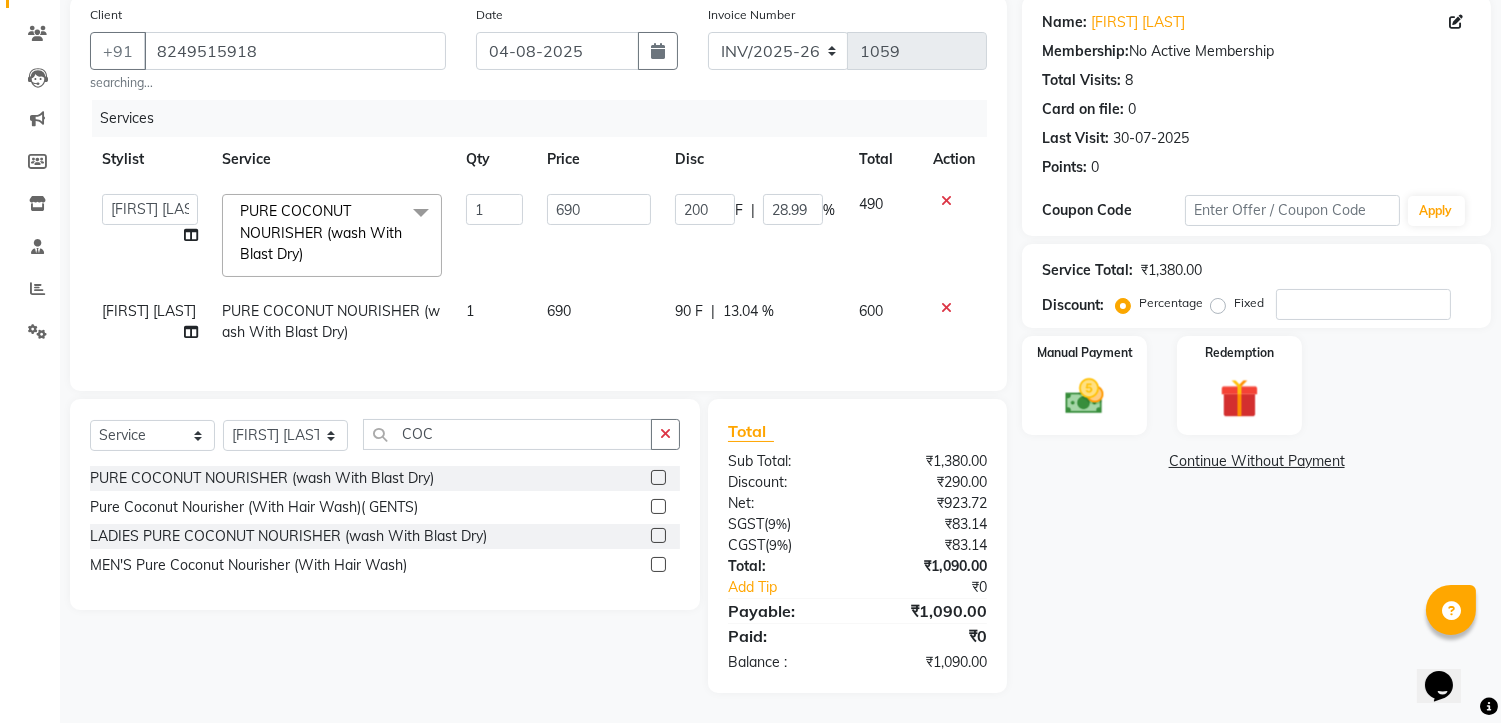 click on "13.04 %" 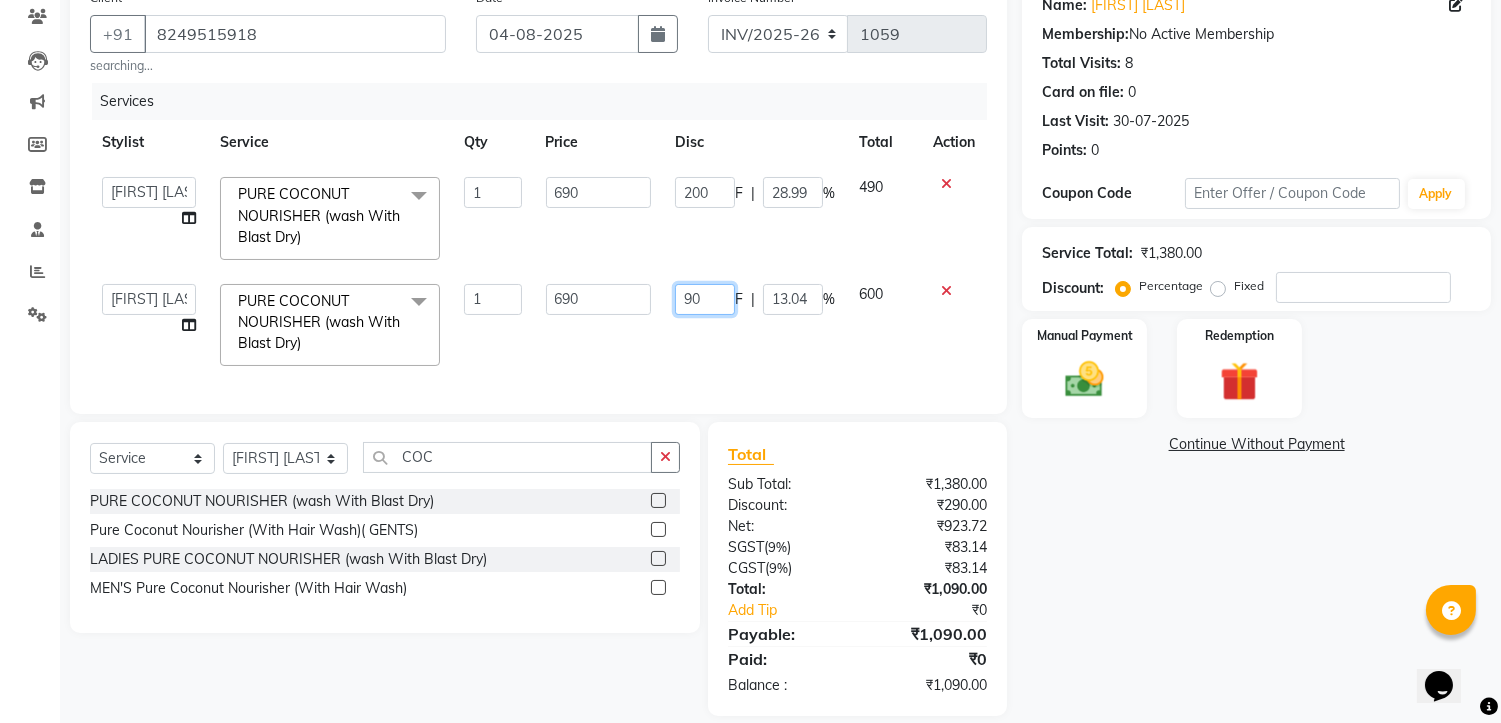 click on "90" 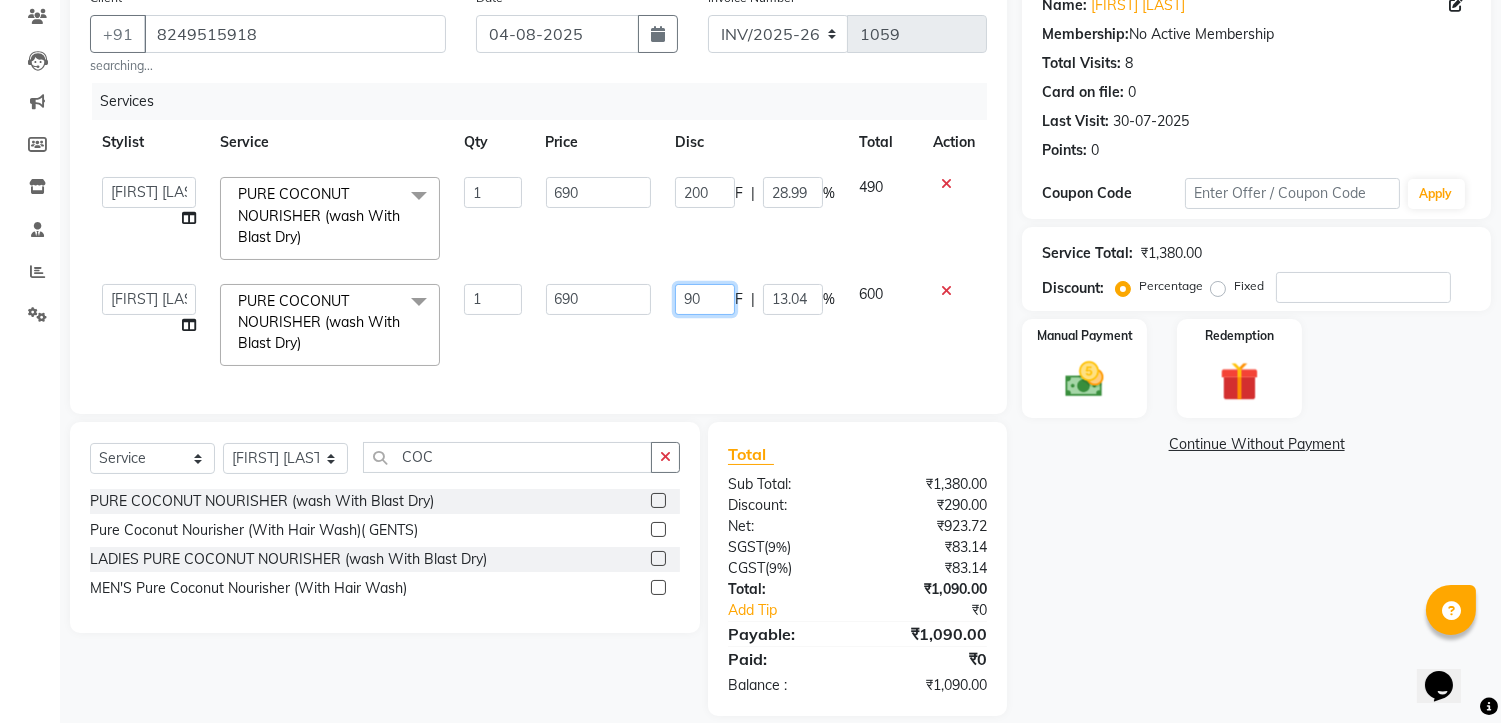 type on "9" 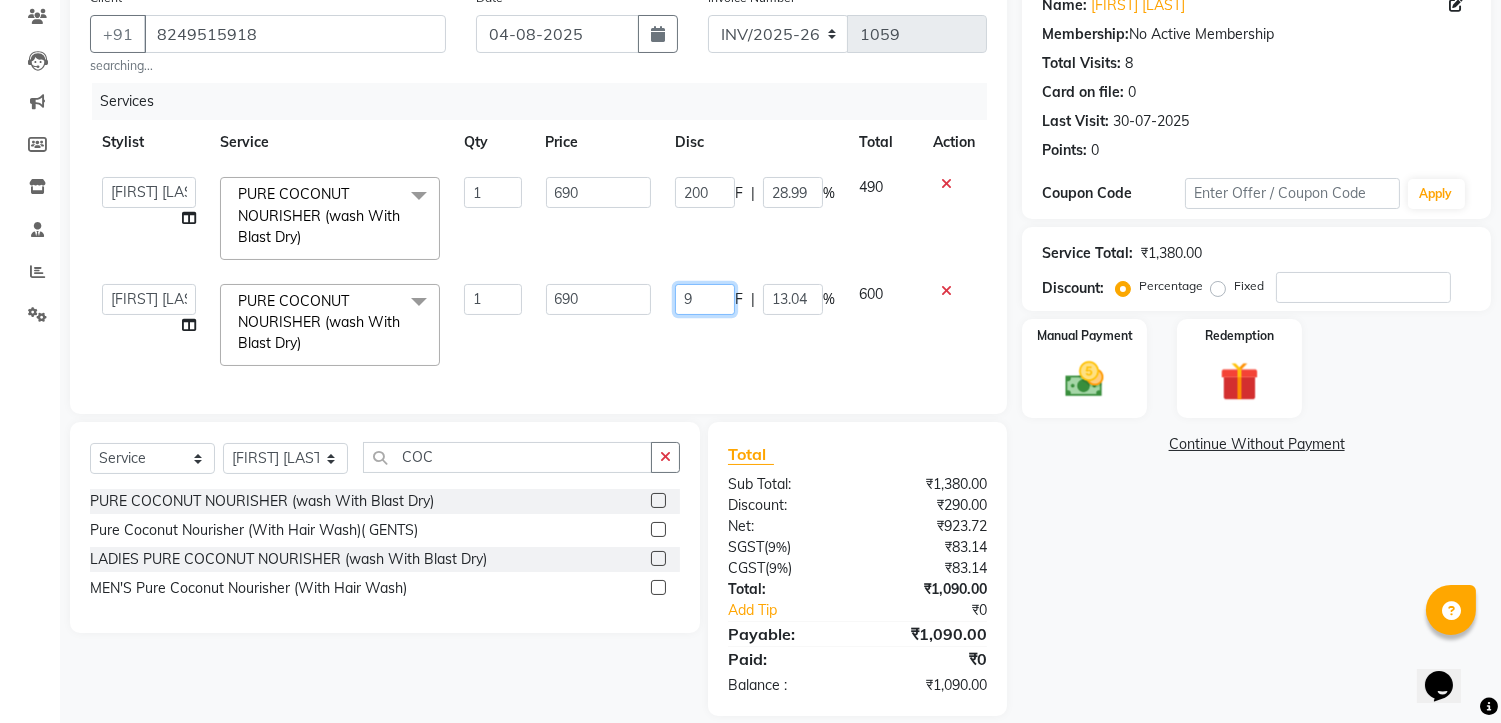 type 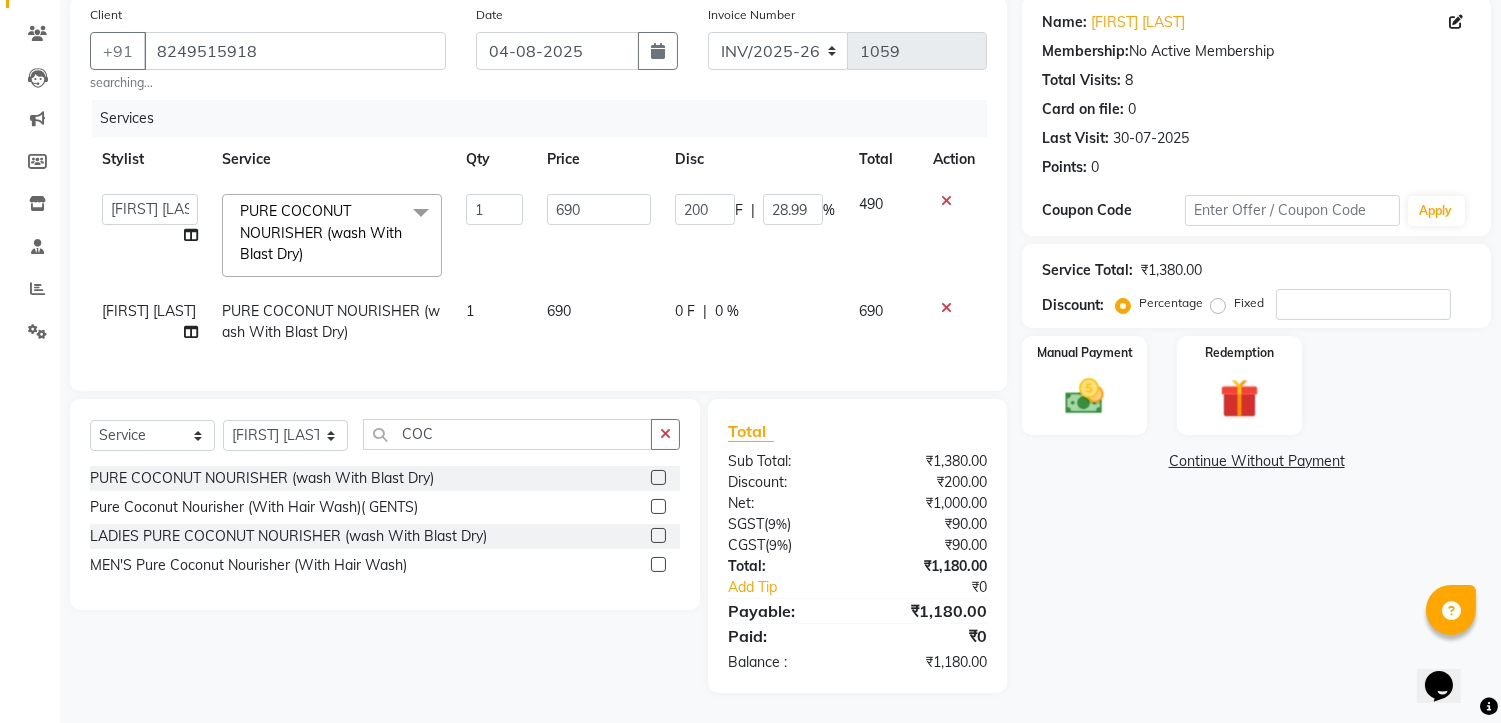 click on "Name: [FIRST] [LAST] Membership: No Active Membership Total Visits: 8 Card on file: 0 Last Visit: 30-07-2025 Points: 0 Coupon Code Apply Service Total: ₹1,380.00 Discount: Percentage Fixed Manual Payment Redemption Continue Without Payment" 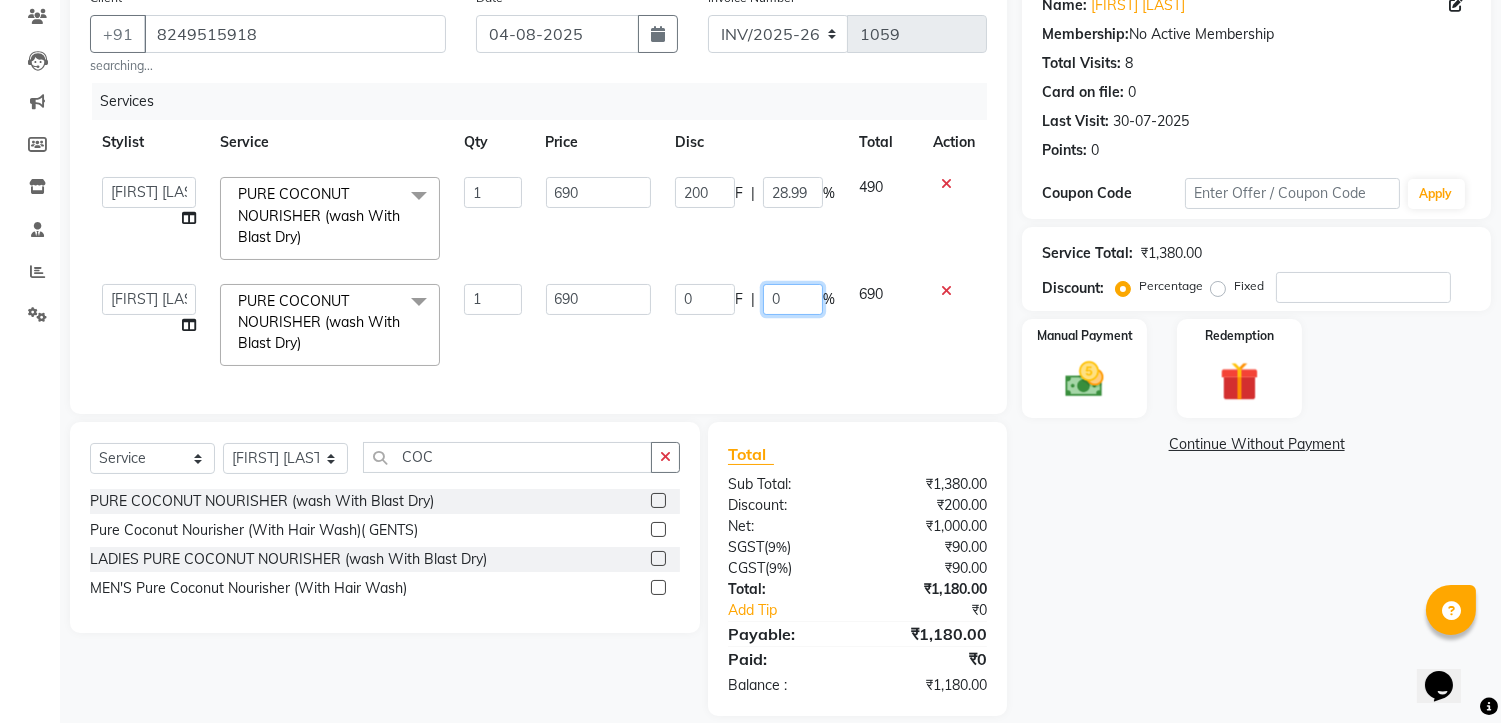 click on "0" 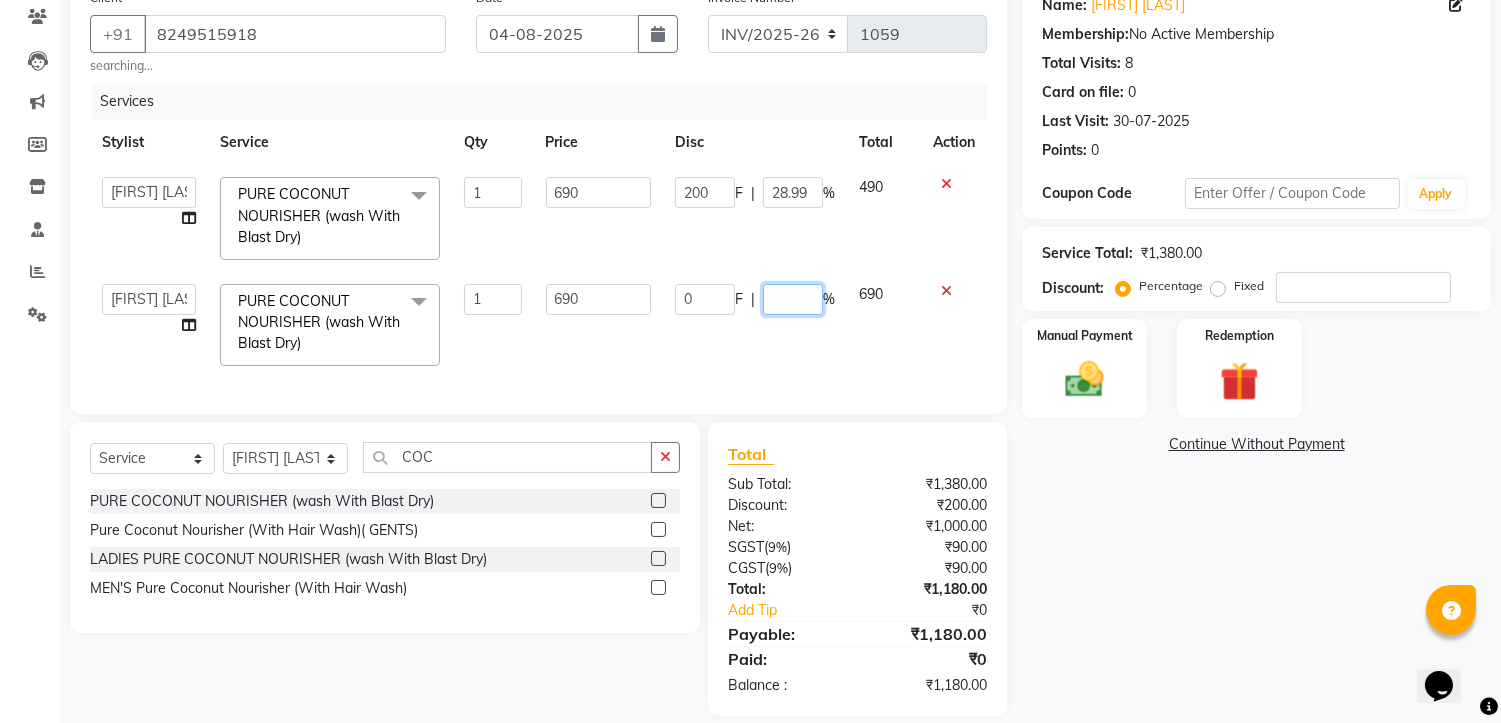 type on "2" 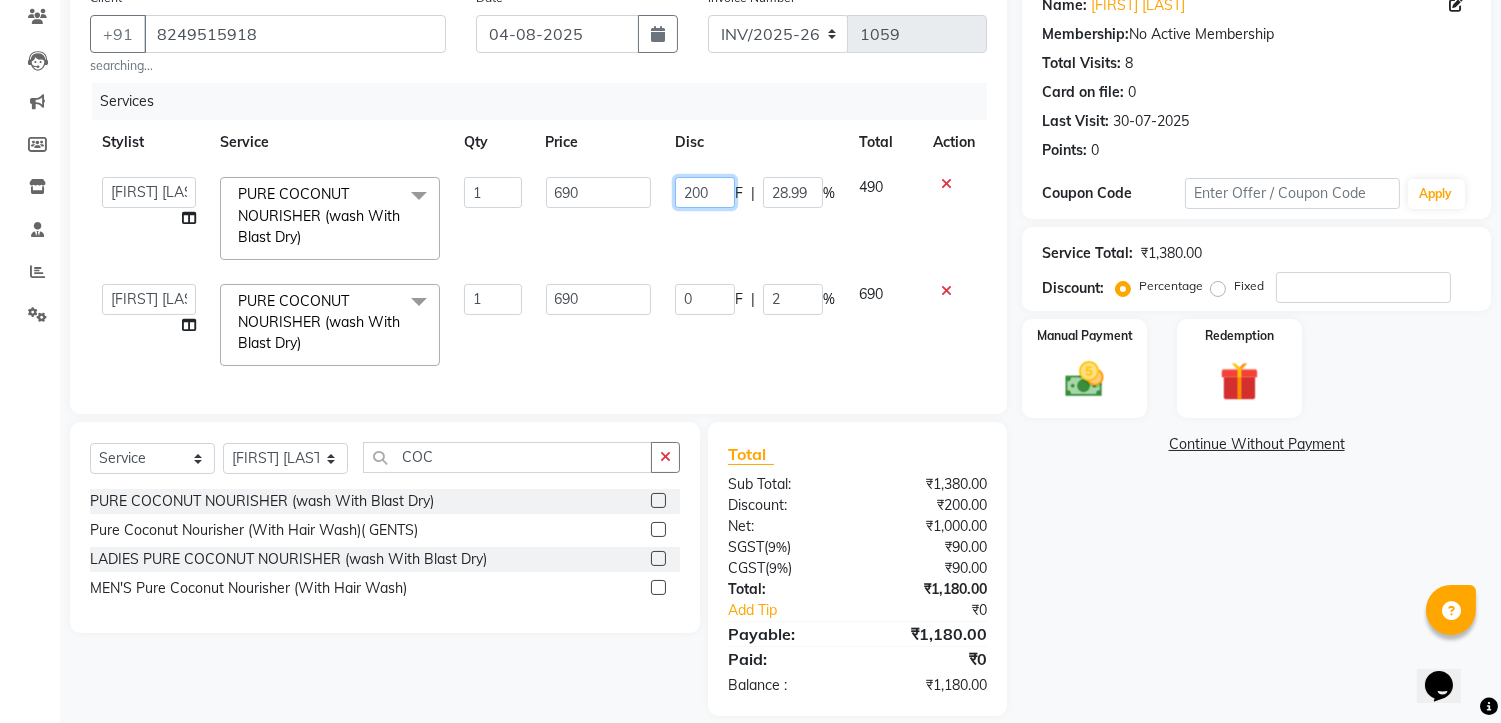 click on "200" 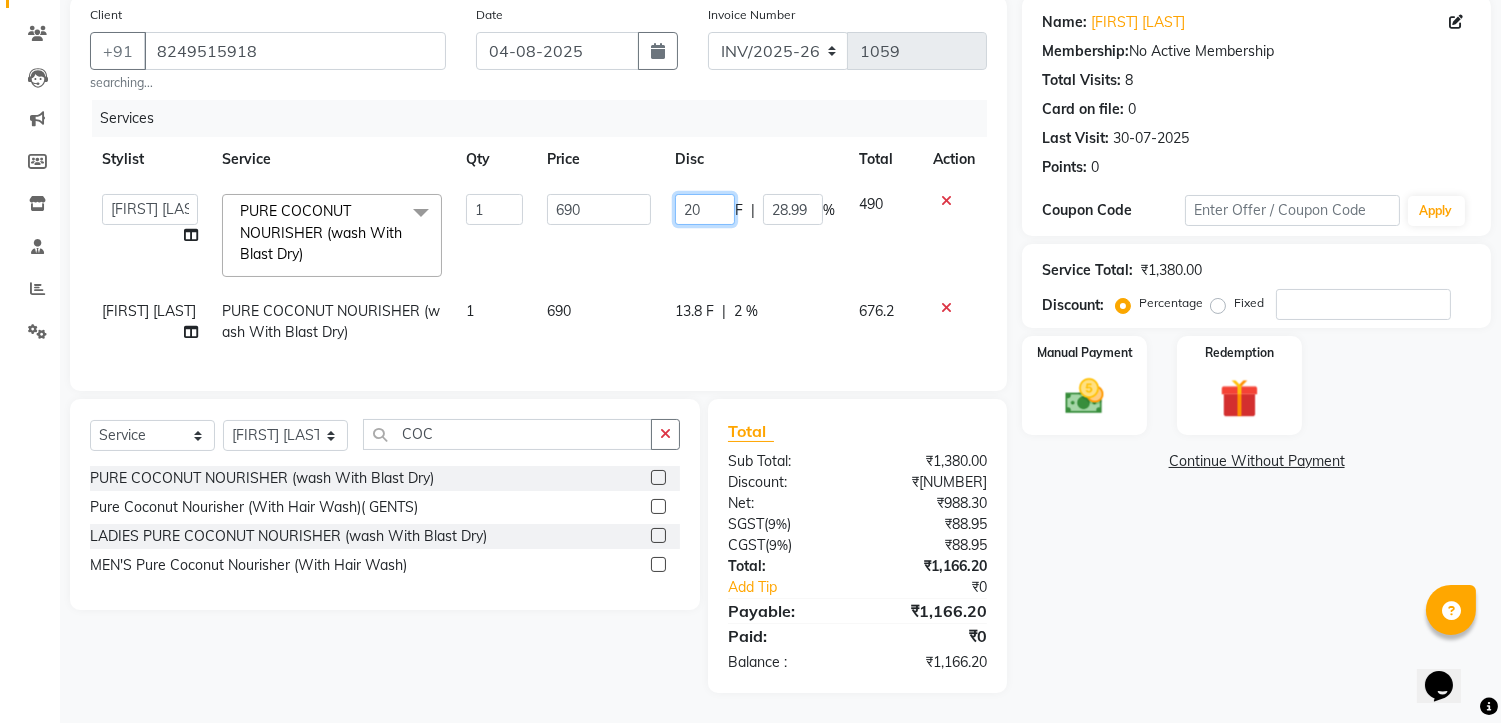 type on "2" 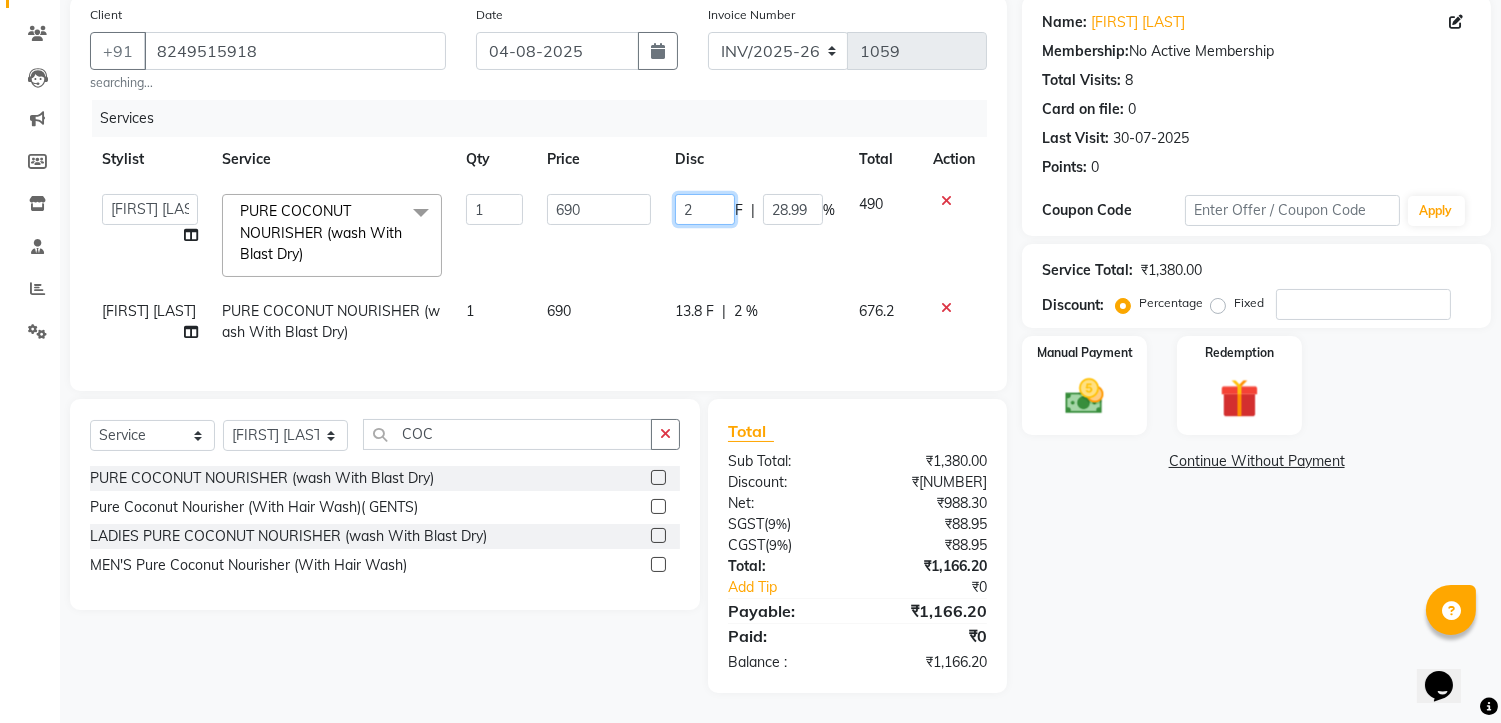 type 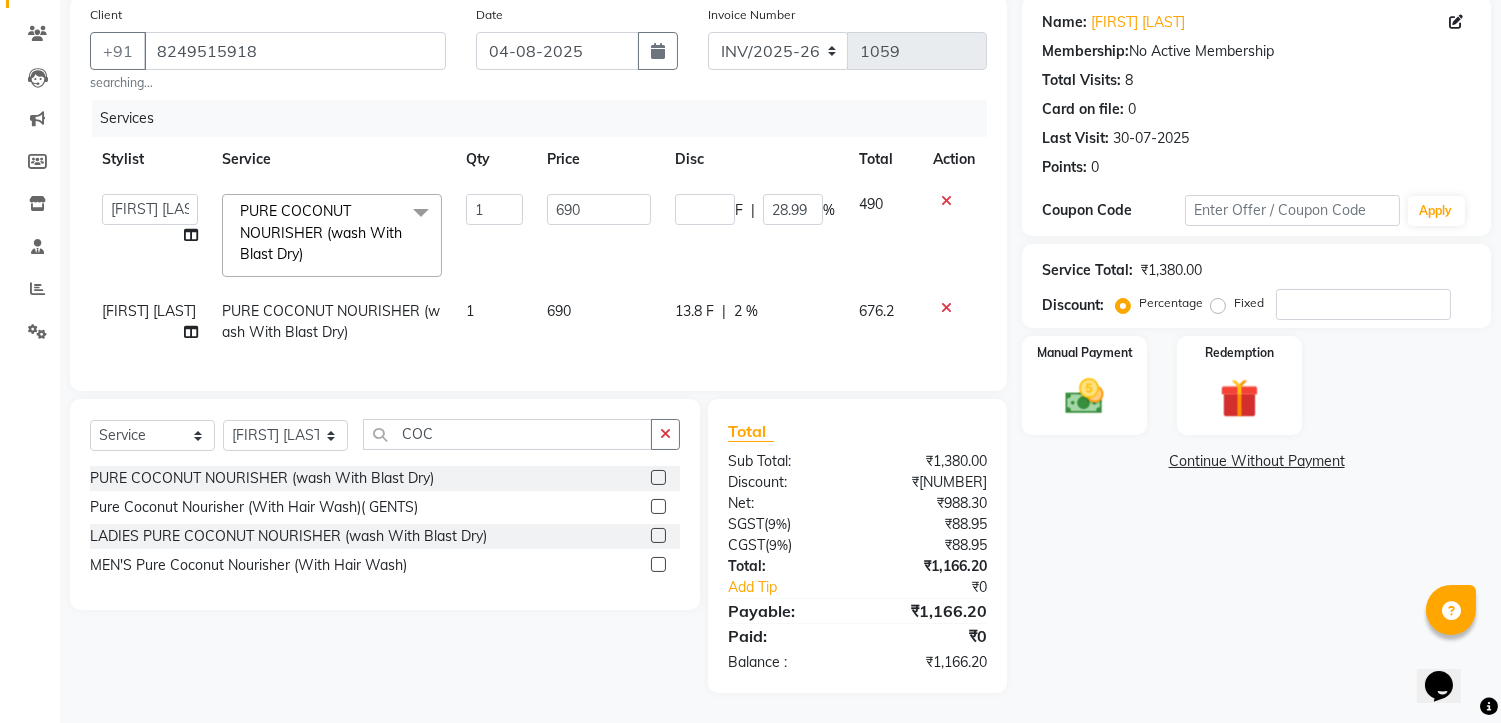 click on "Name: [FIRST] [LAST] Membership: No Active Membership Total Visits: 8 Card on file: 0 Last Visit: 30-07-2025 Points: 0 Coupon Code Apply Service Total: ₹1,380.00 Discount: Percentage Fixed Manual Payment Redemption Continue Without Payment" 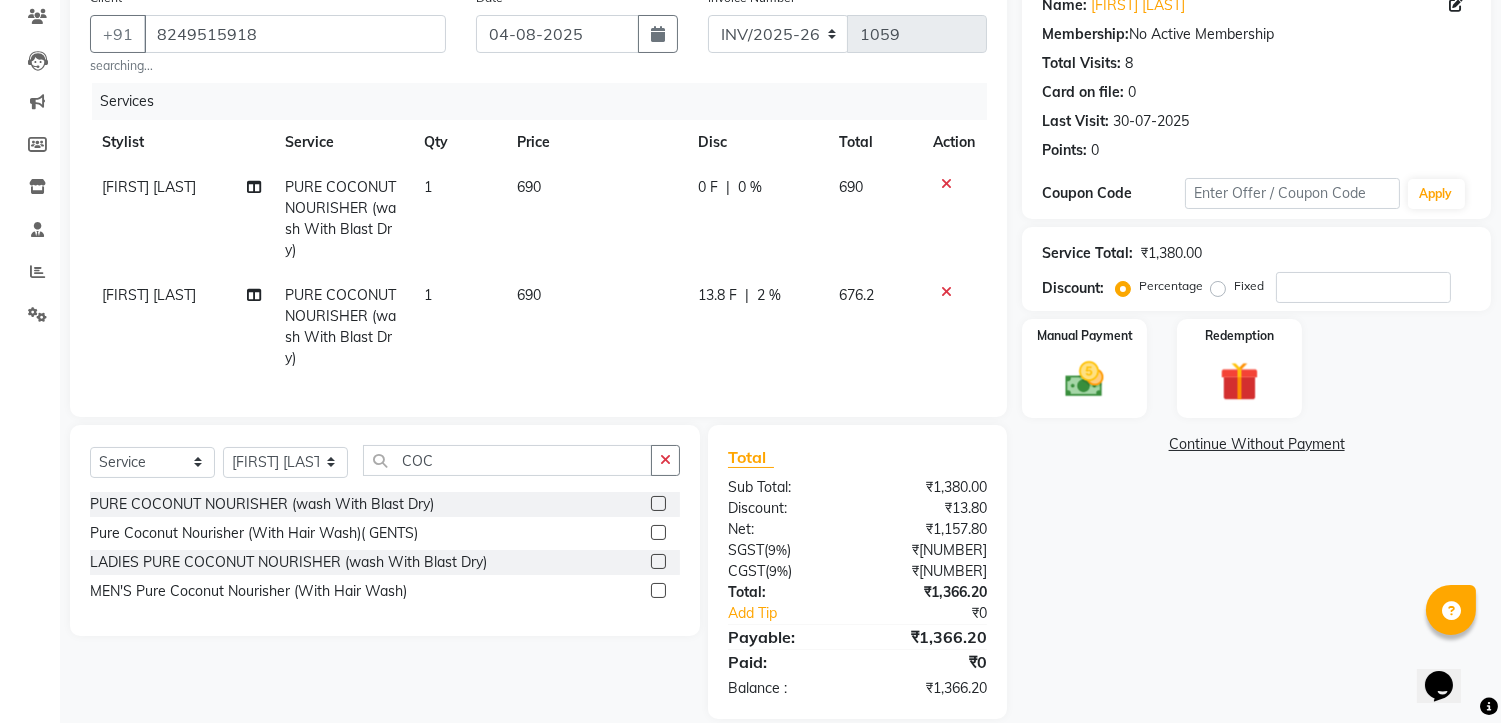 click on "2 %" 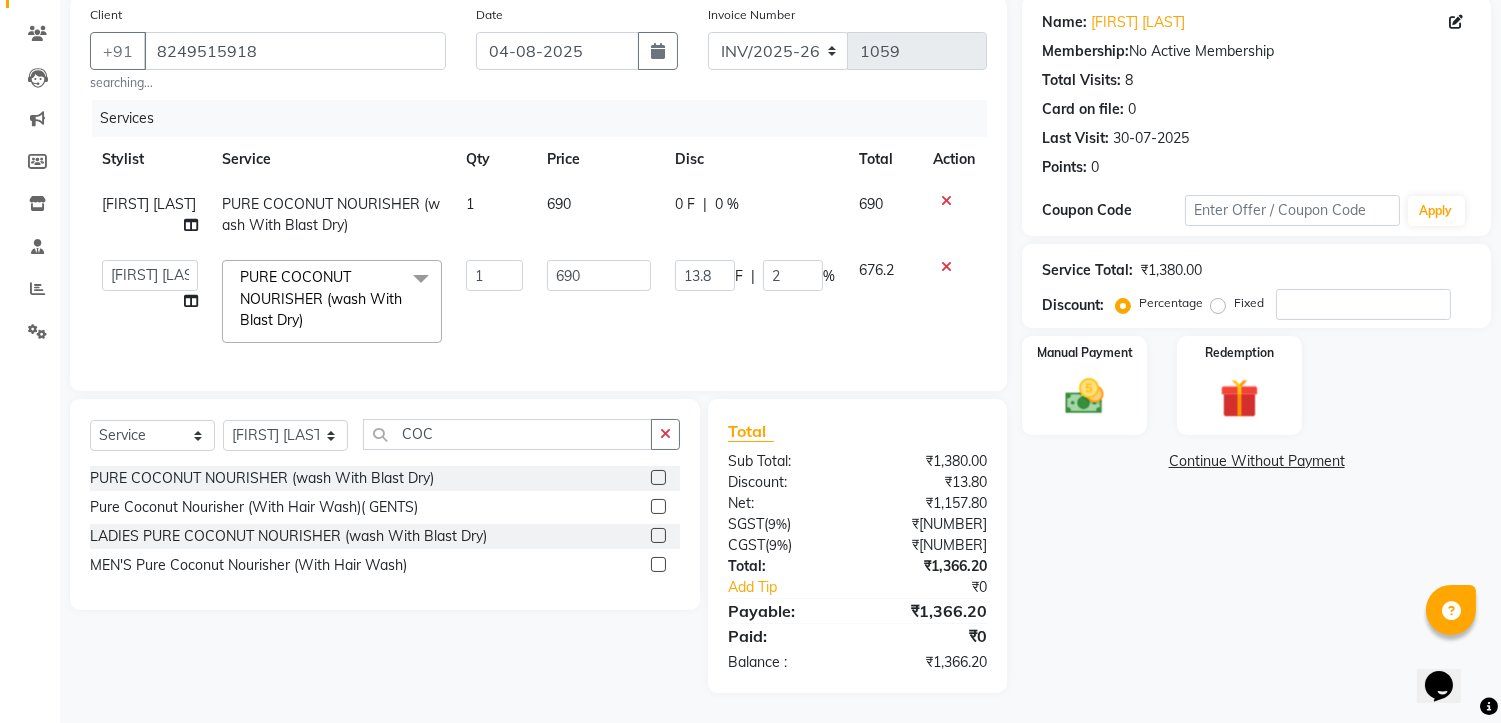 click on "[NUMBER] F | [NUMBER] %" 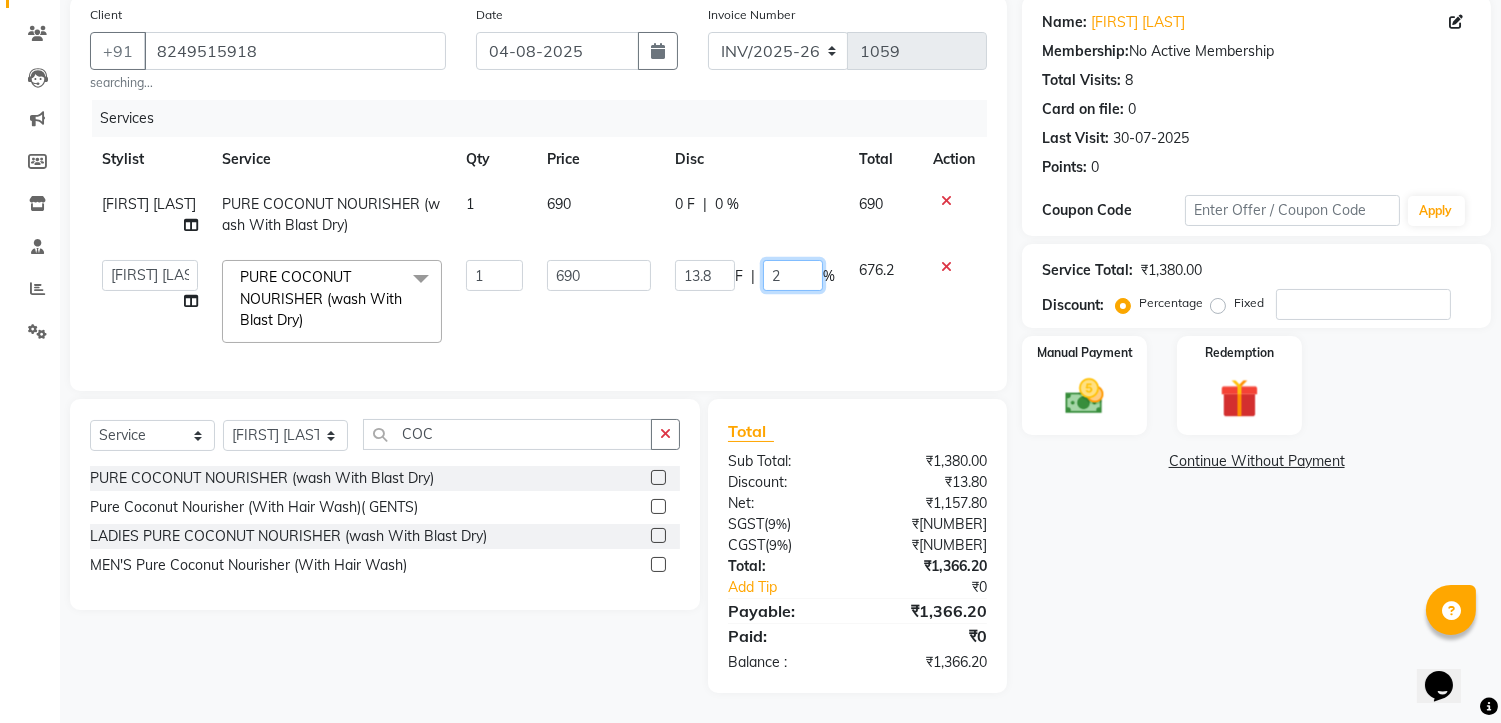 click on "2" 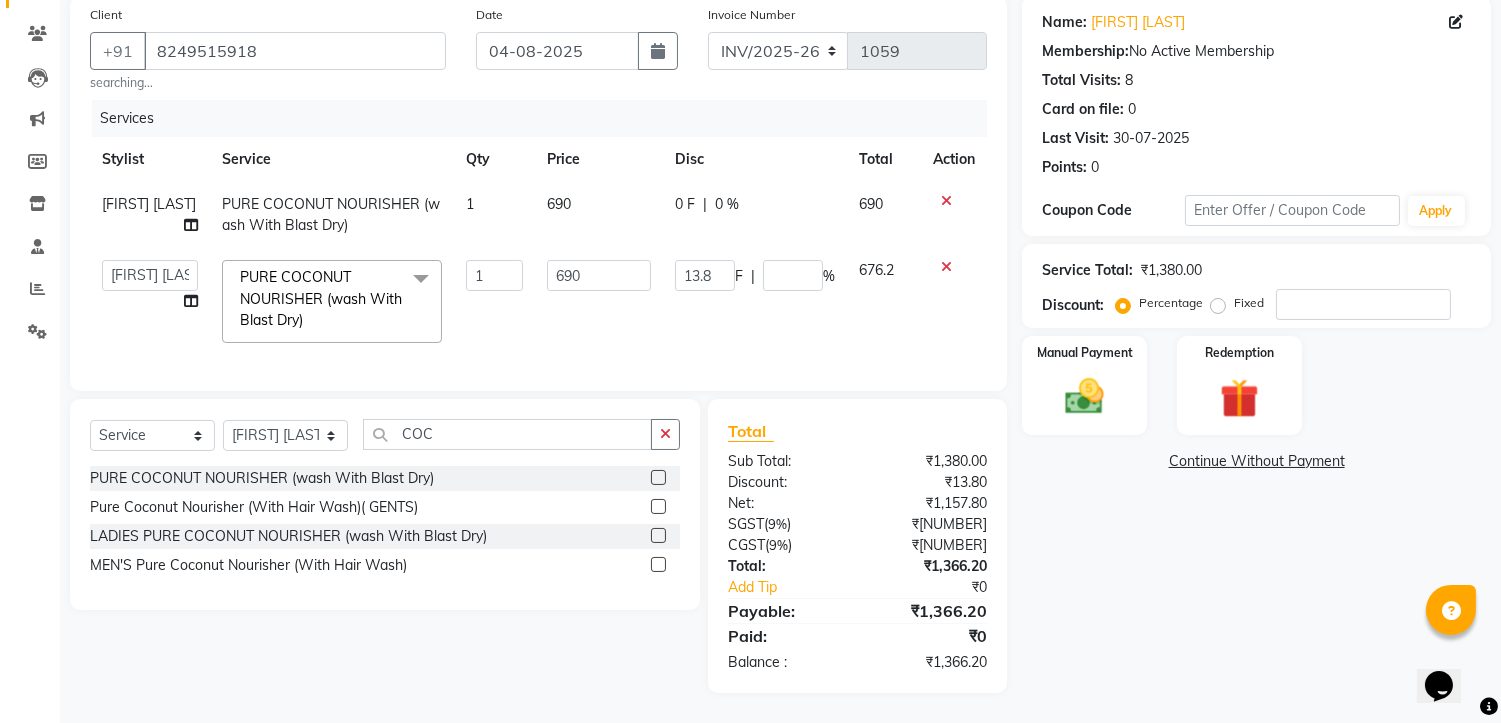 click on "Name: [FIRST] [LAST] Membership: No Active Membership Total Visits: 8 Card on file: 0 Last Visit: 30-07-2025 Points: 0 Coupon Code Apply Service Total: ₹1,380.00 Discount: Percentage Fixed Manual Payment Redemption Continue Without Payment" 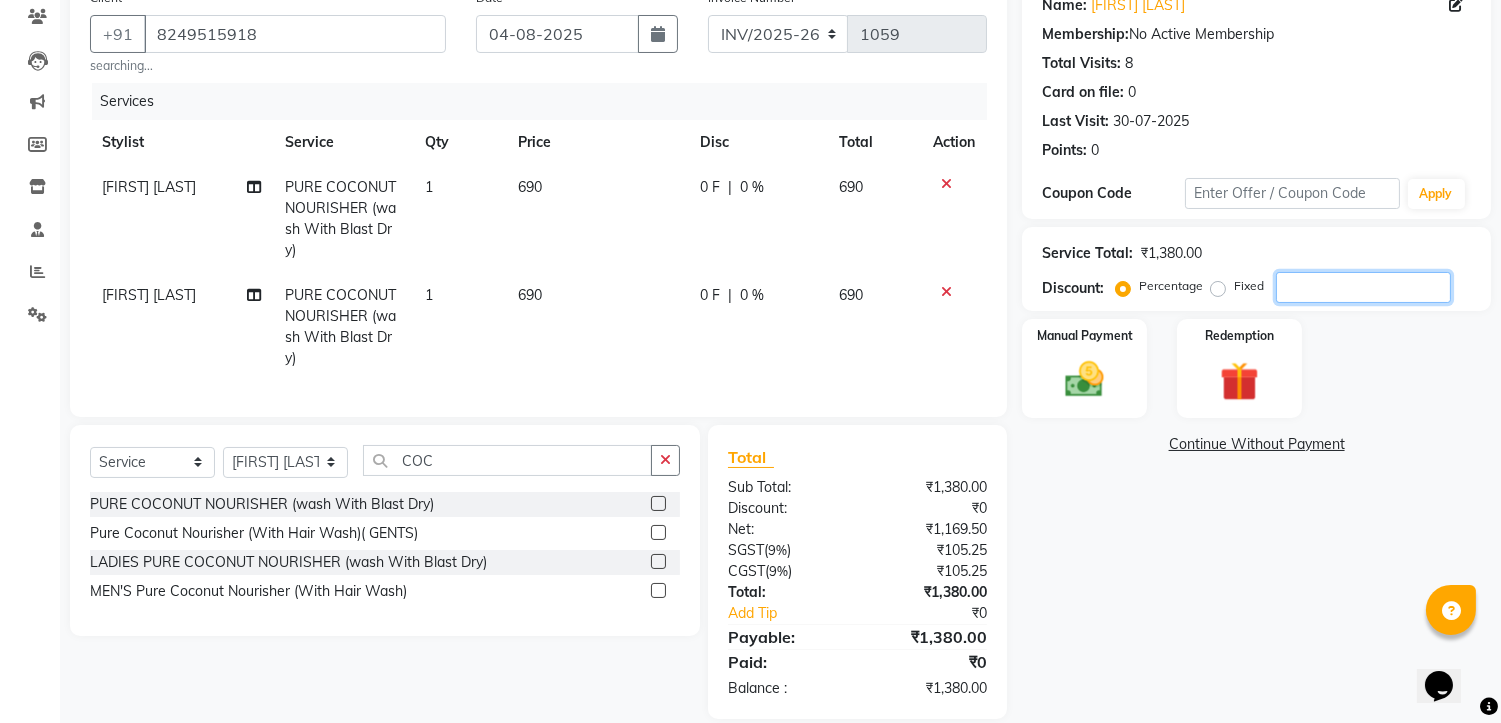 click 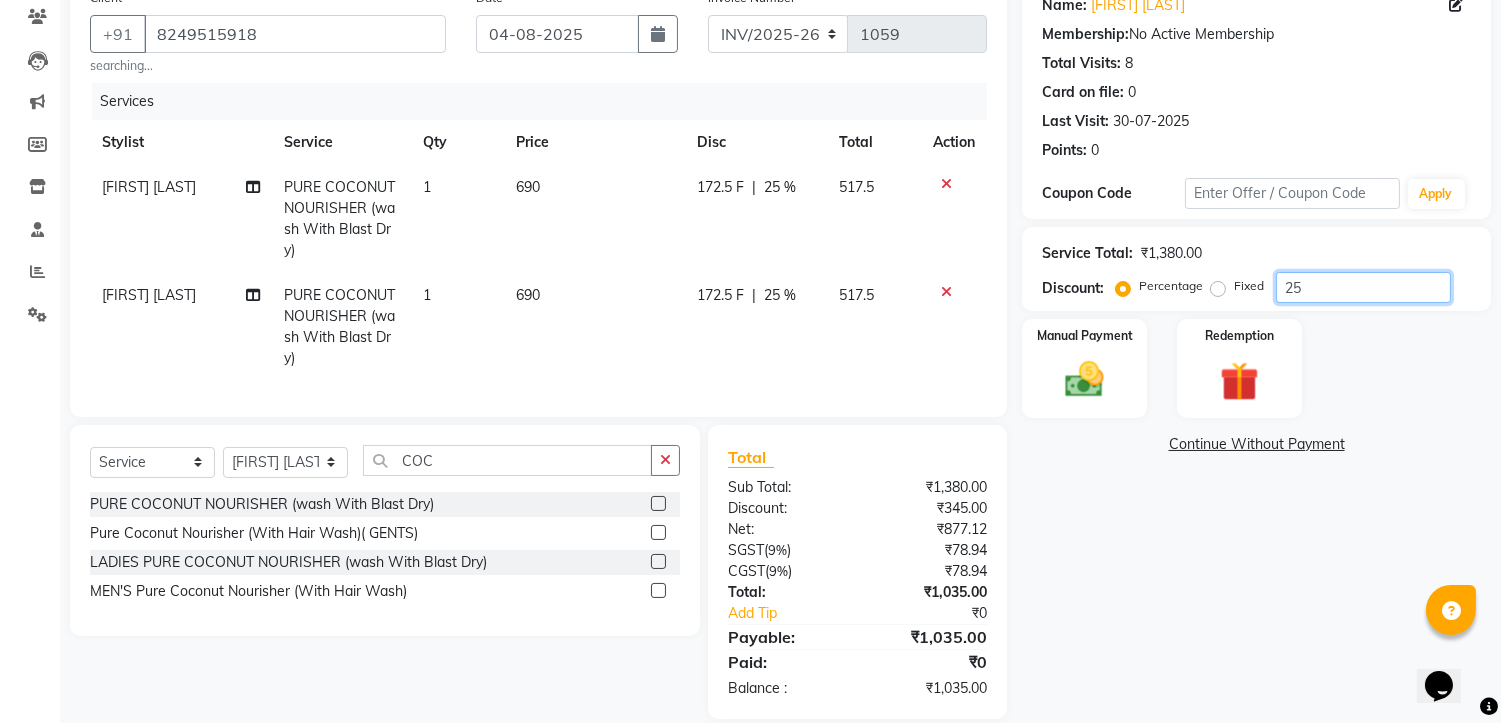 scroll, scrollTop: 214, scrollLeft: 0, axis: vertical 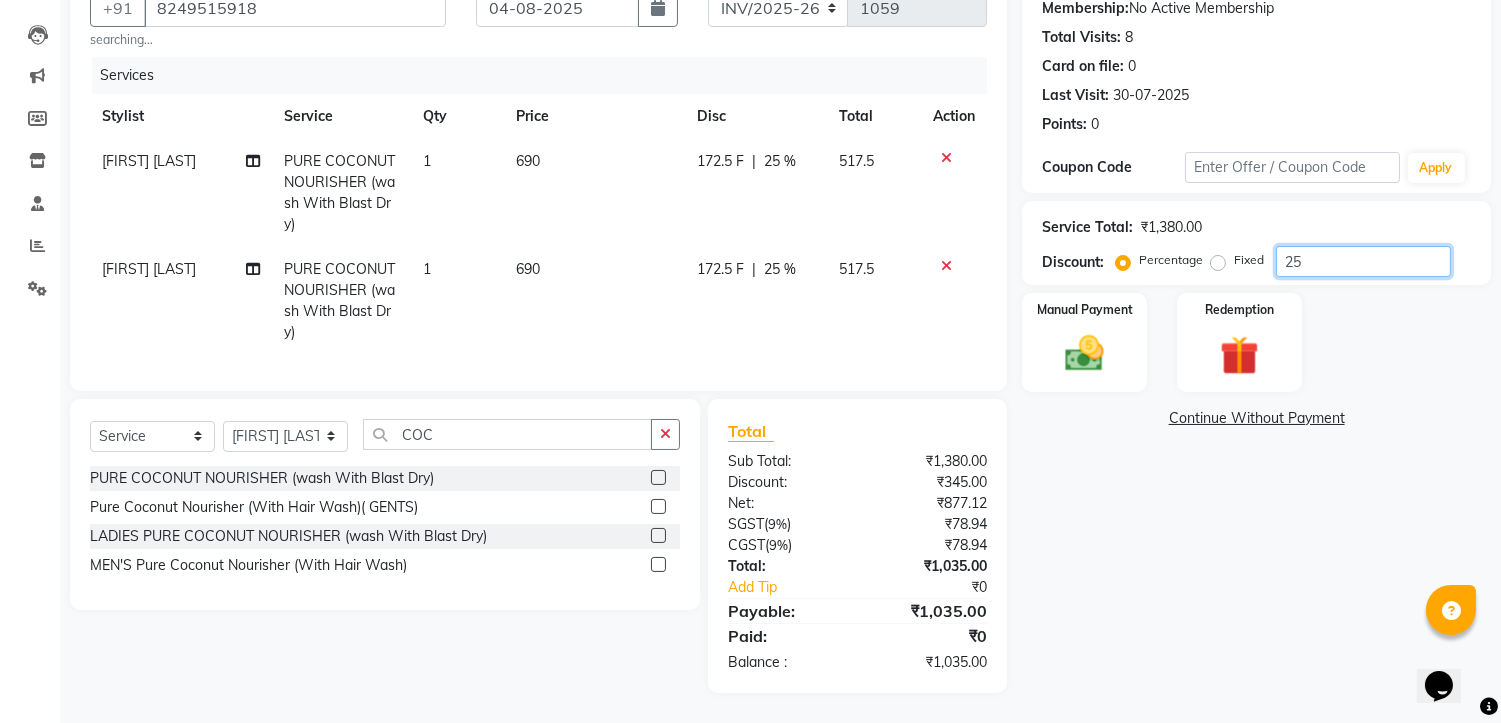 type on "2" 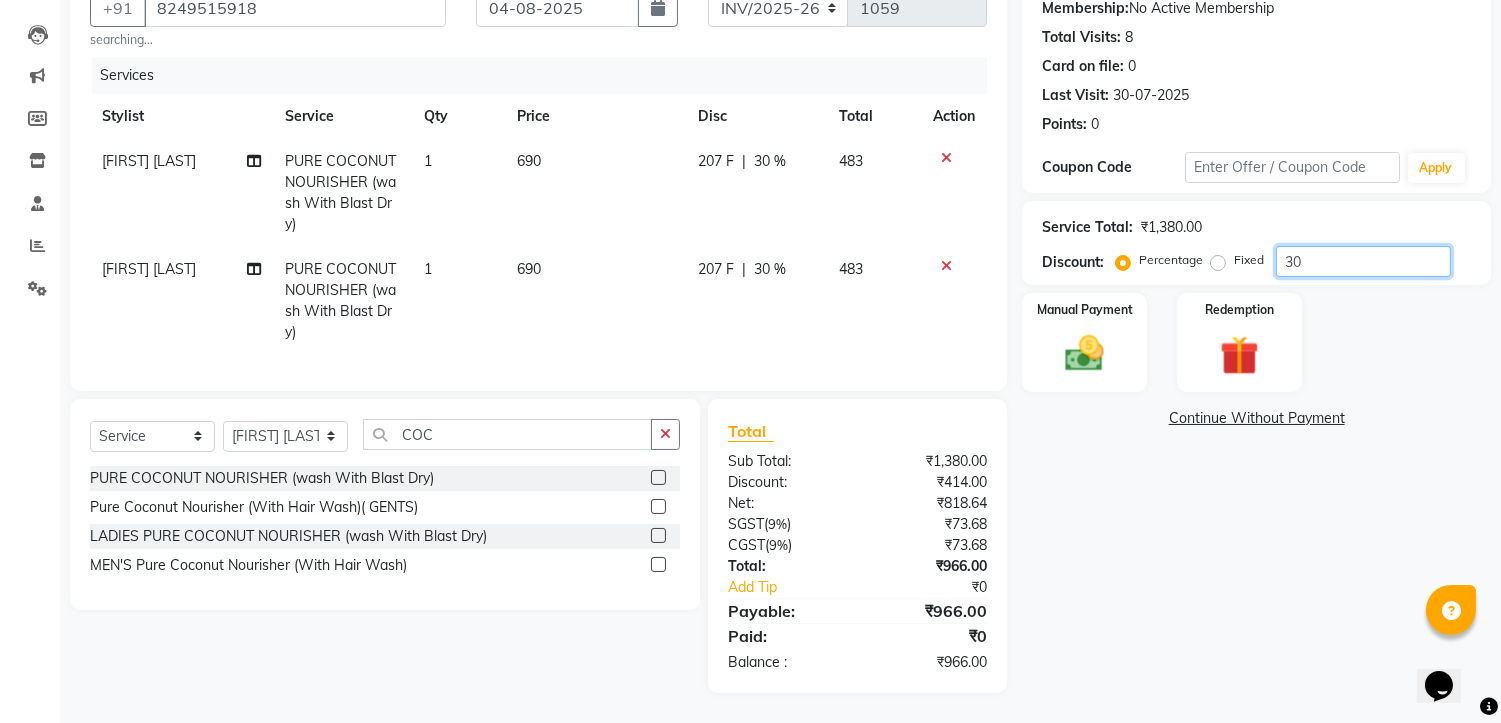 type on "3" 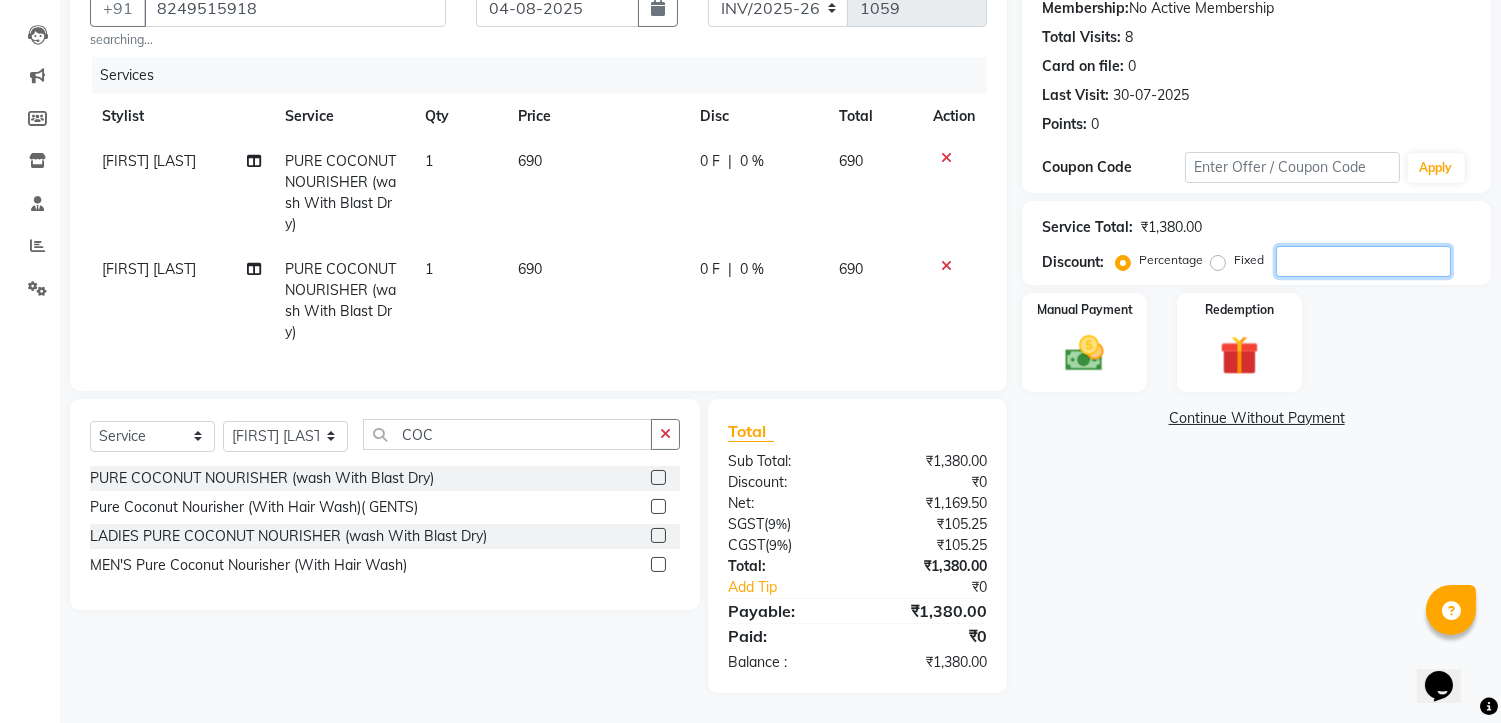 click 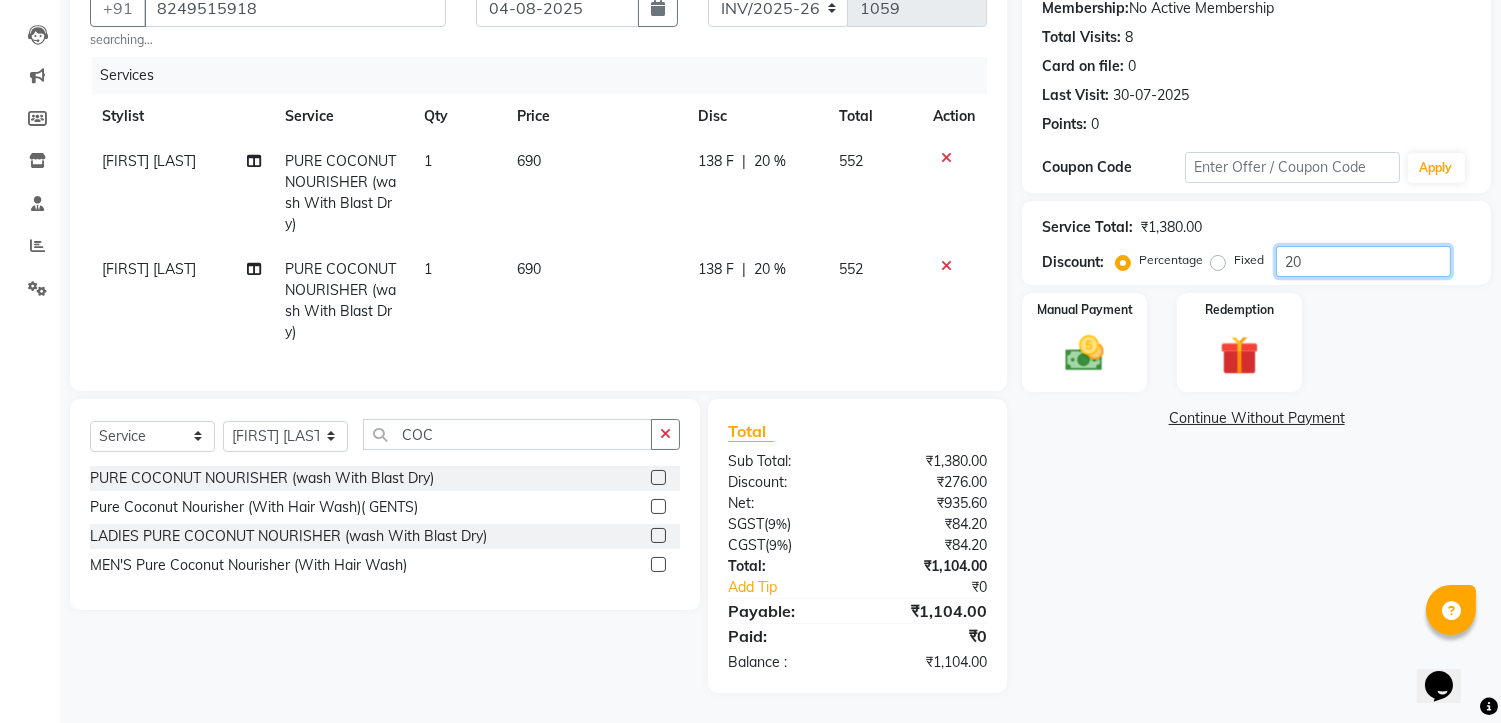 type on "2" 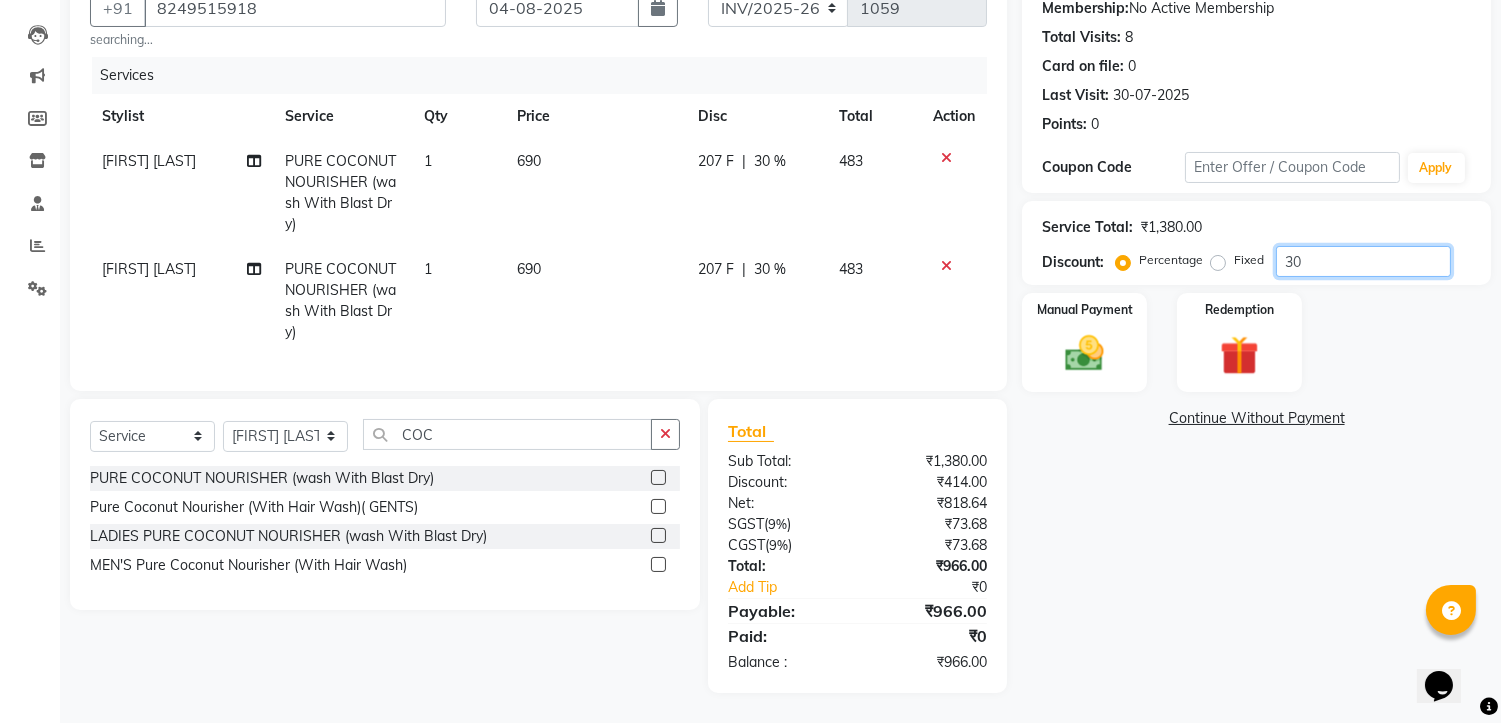 type on "3" 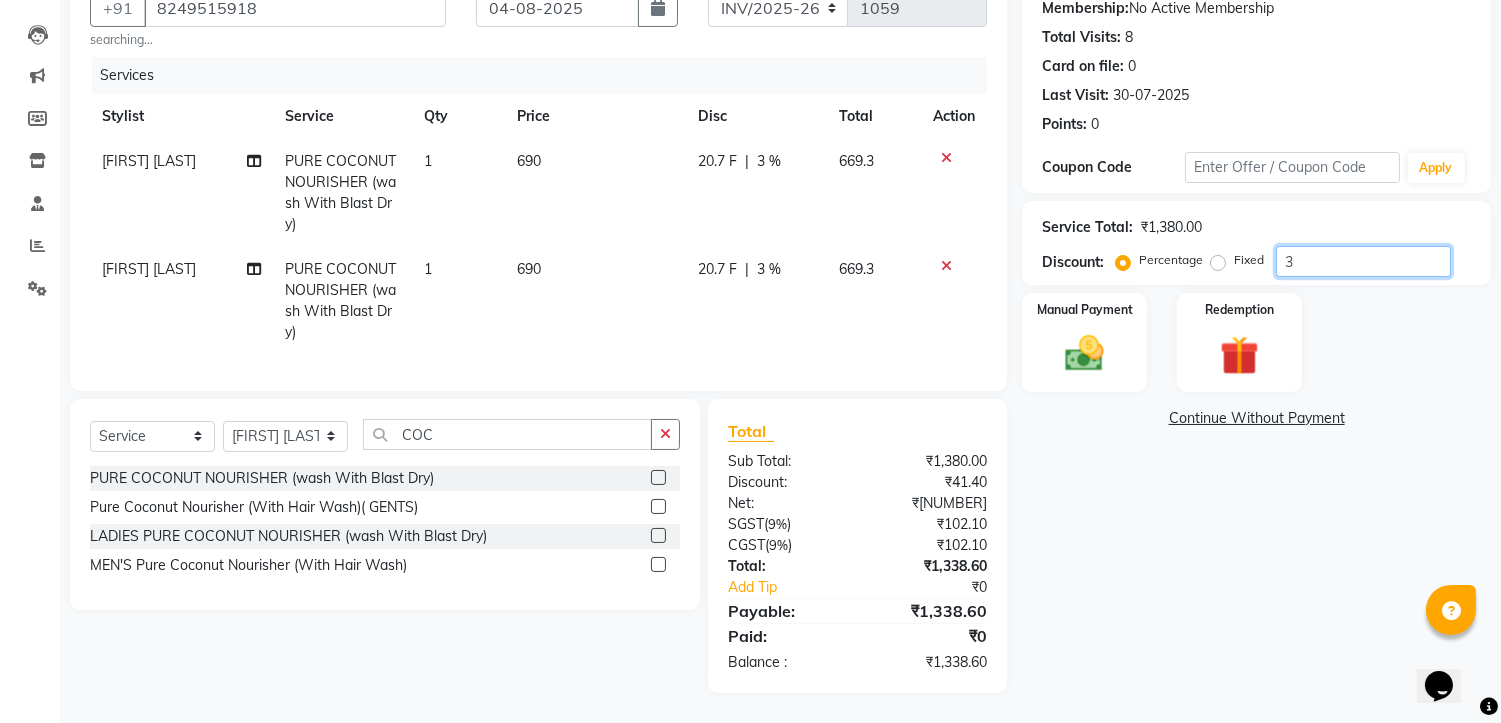 type 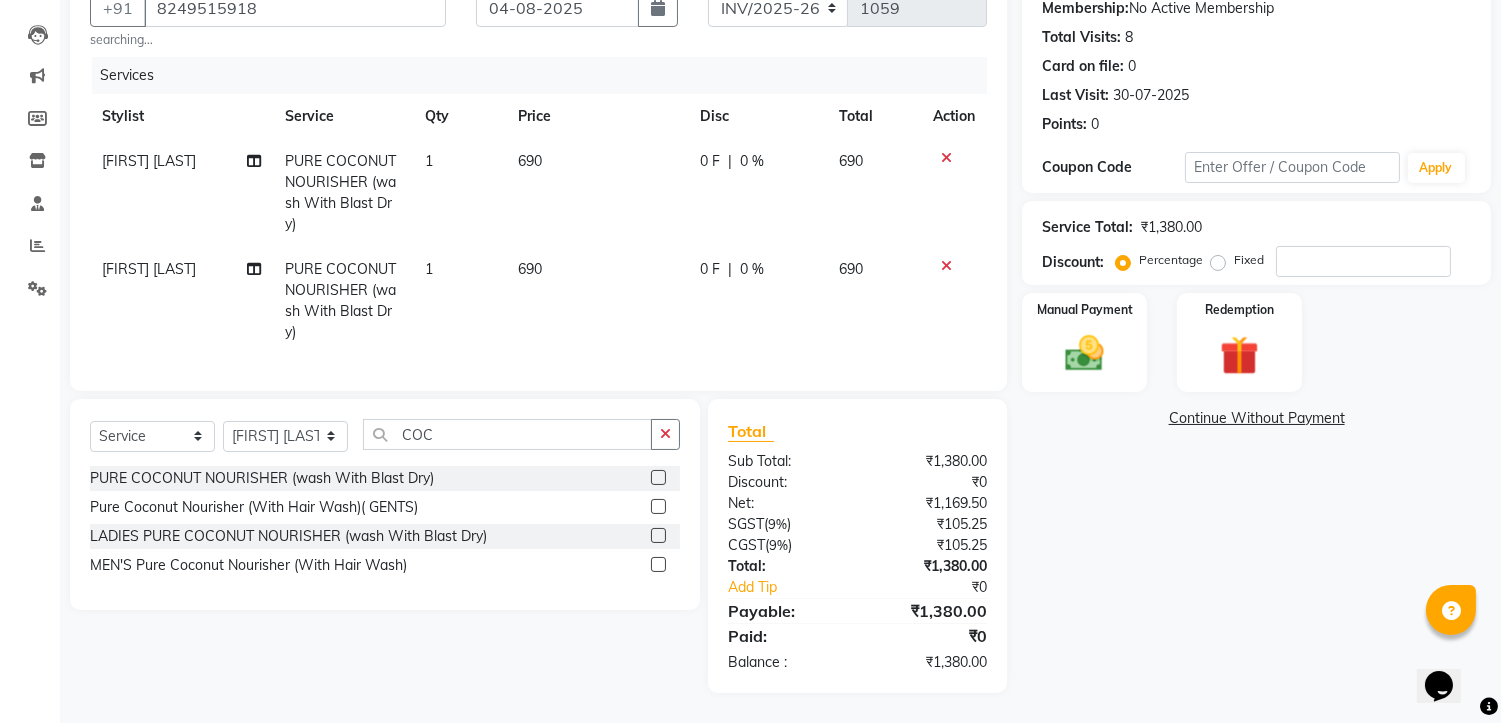 drag, startPoint x: 1216, startPoint y: 247, endPoint x: 1218, endPoint y: 267, distance: 20.09975 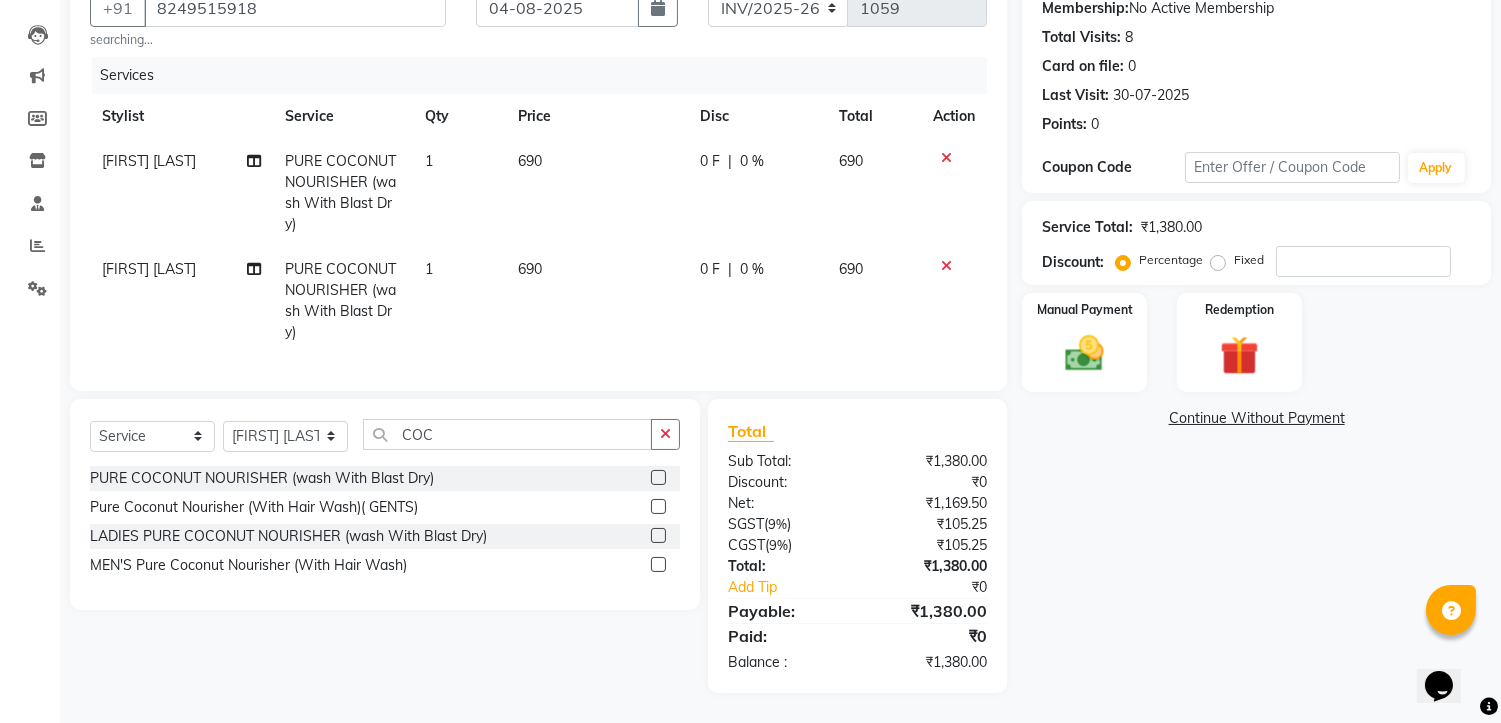 click on "Fixed" 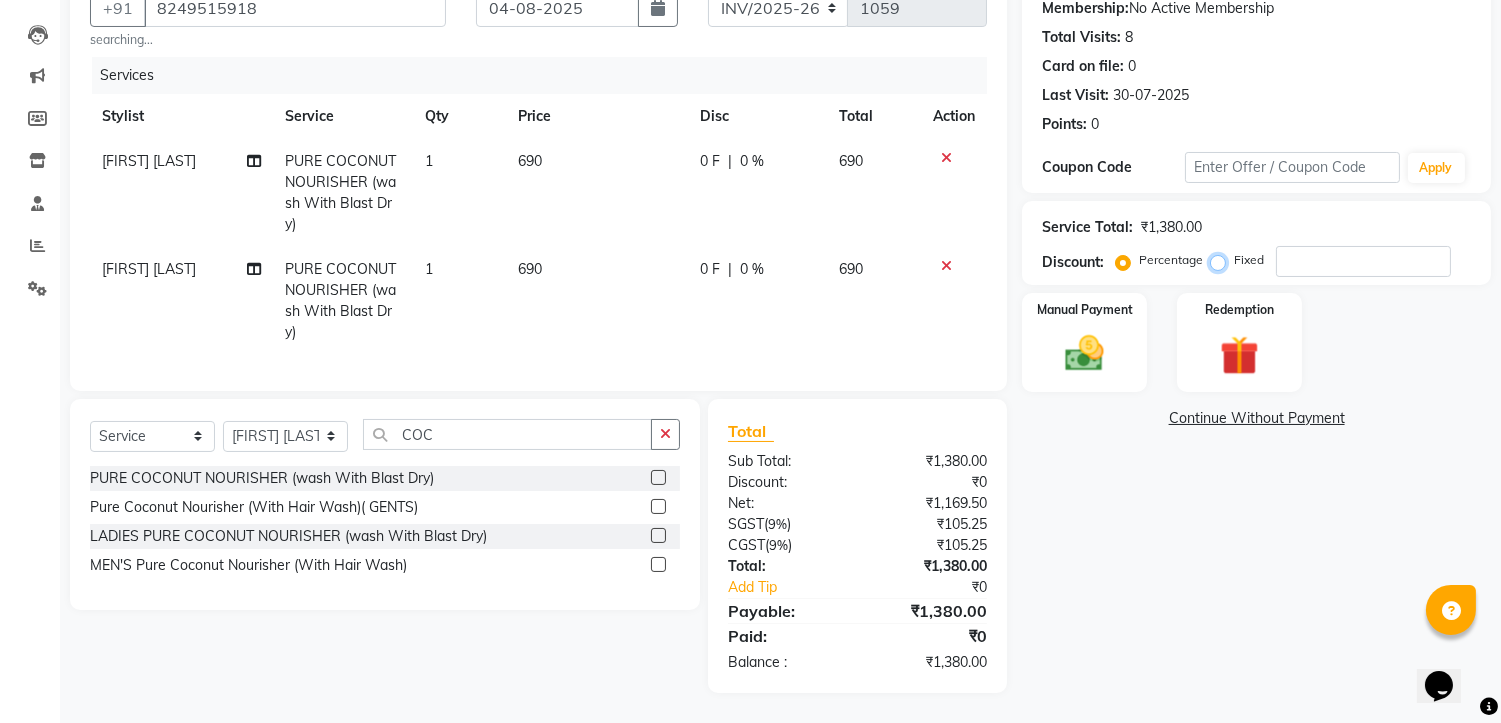 click on "Fixed" at bounding box center [1222, 260] 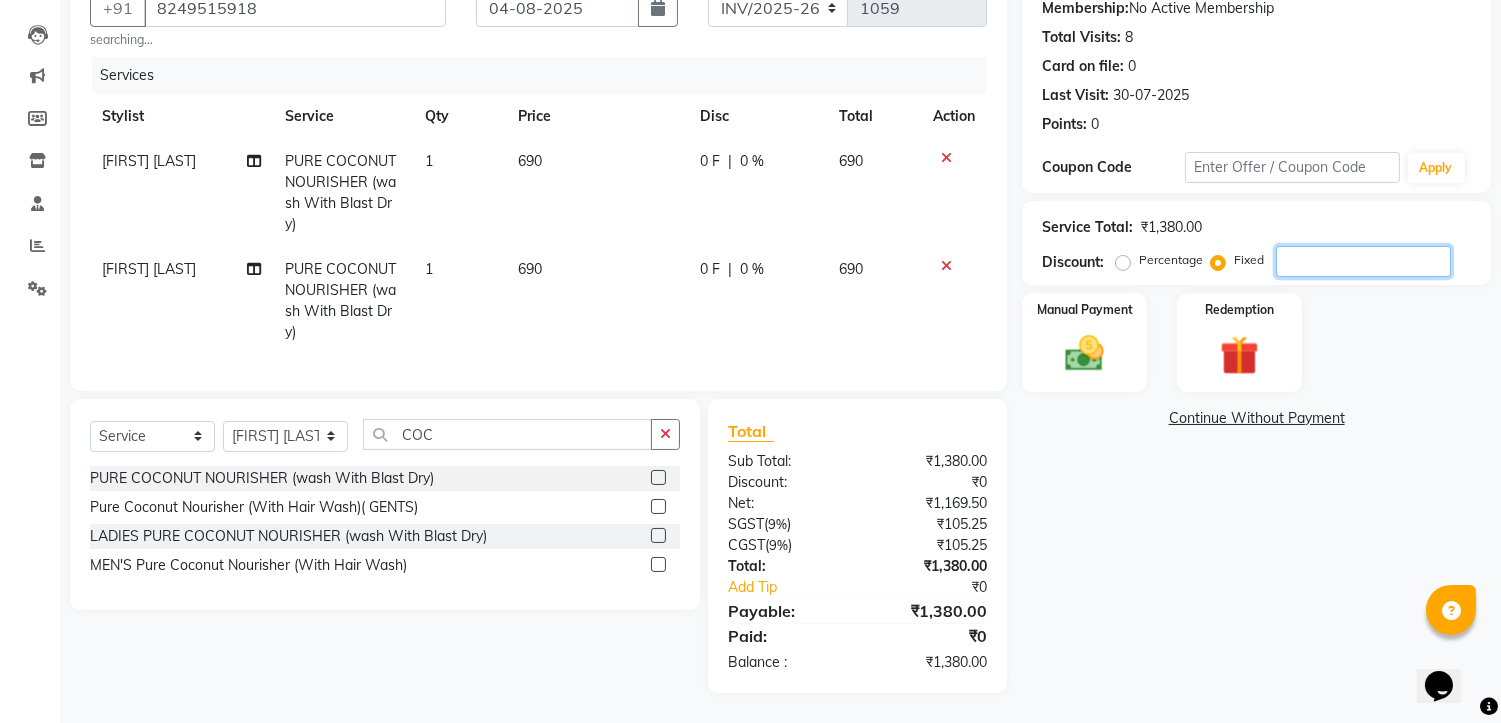 click 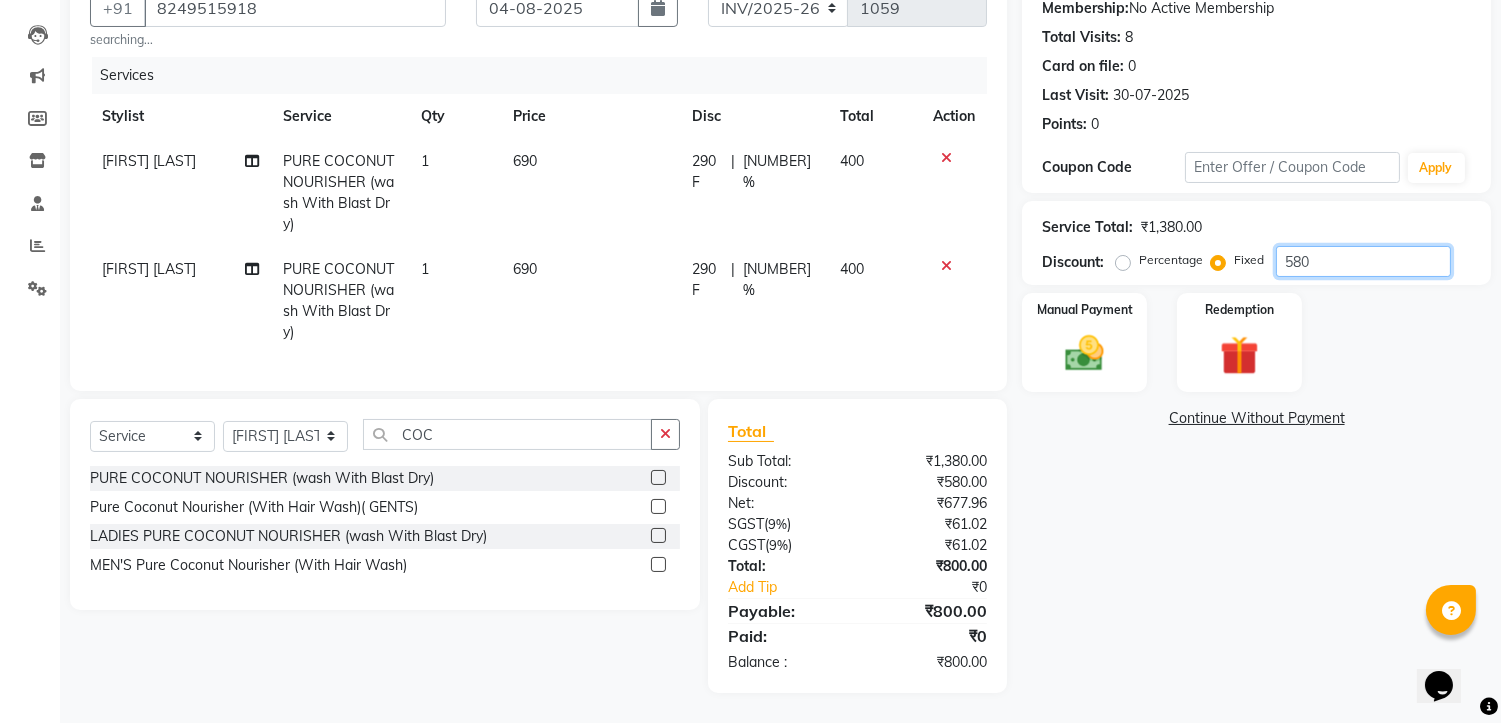 type on "580" 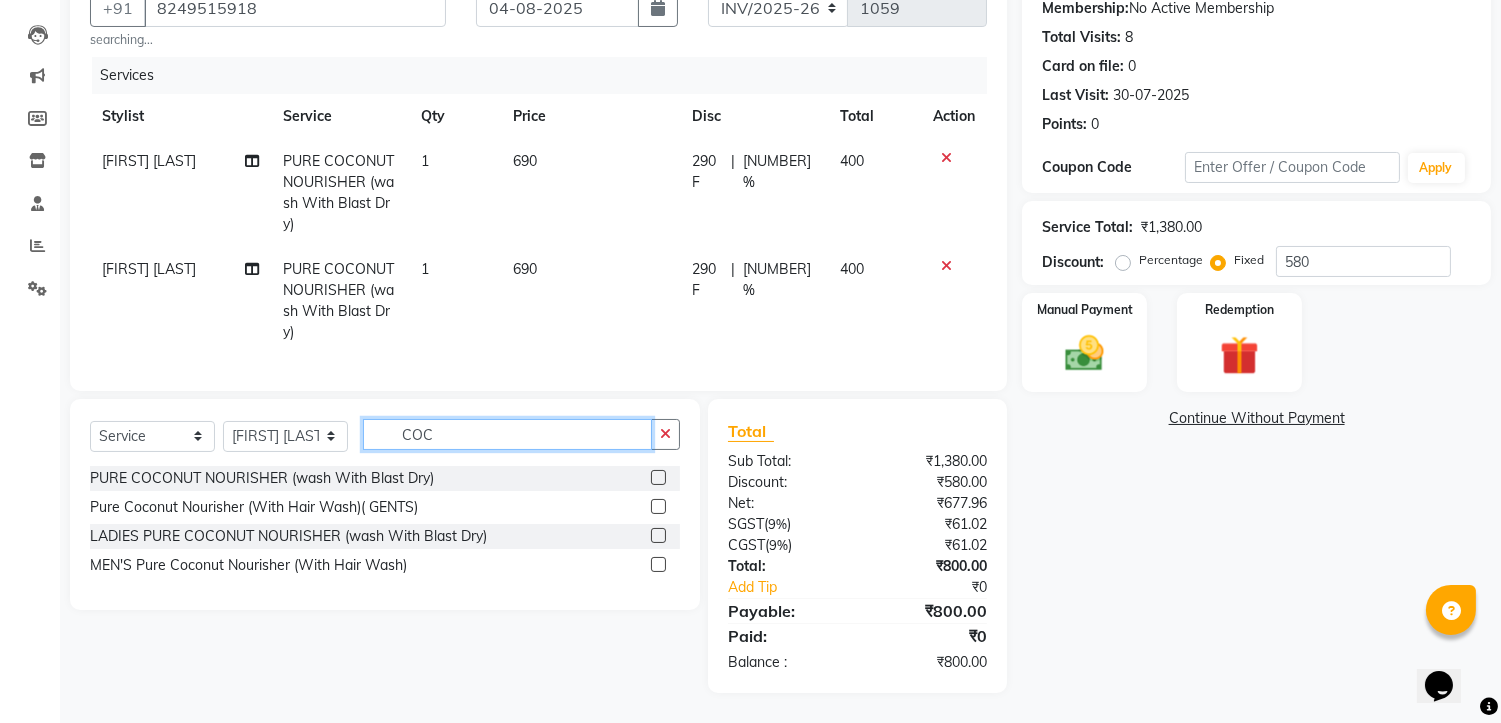 click on "COC" 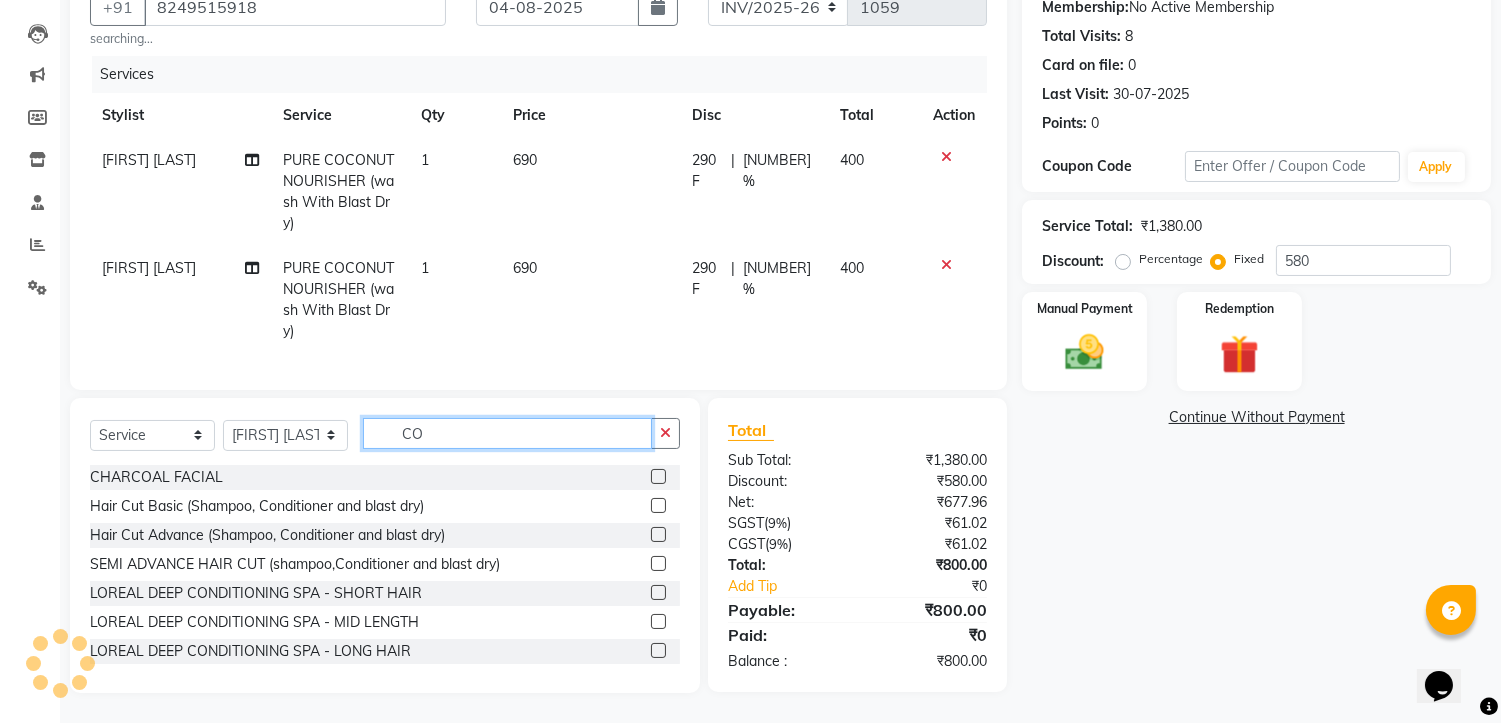 type on "C" 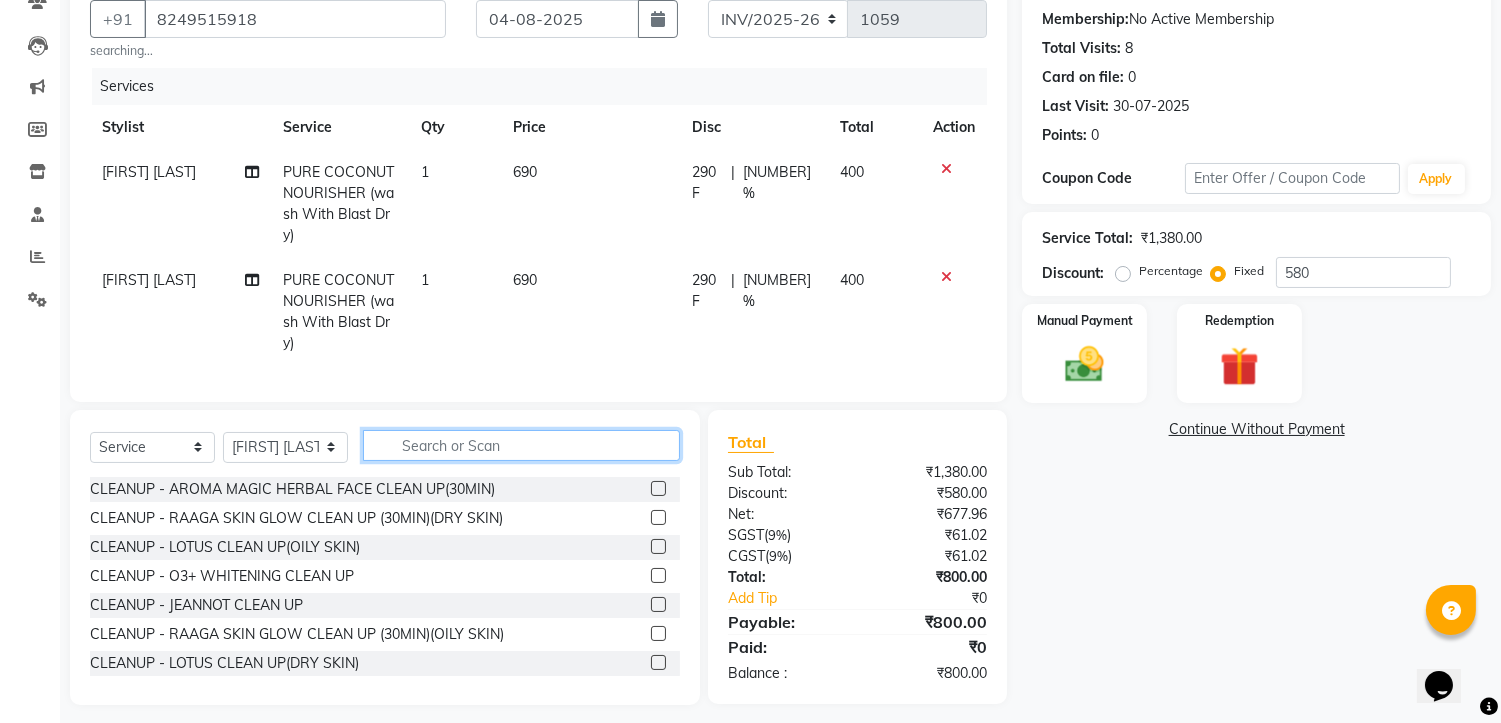 scroll, scrollTop: 215, scrollLeft: 0, axis: vertical 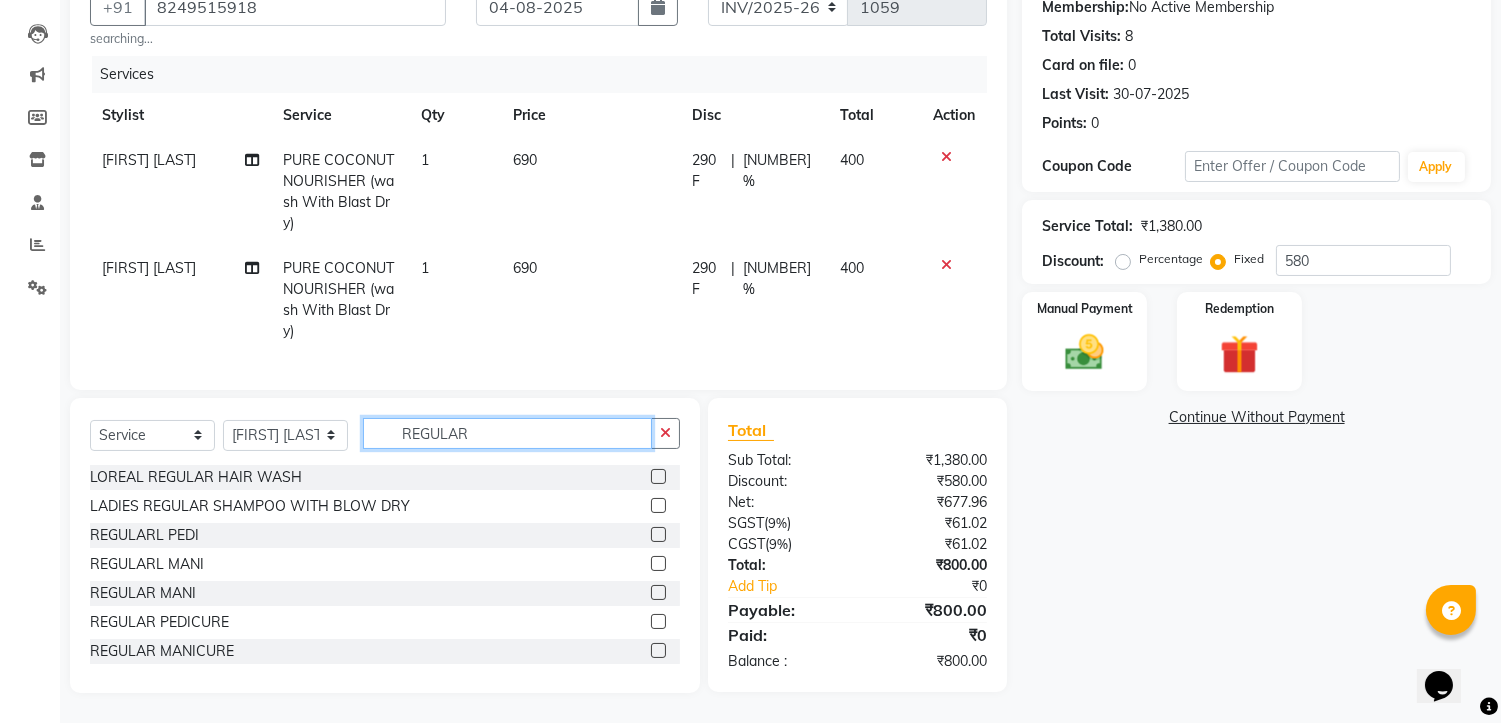 type on "REGULAR" 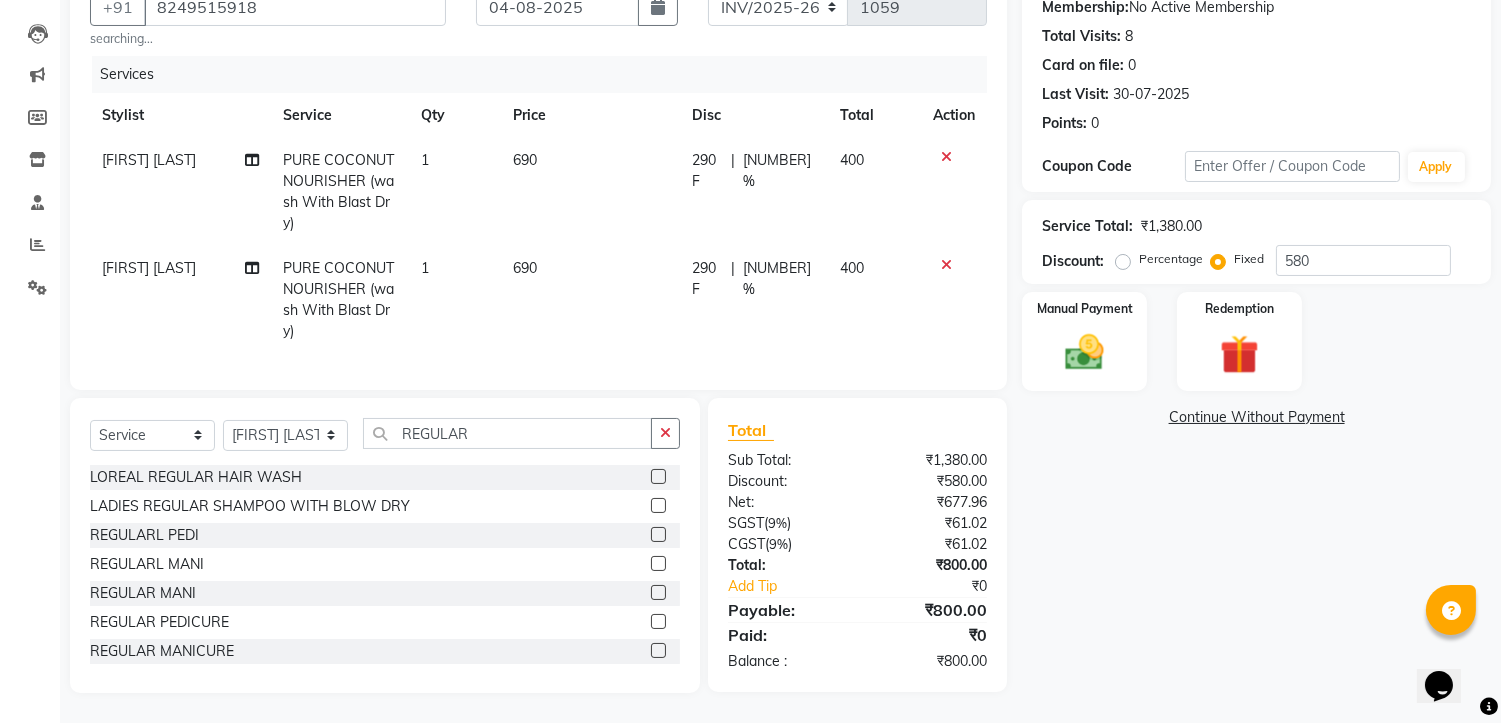 click 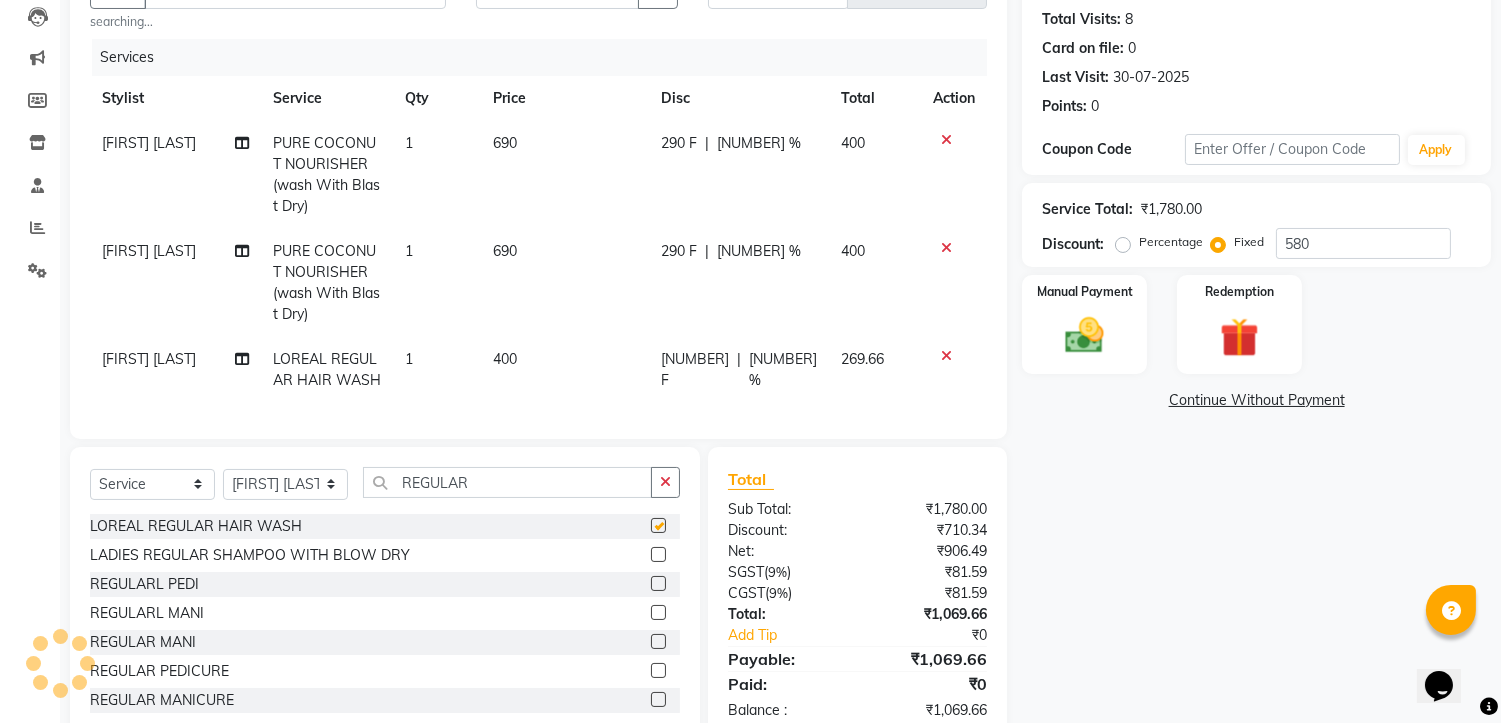 checkbox on "false" 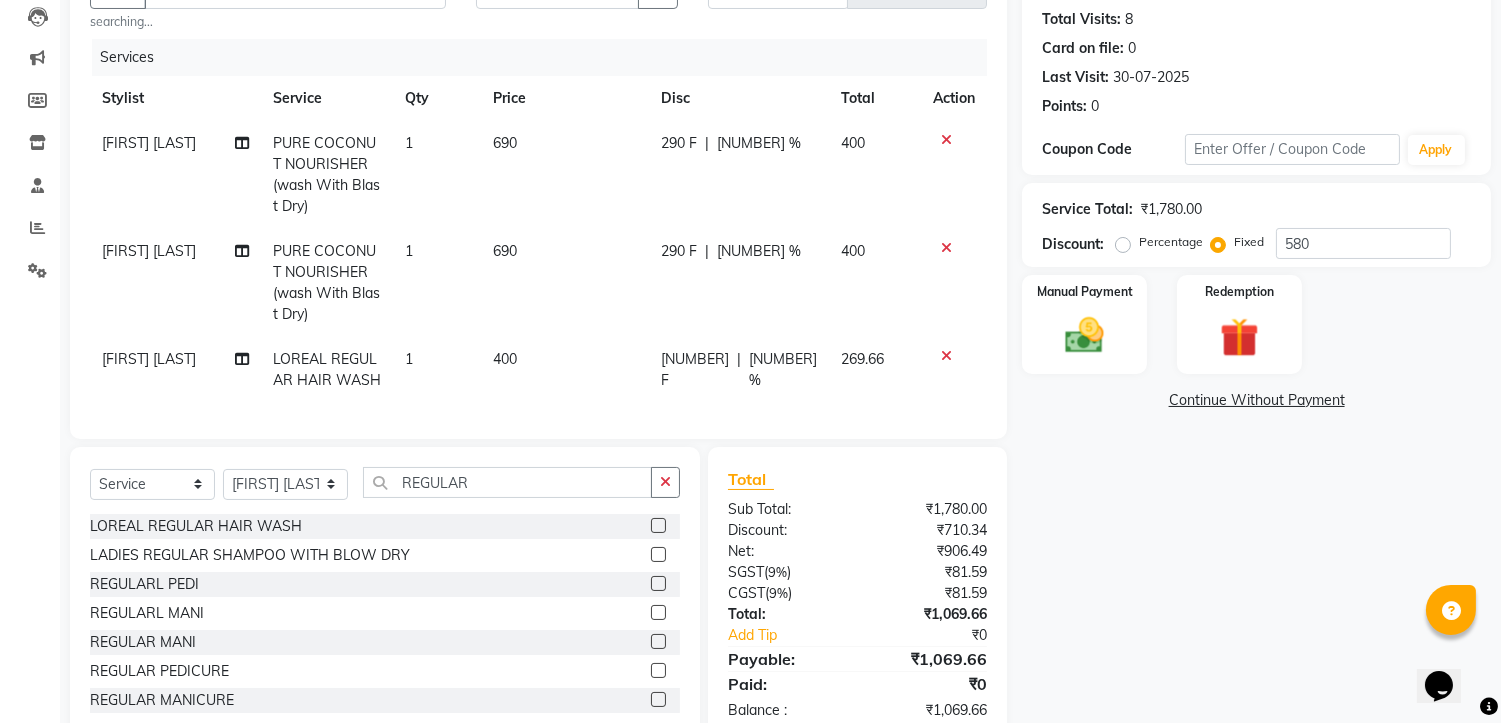scroll, scrollTop: 281, scrollLeft: 0, axis: vertical 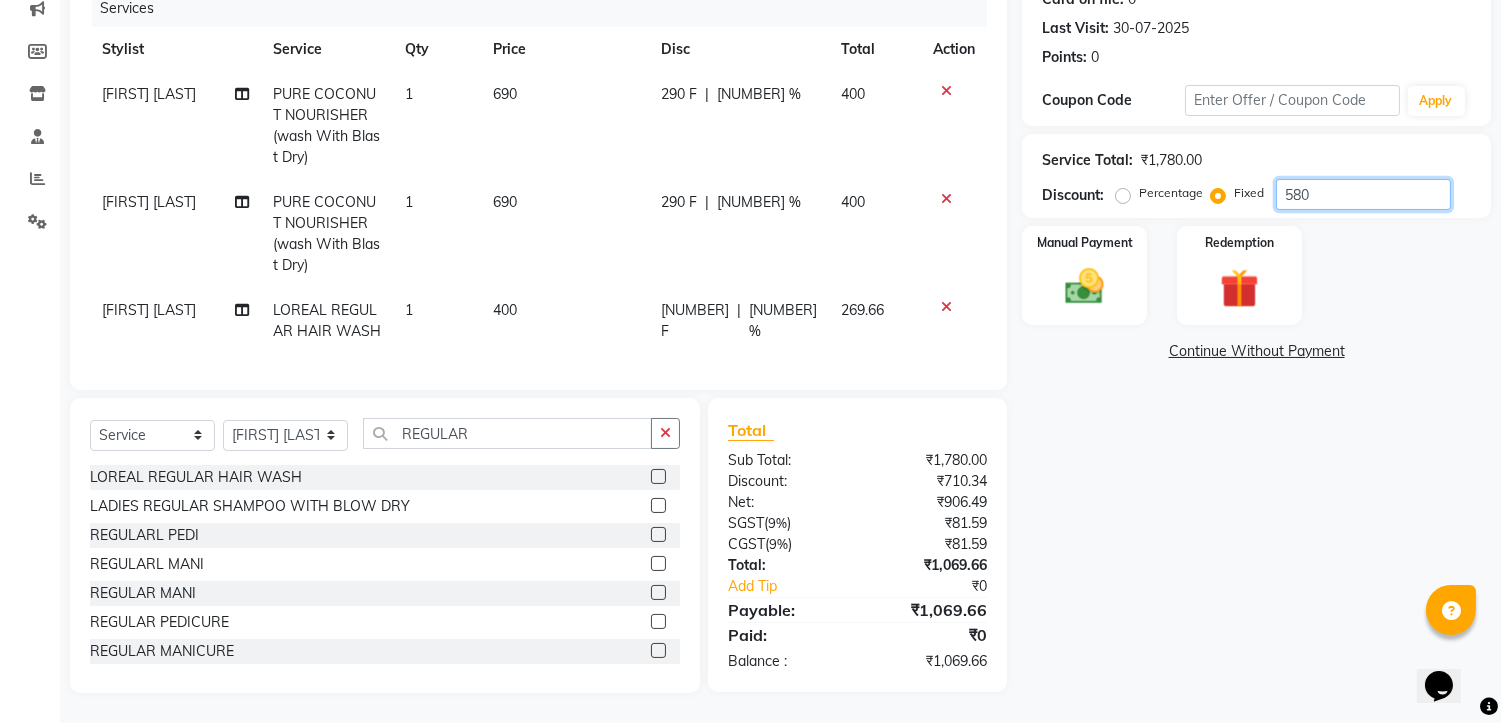 click on "580" 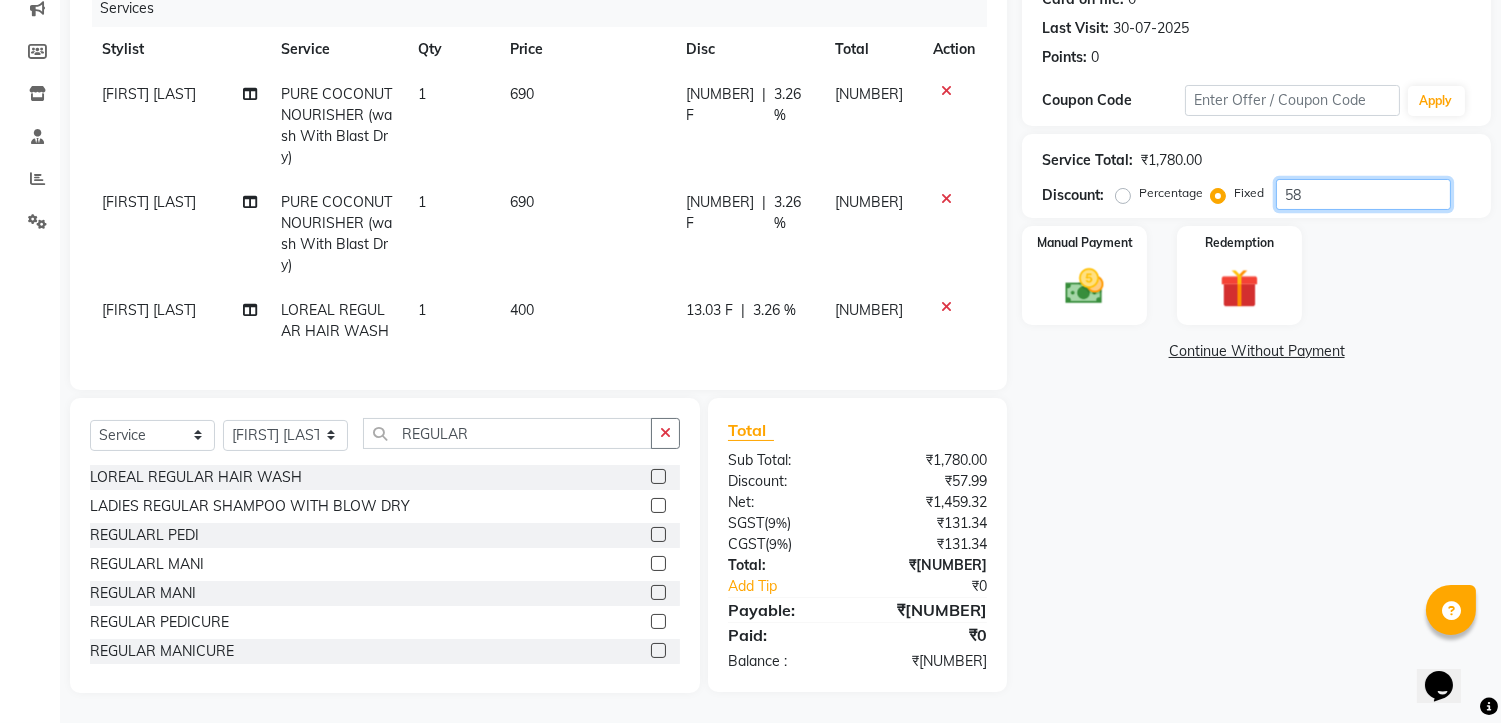 type on "5" 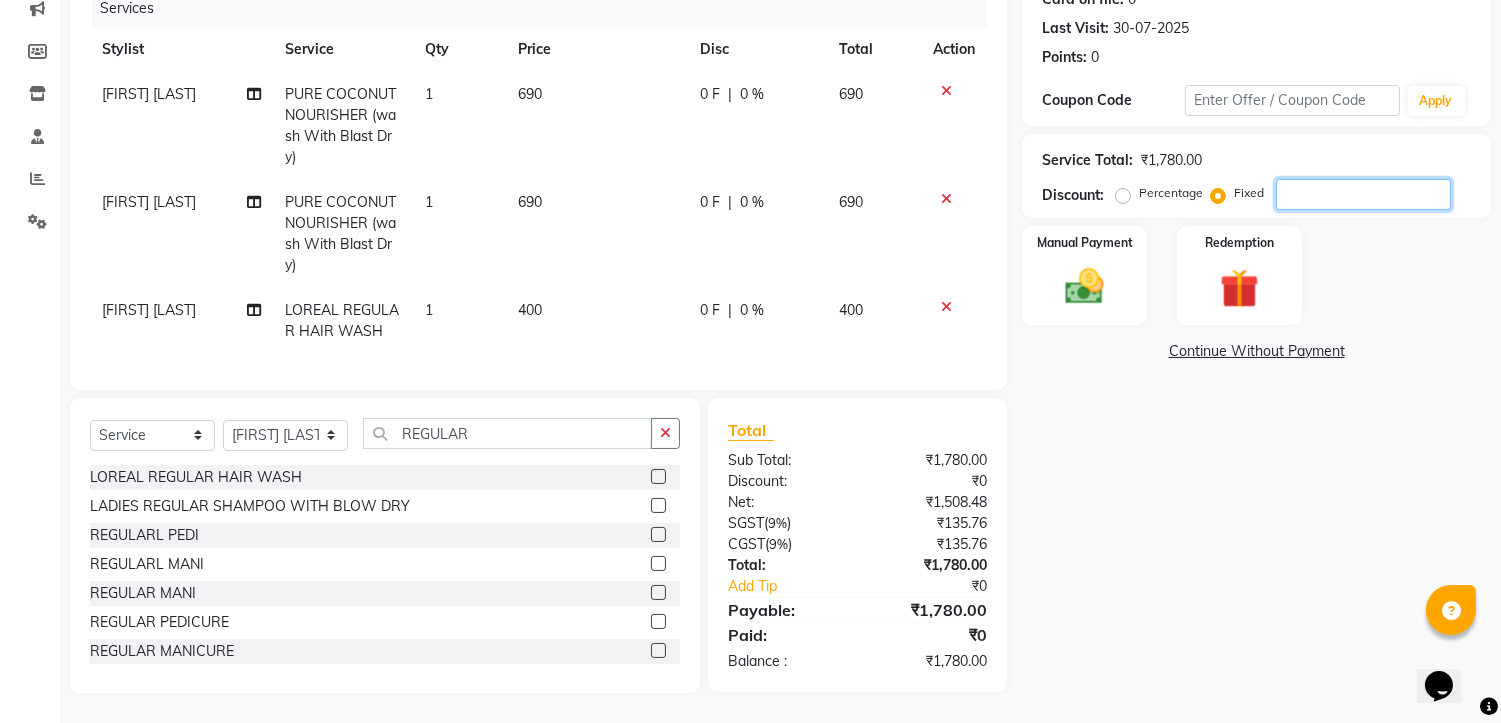 type 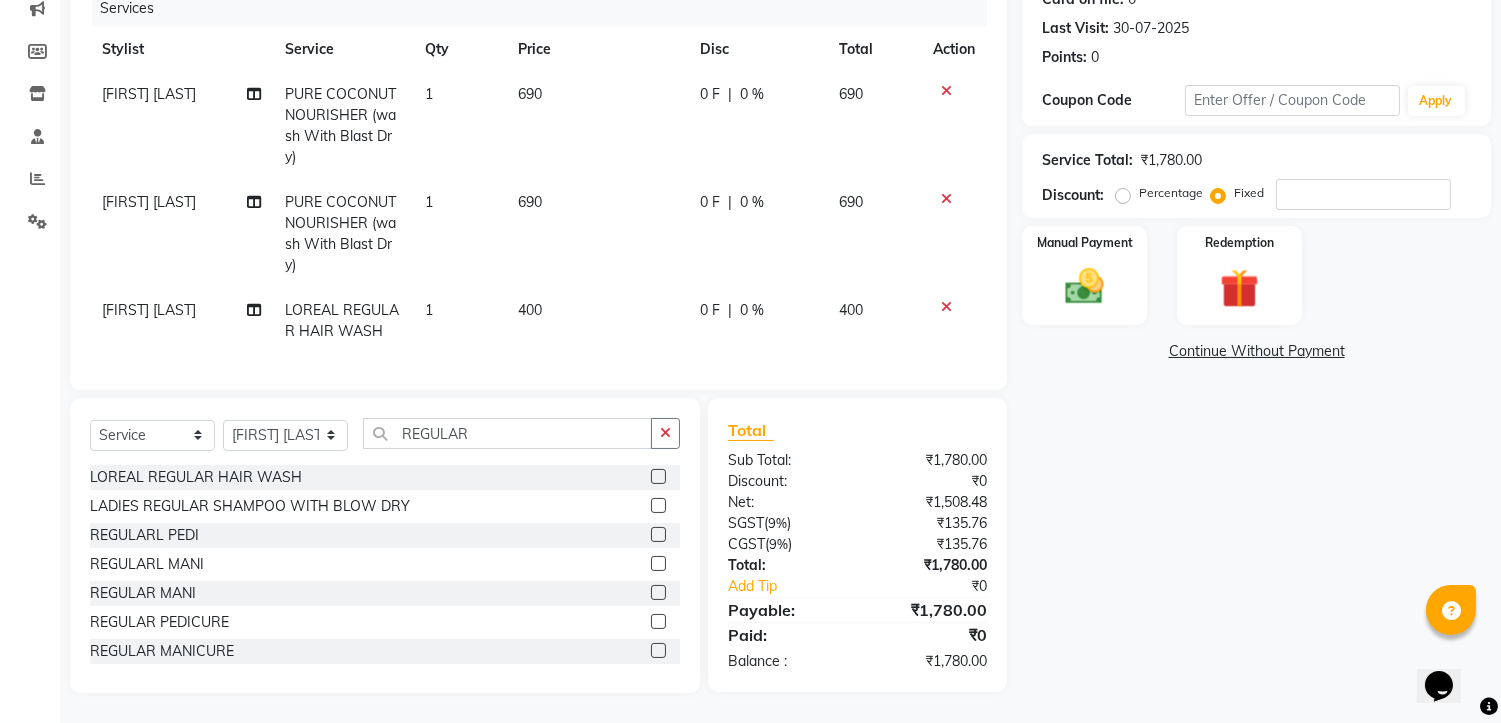 click 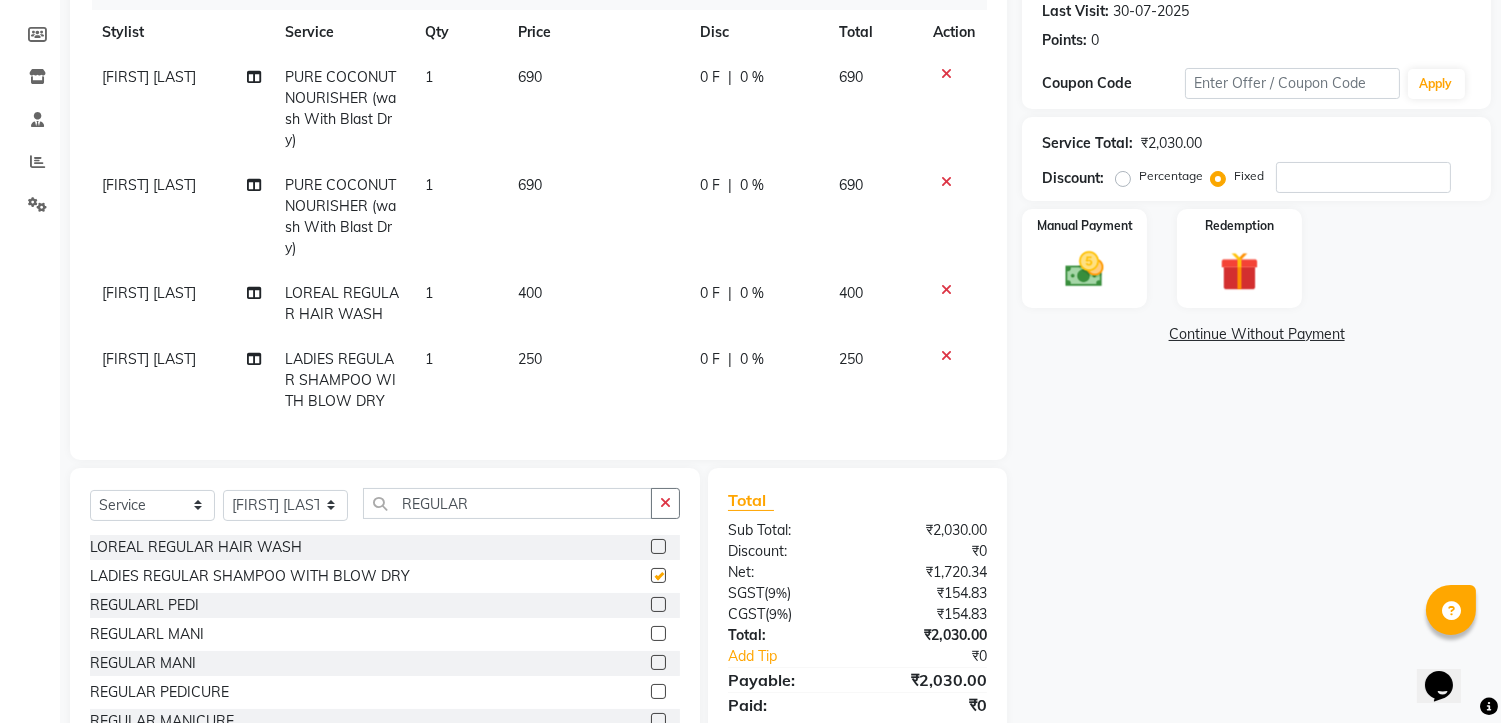 checkbox on "false" 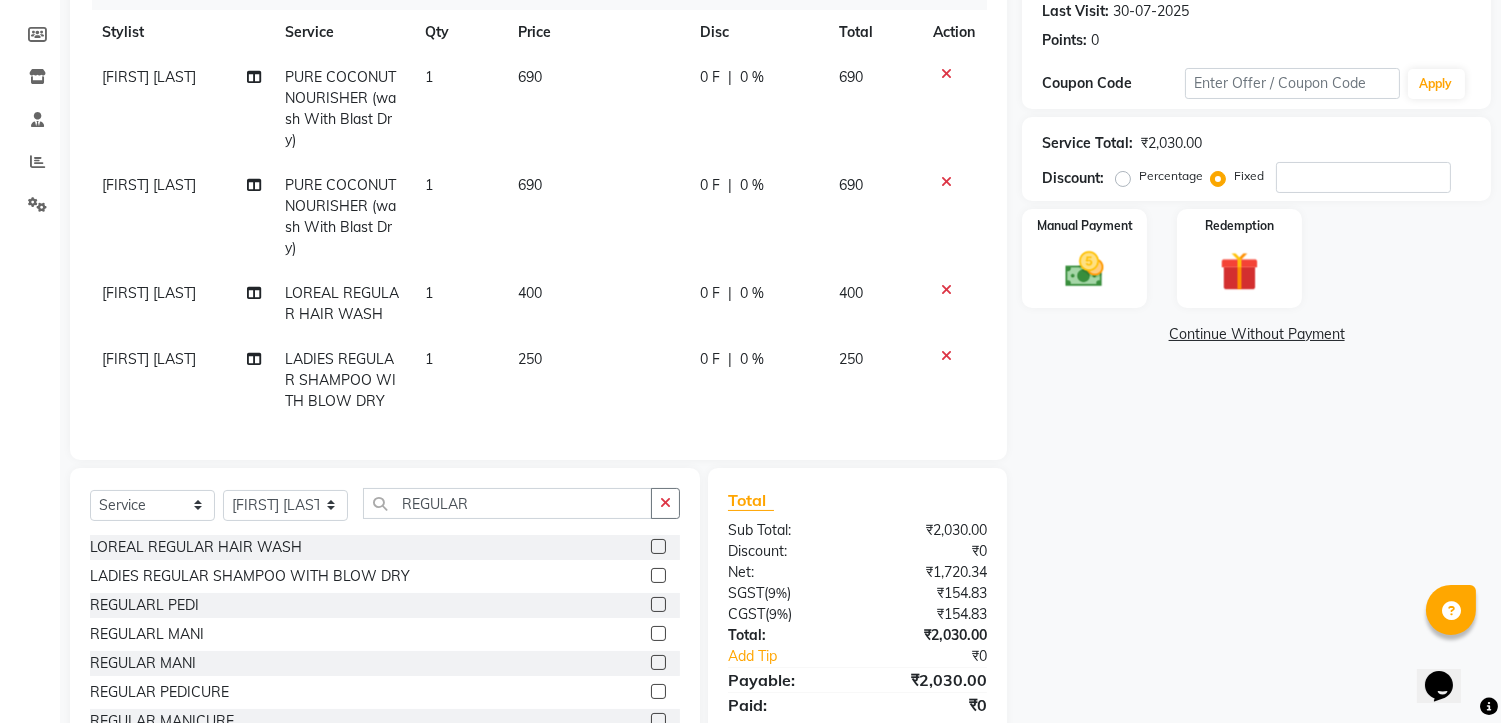 scroll, scrollTop: 367, scrollLeft: 0, axis: vertical 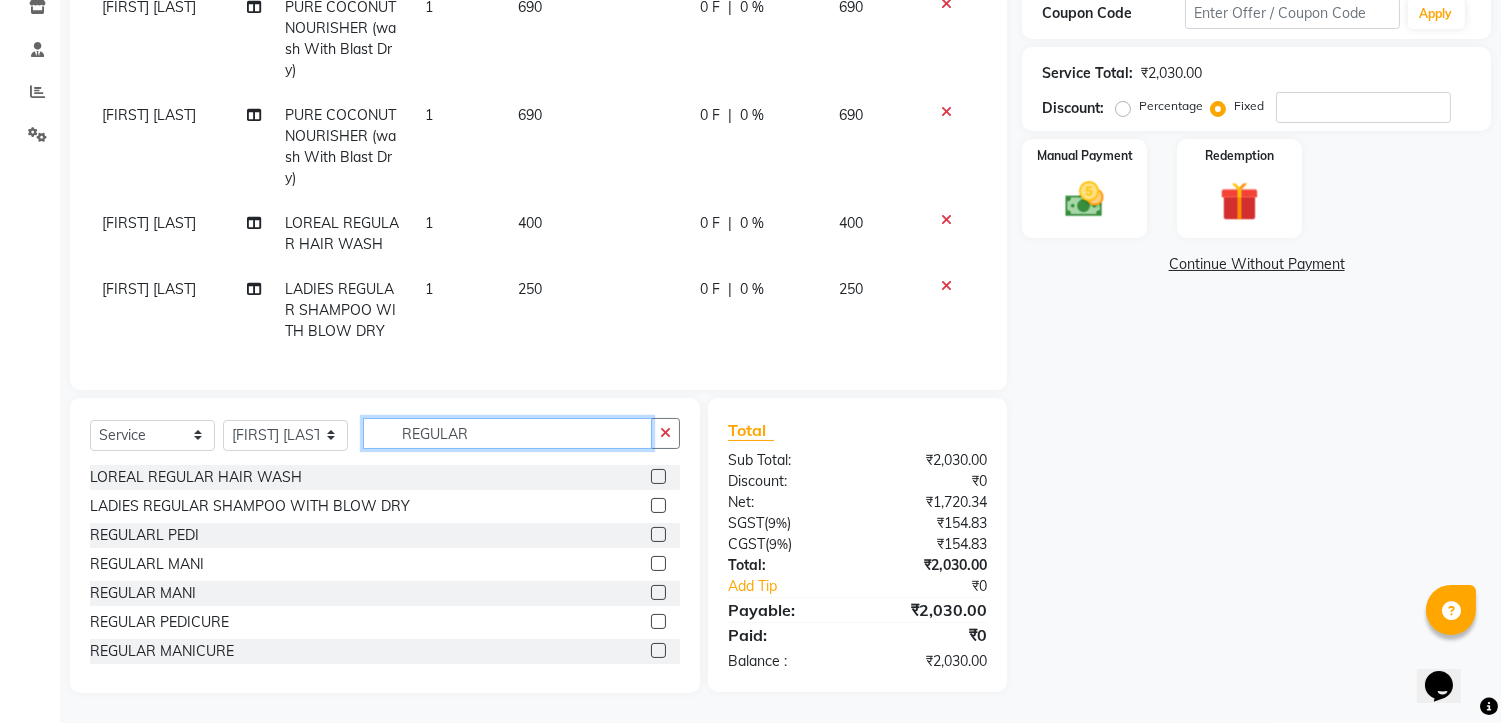 click on "REGULAR" 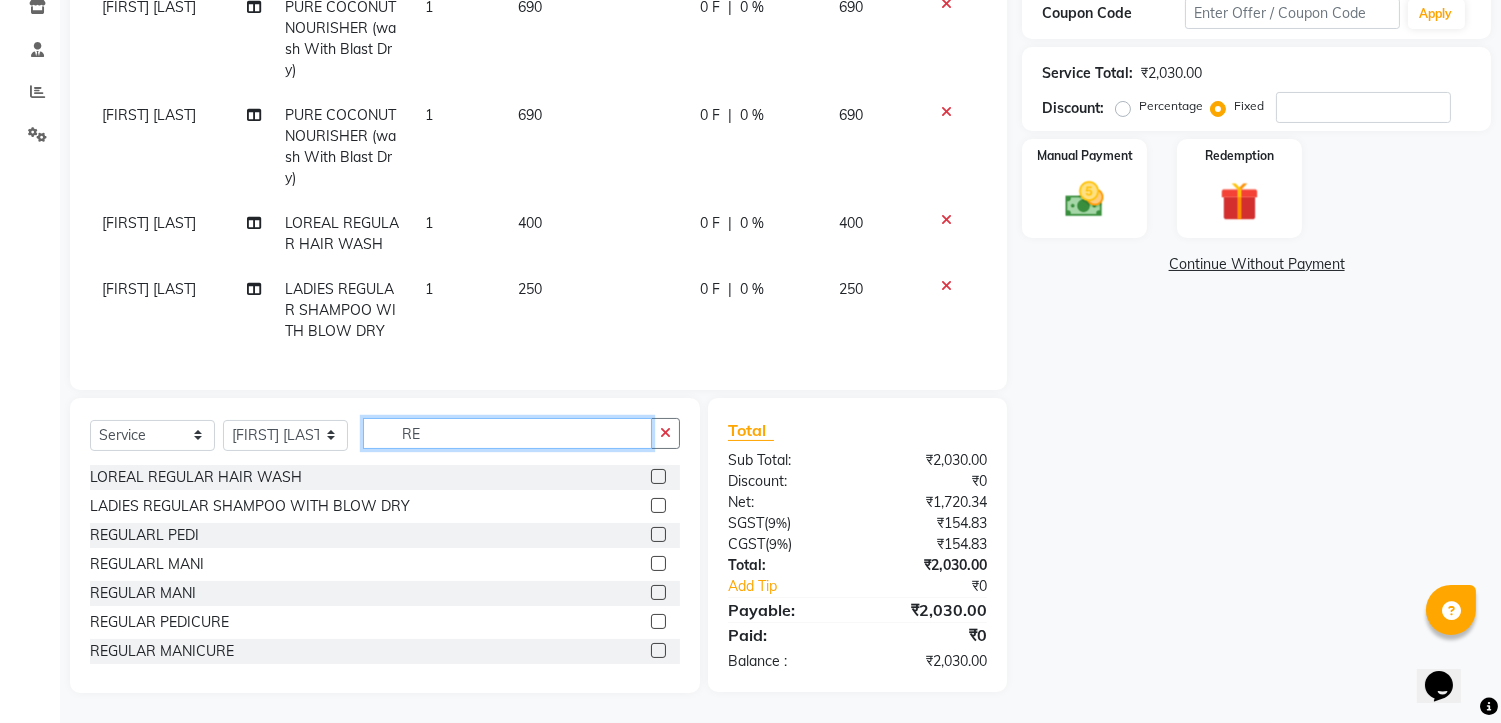 type on "R" 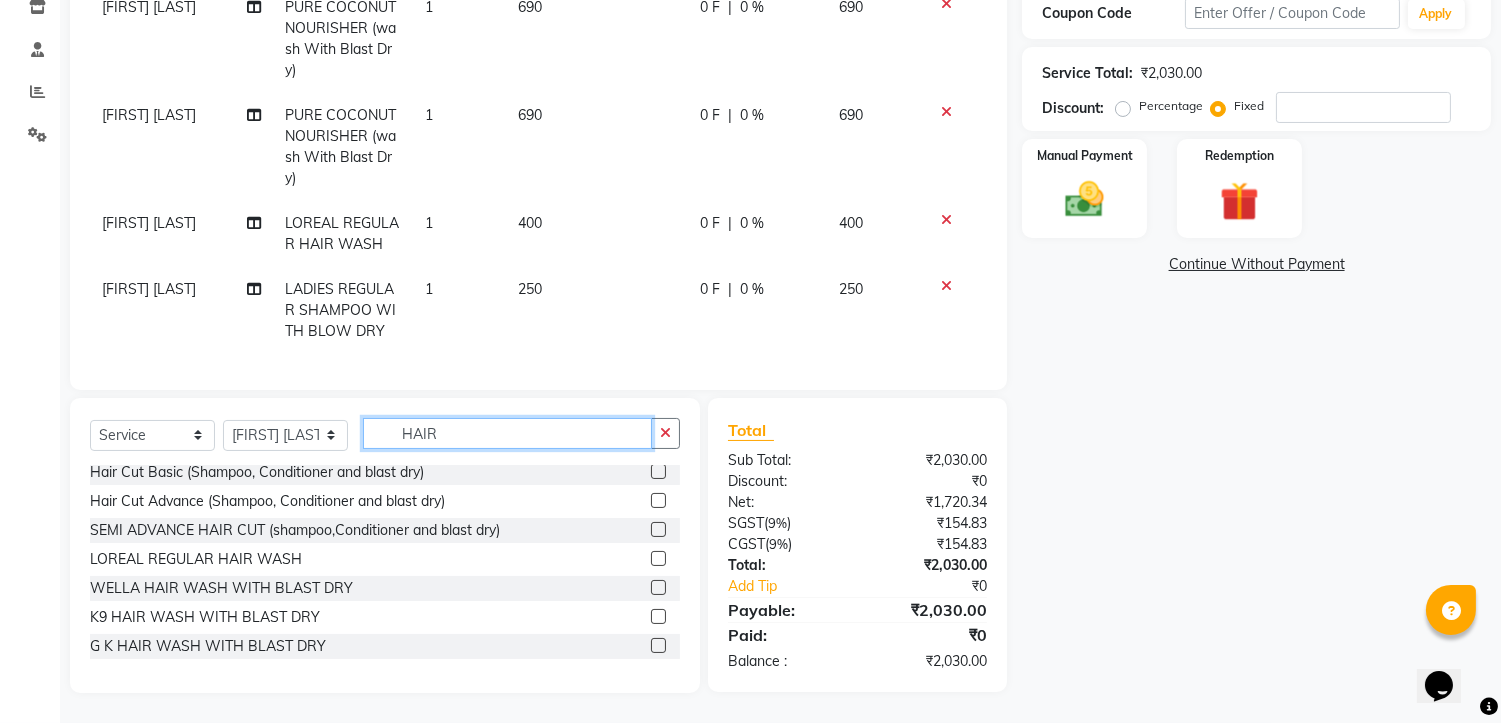 scroll, scrollTop: 0, scrollLeft: 0, axis: both 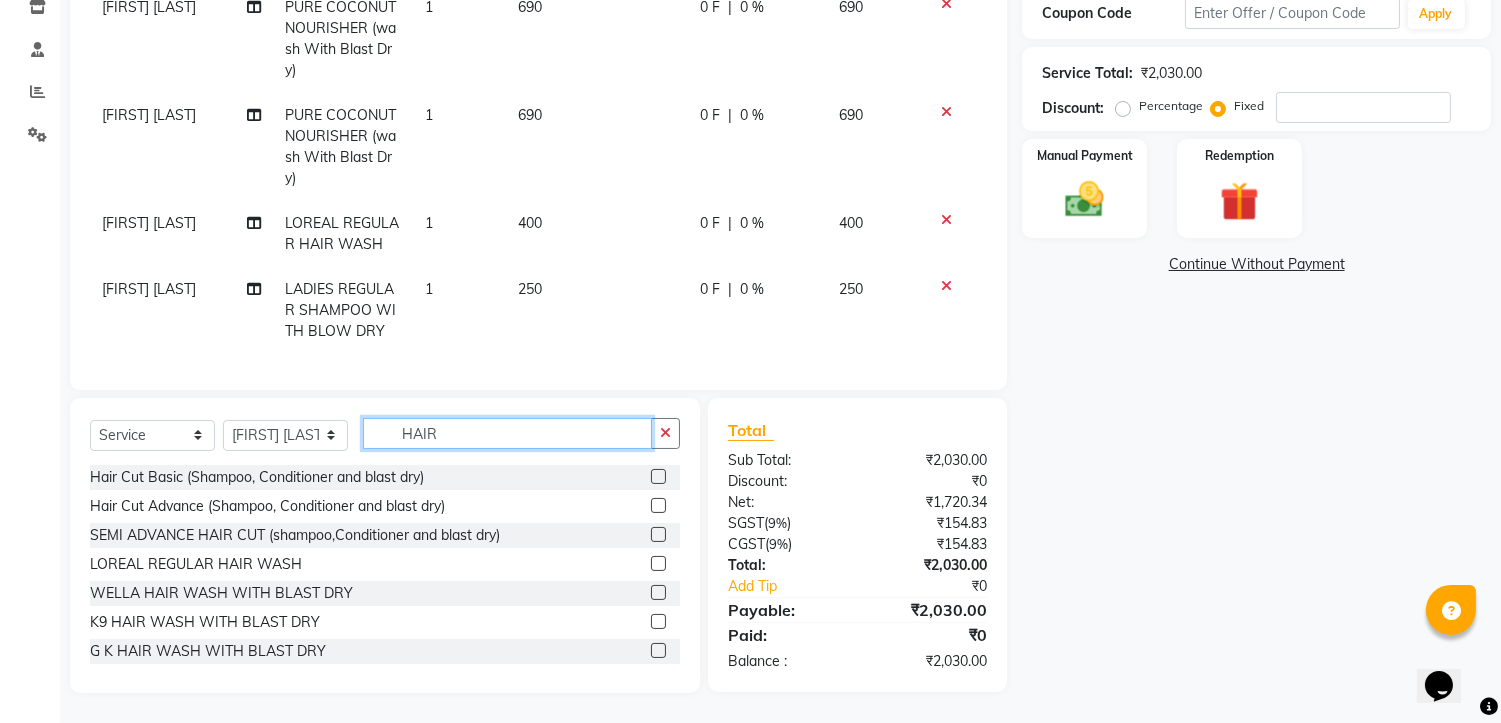 type on "HAIR" 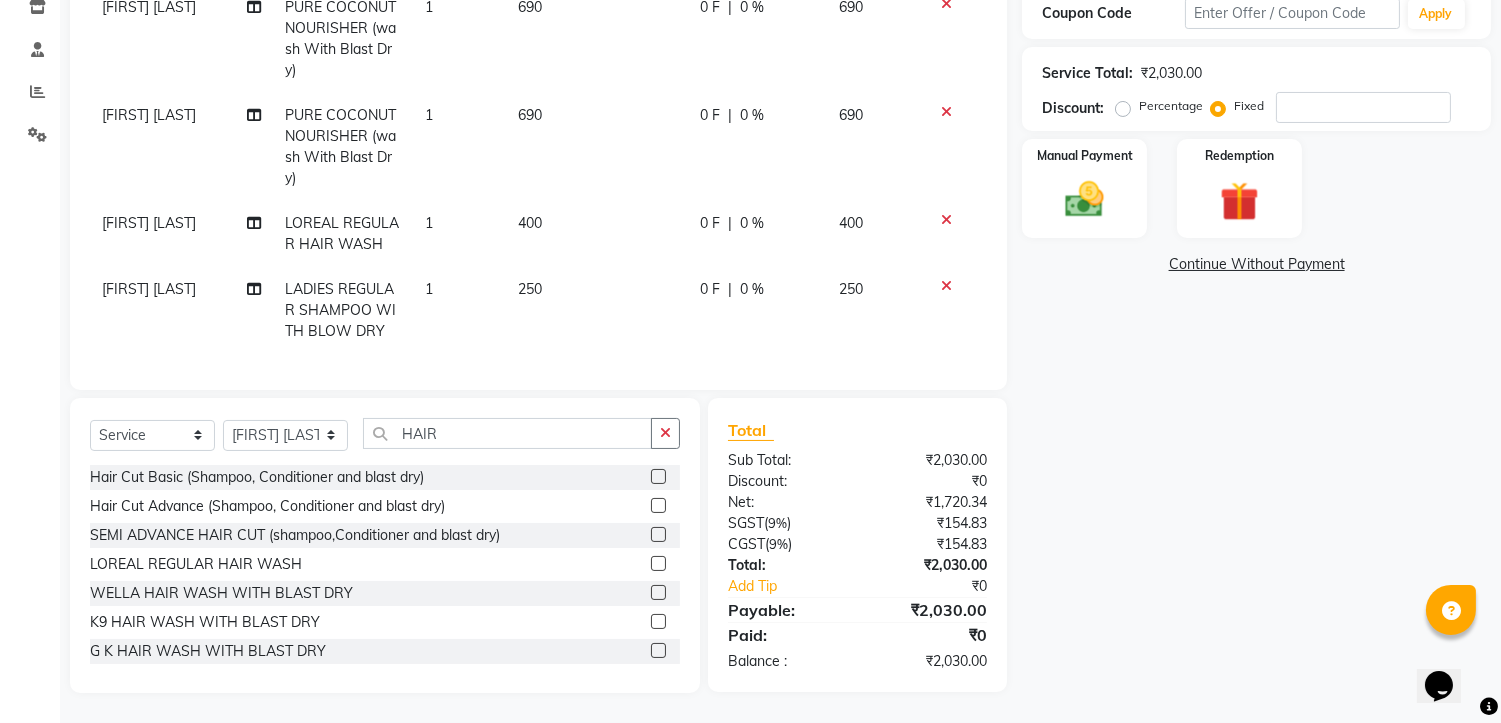 click 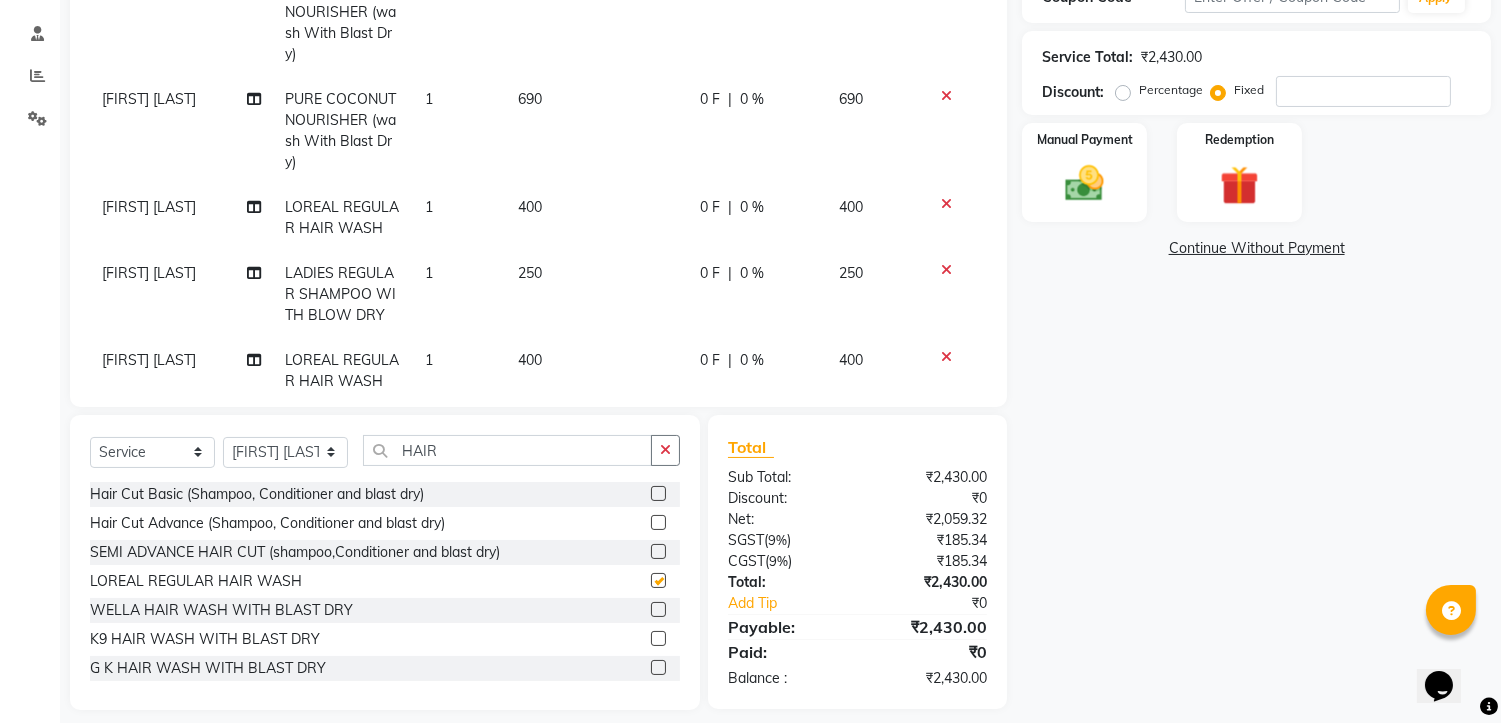 checkbox on "false" 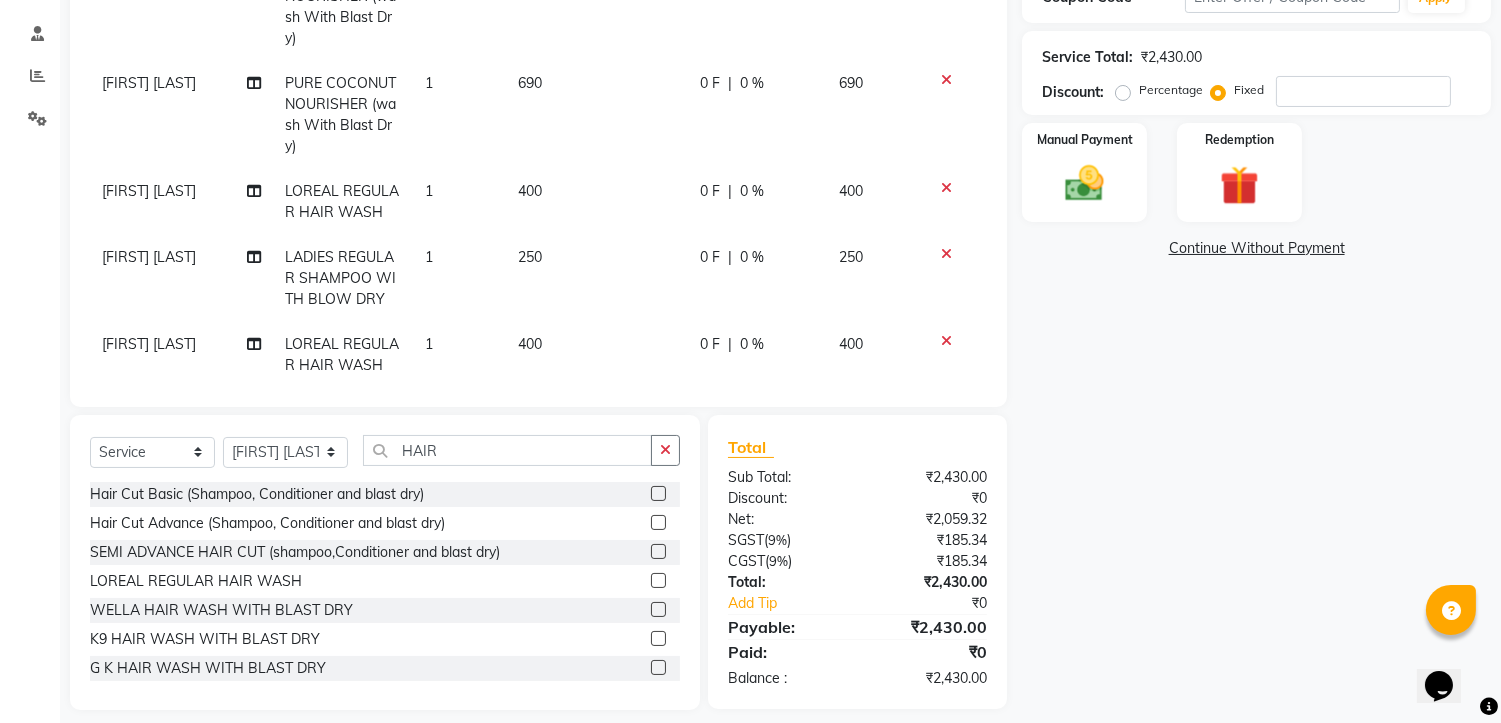scroll, scrollTop: 0, scrollLeft: 0, axis: both 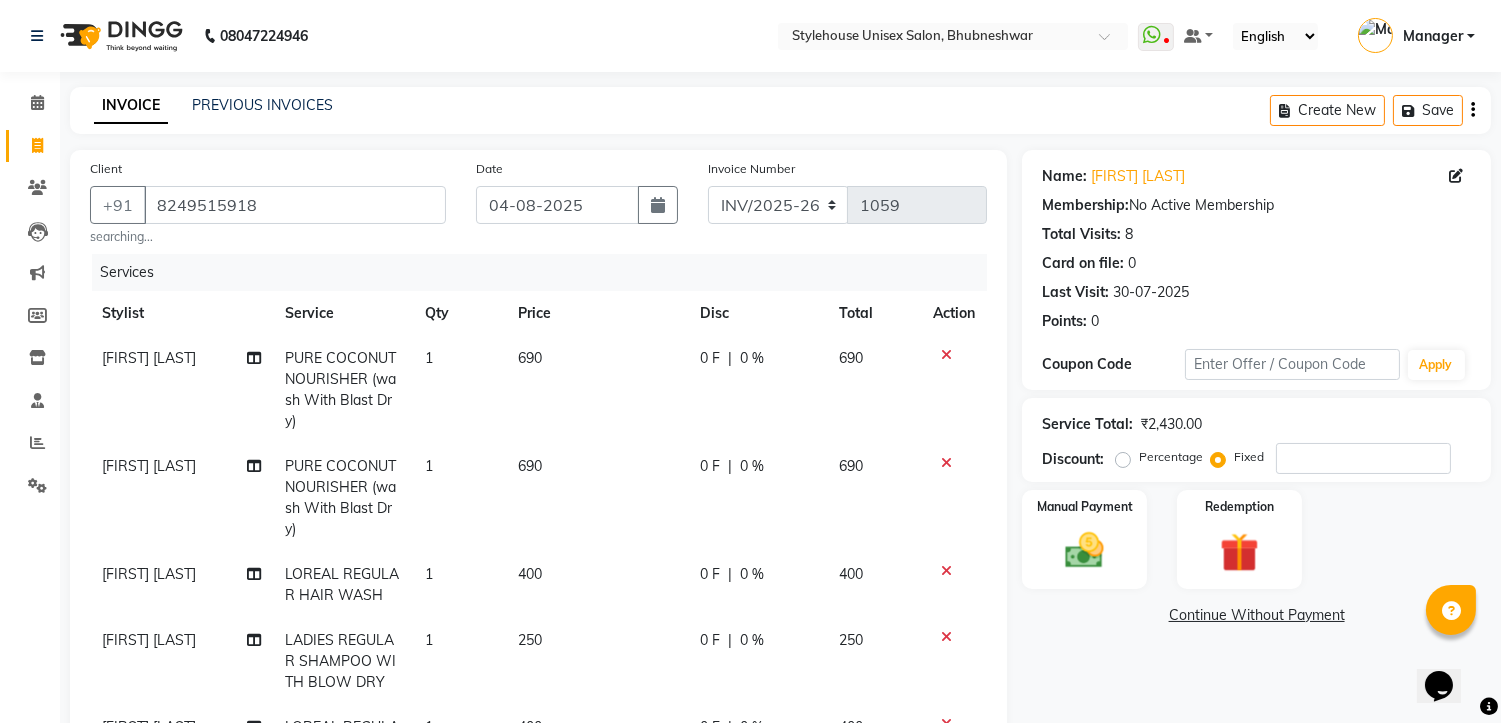 click 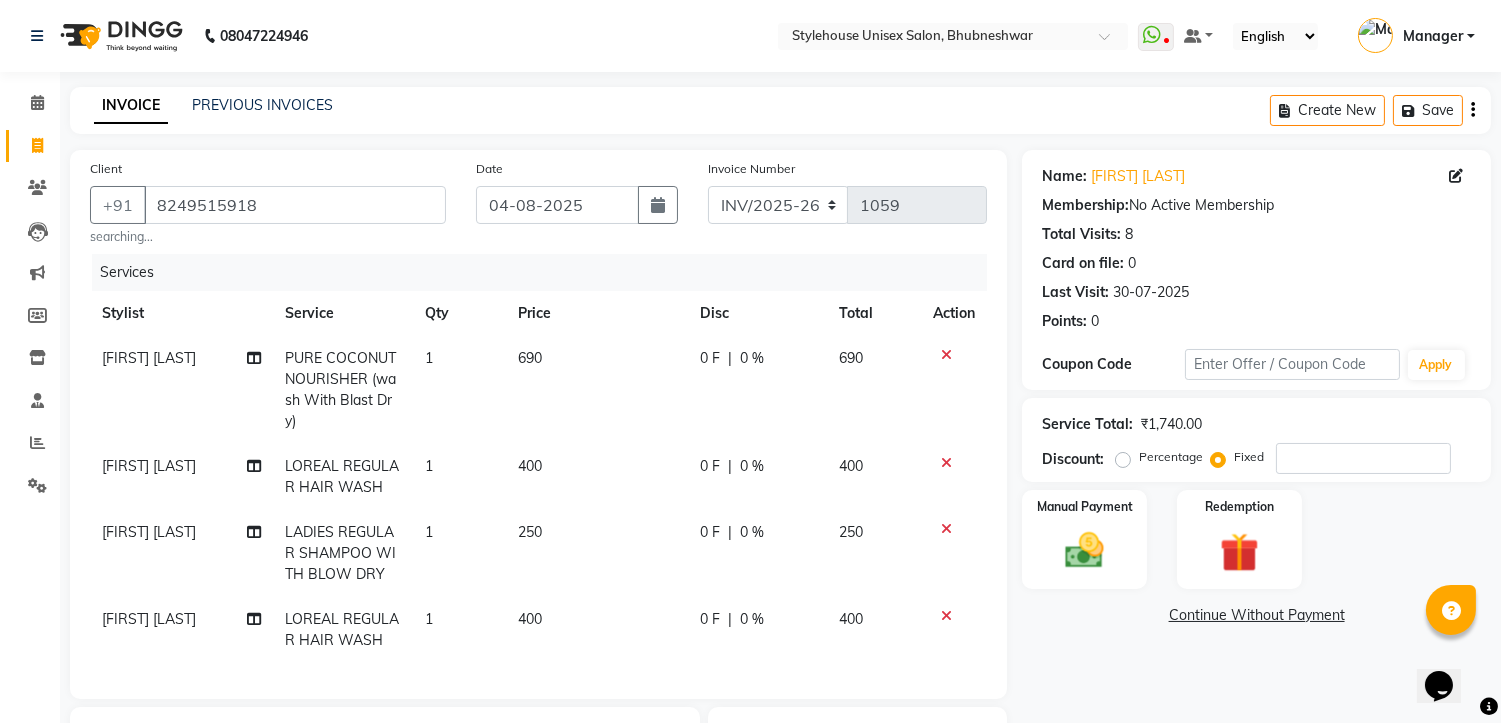 click 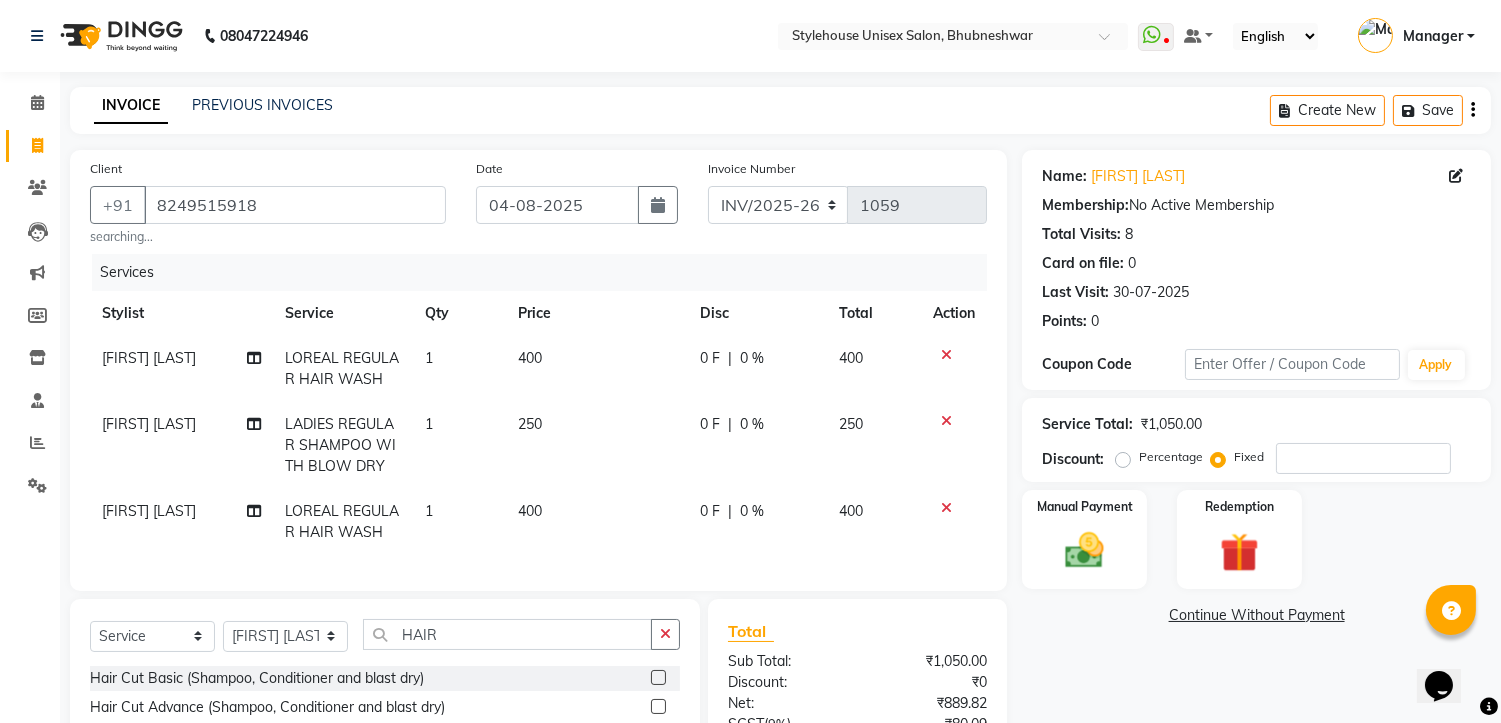 click 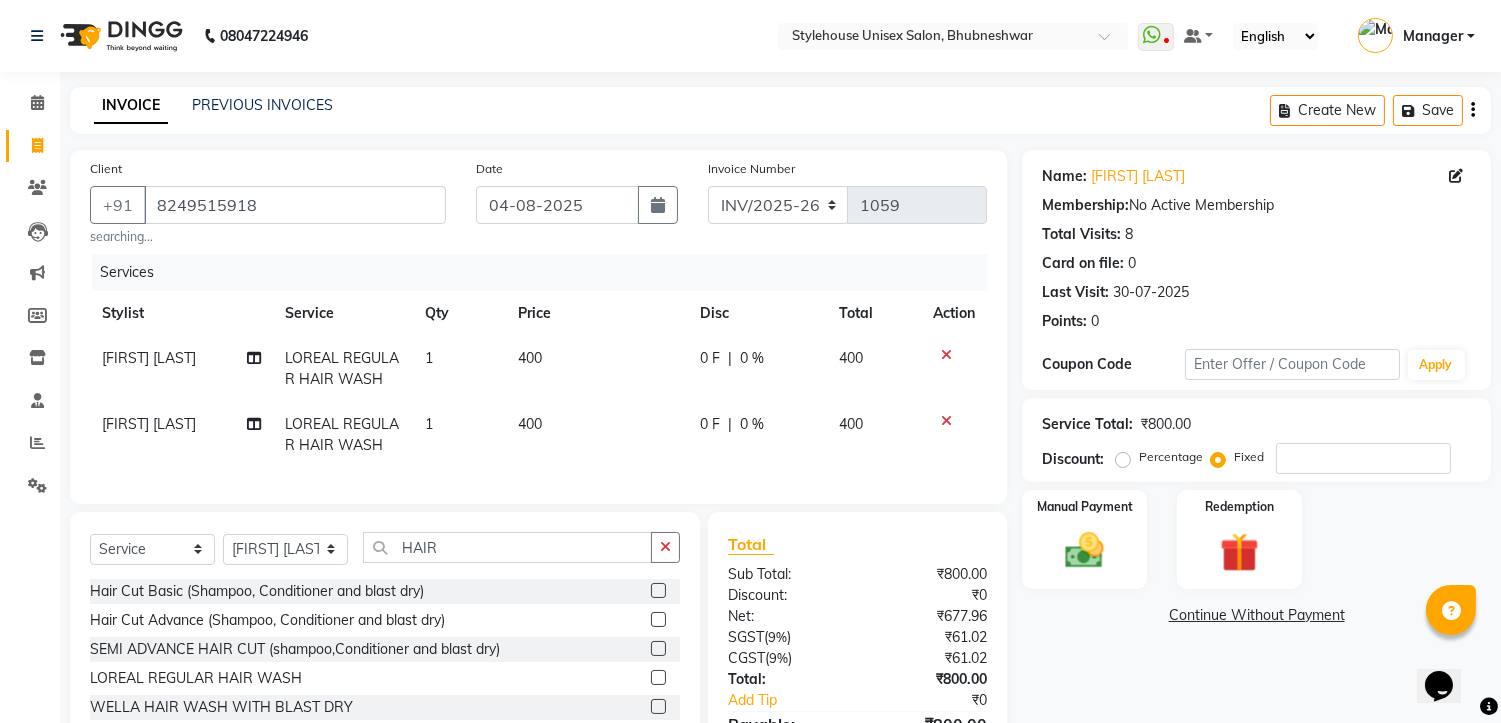 click 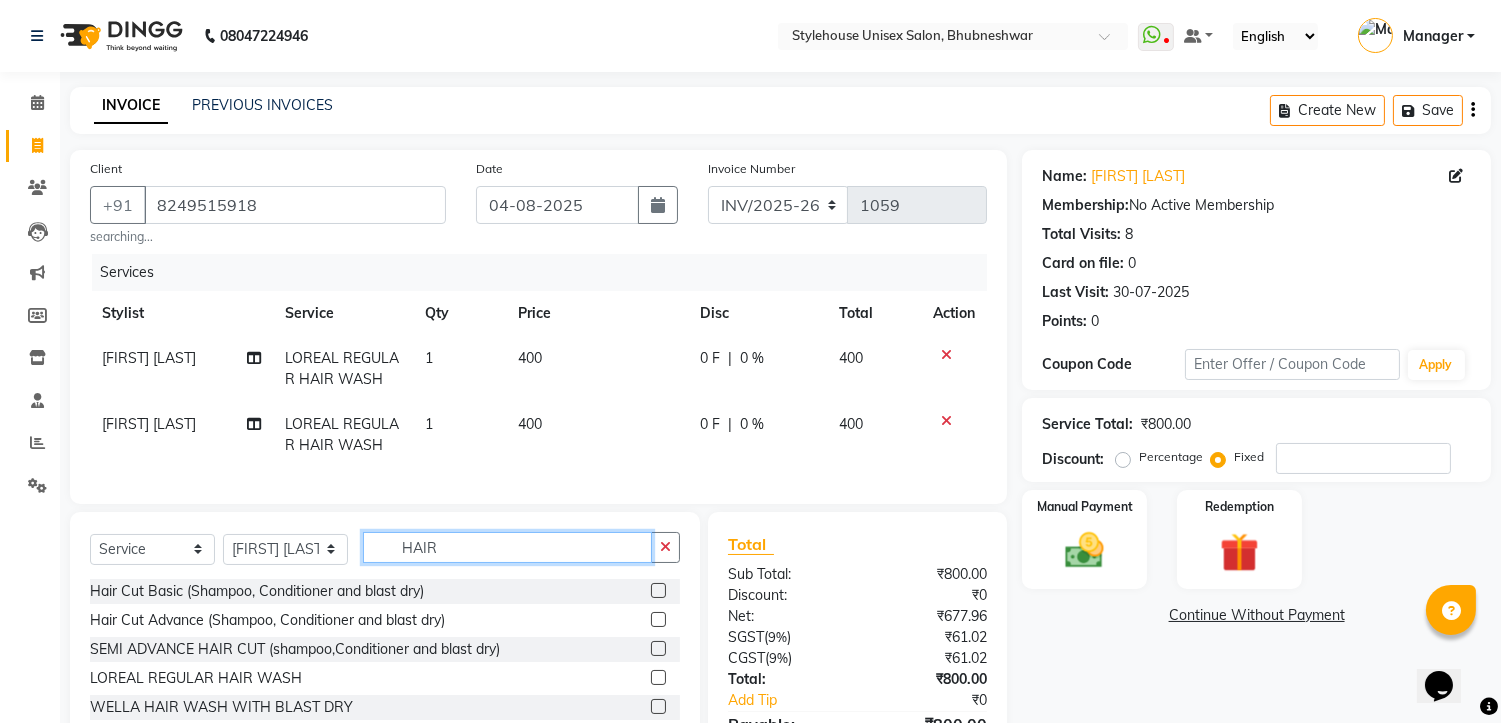 click on "HAIR" 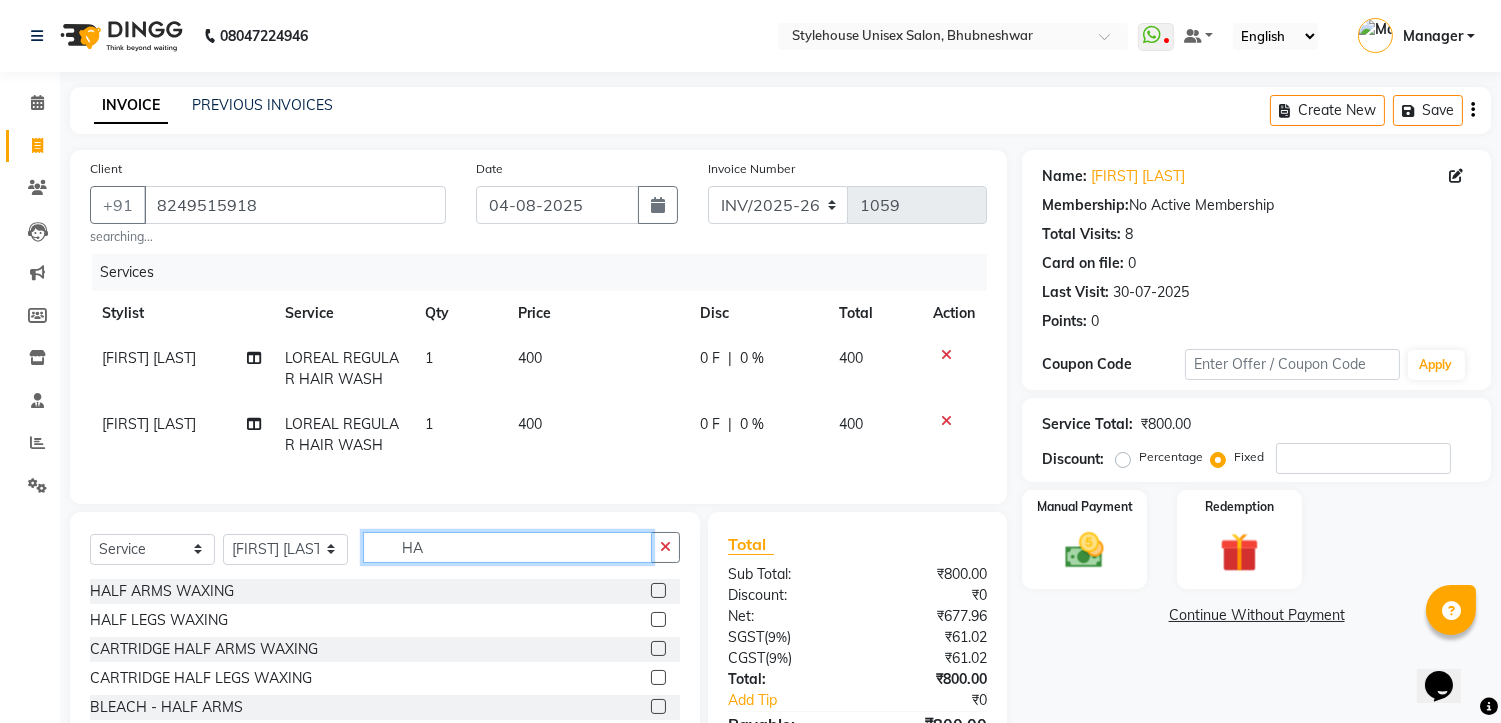 type on "H" 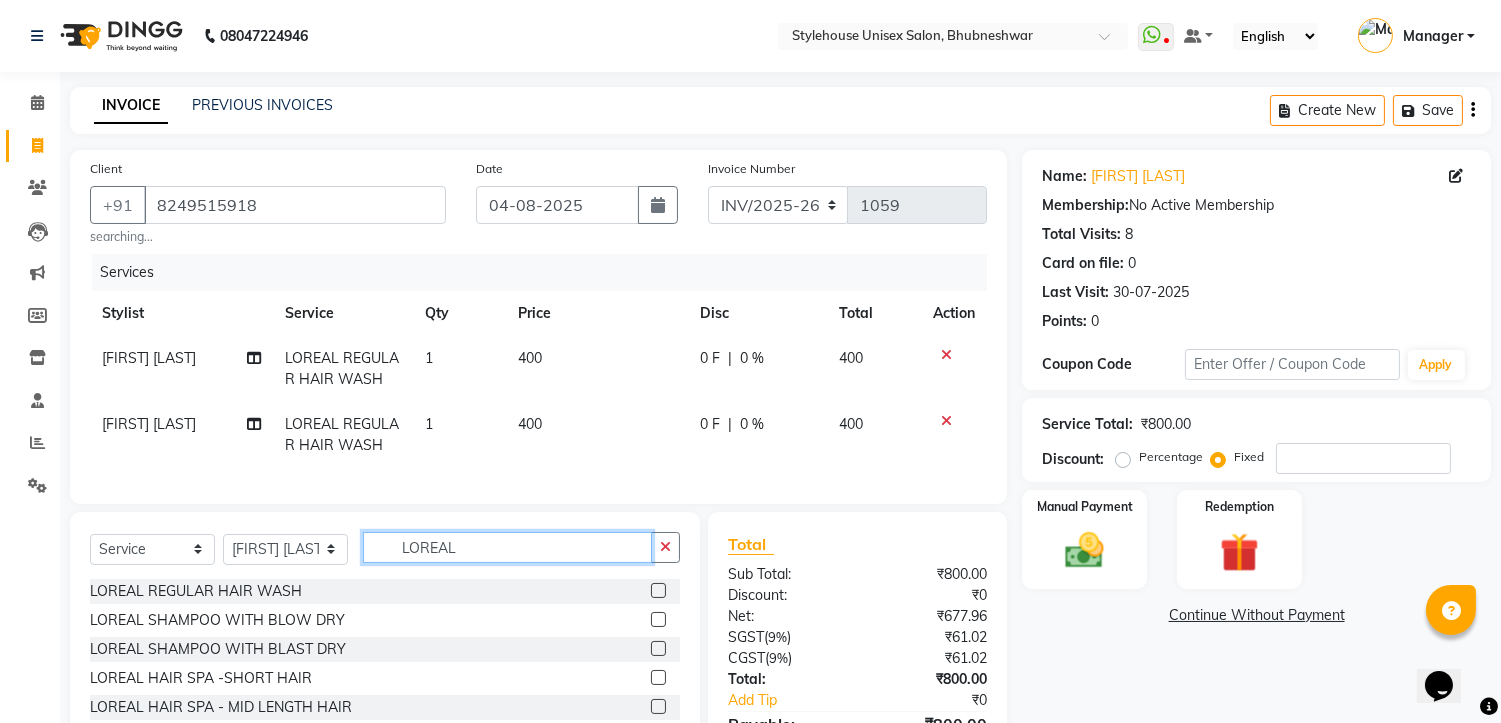 type on "LOREAL" 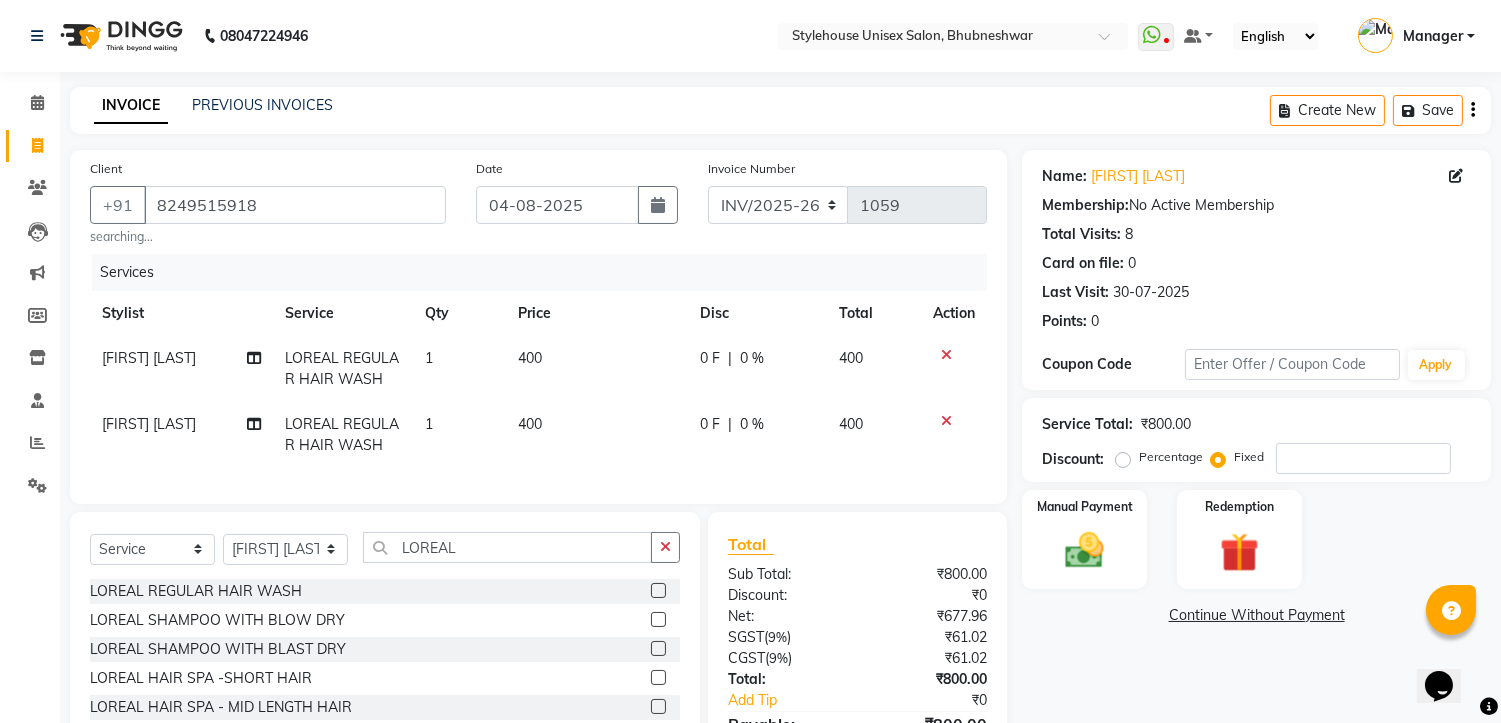 click 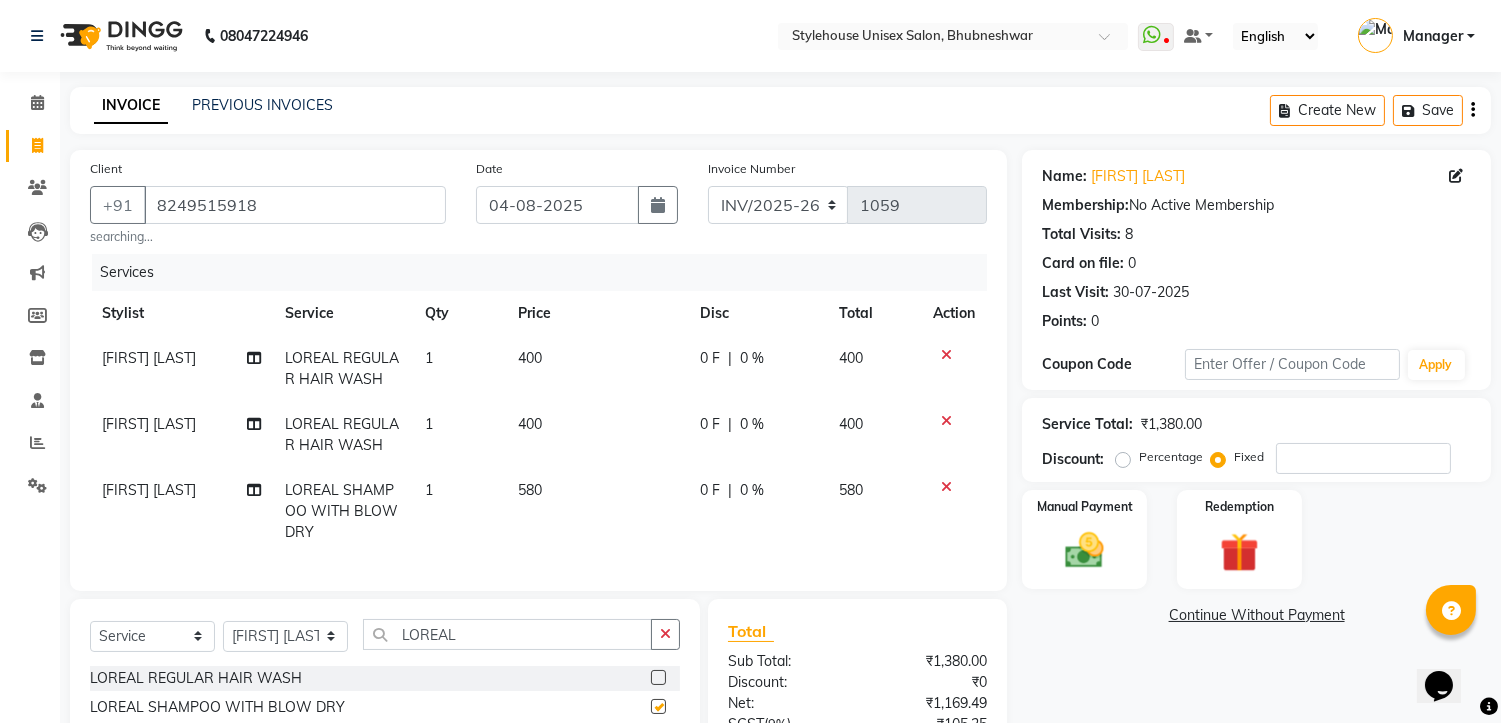 checkbox on "false" 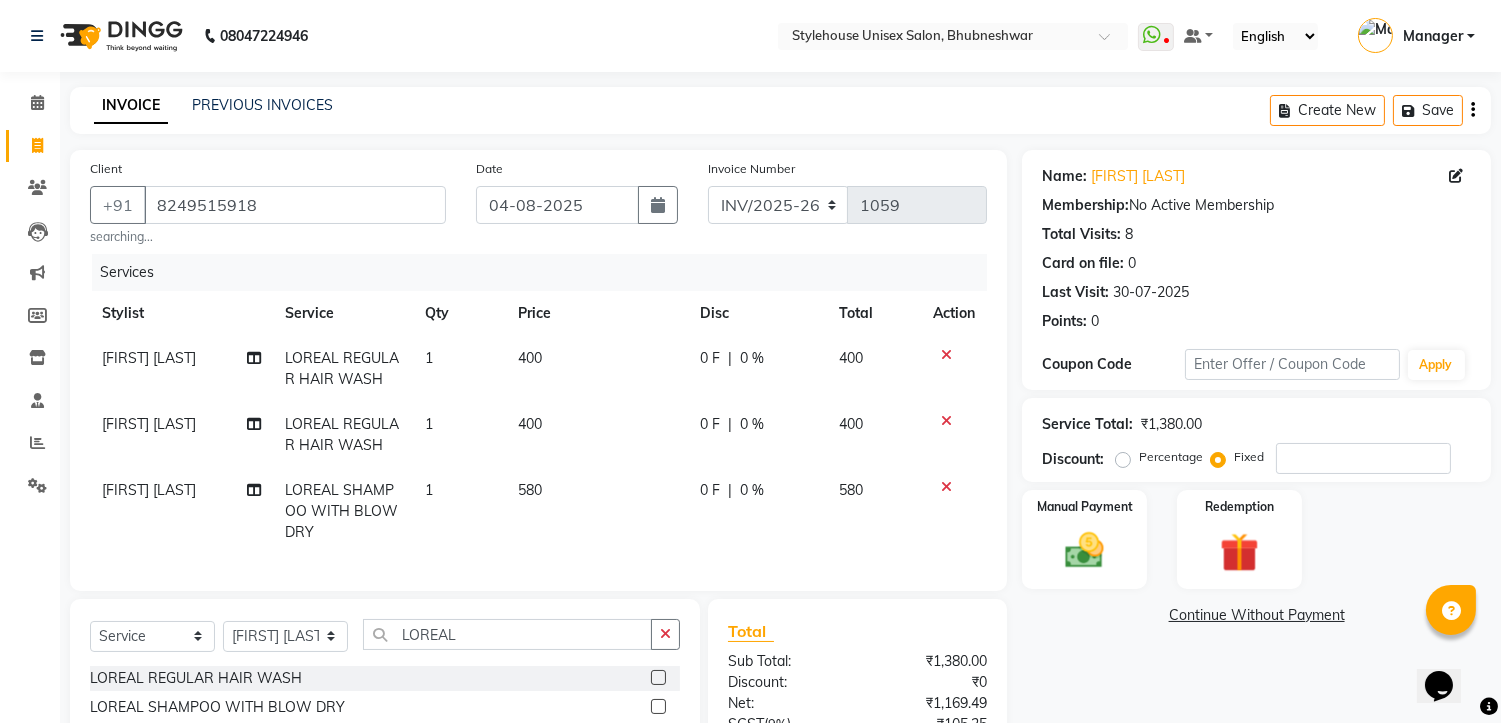 click 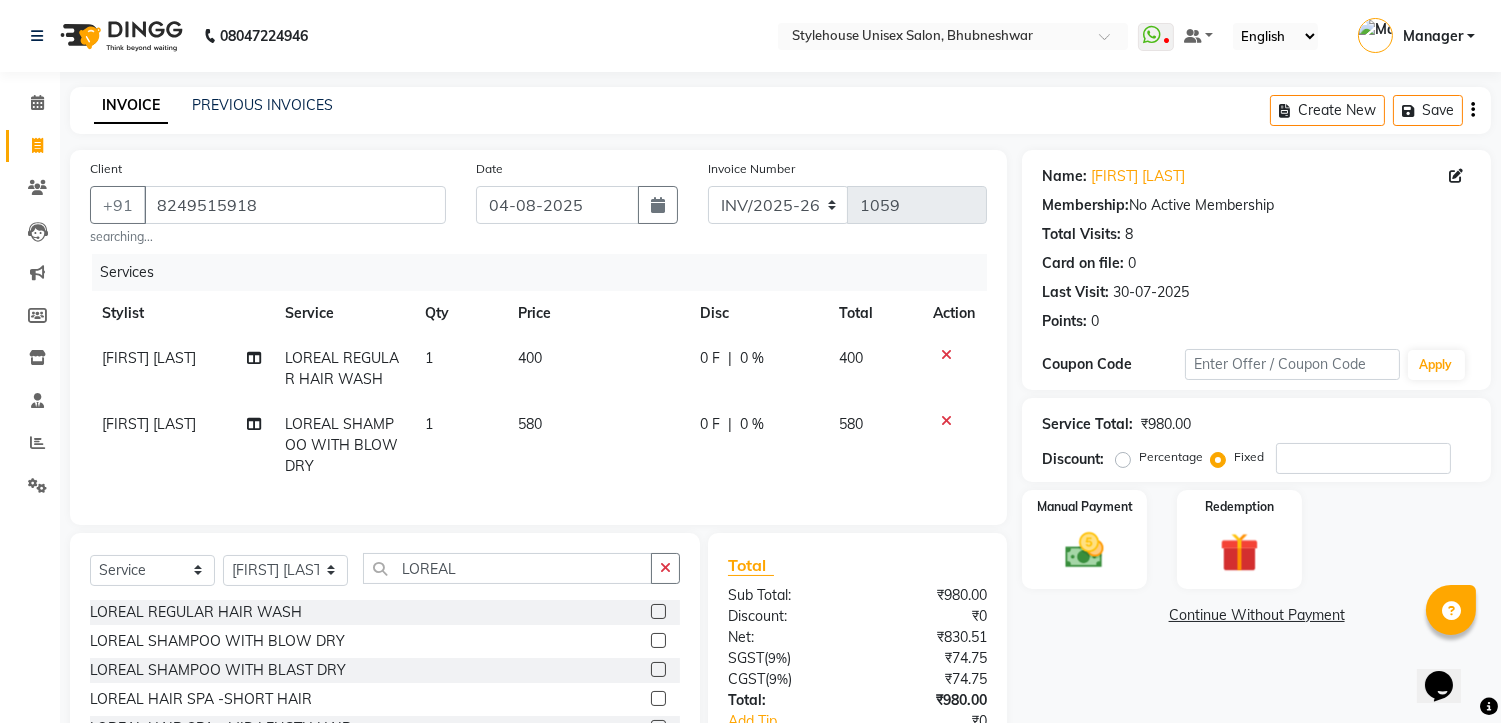click 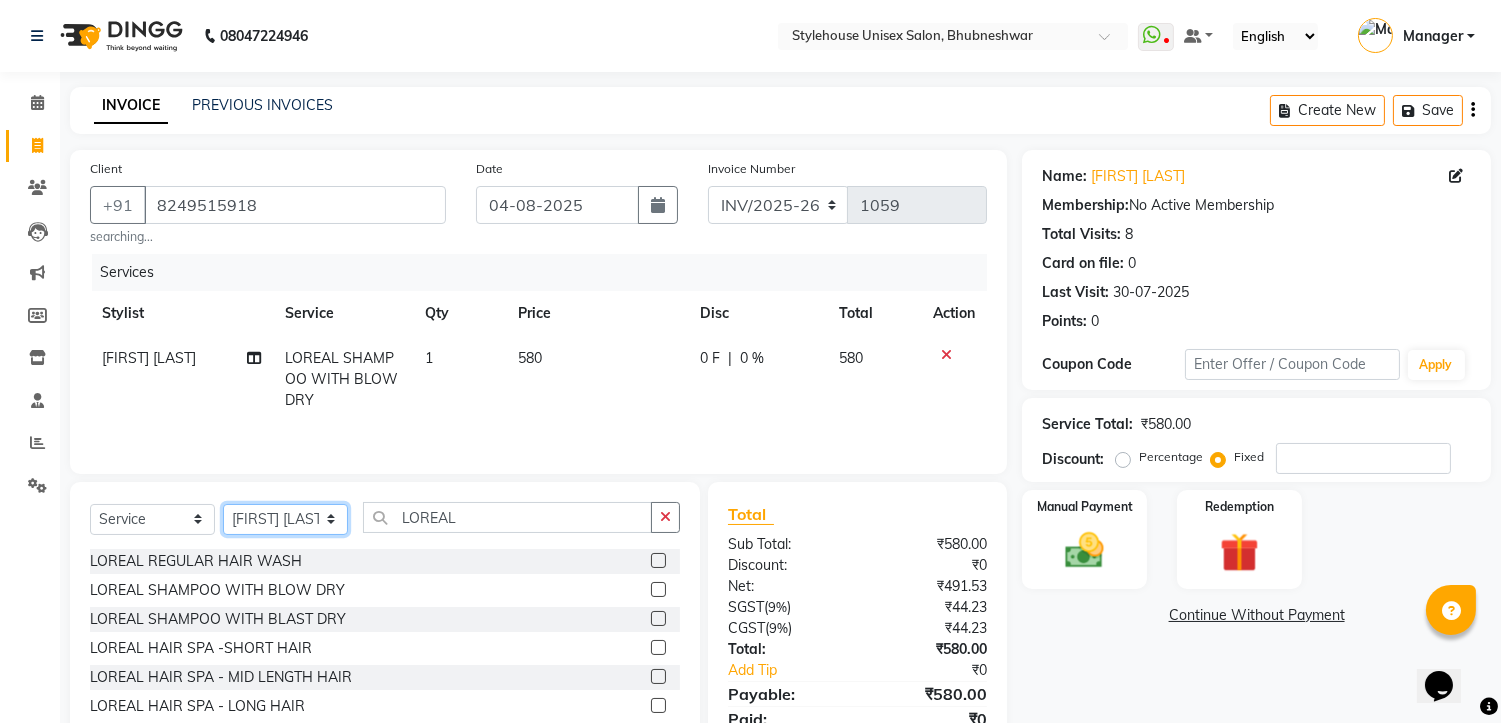 click on "Select Stylist [FIRST] [LAST] [FIRST] [LAST] Manager [FIRST] [LAST] [FIRST] [LAST] [FIRST] [LAST]" 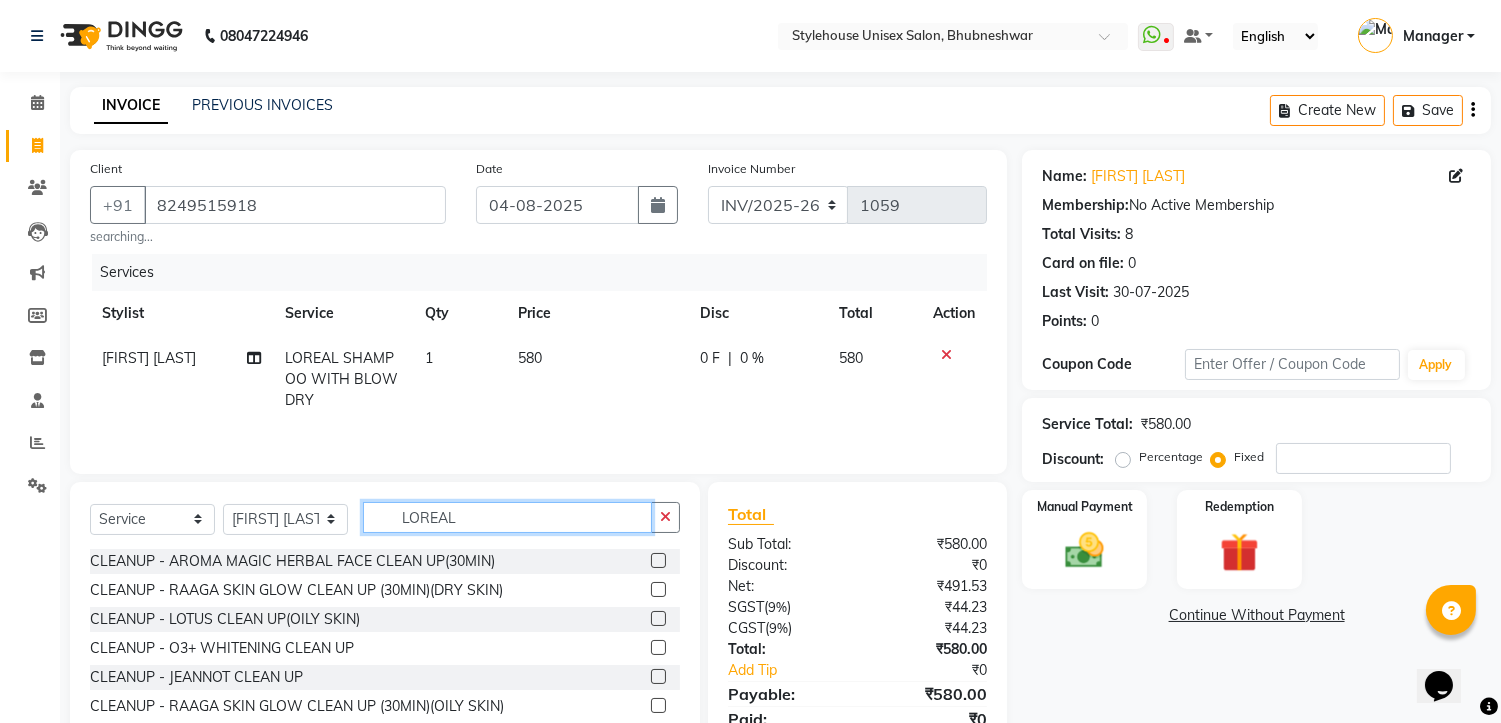 click on "LOREAL" 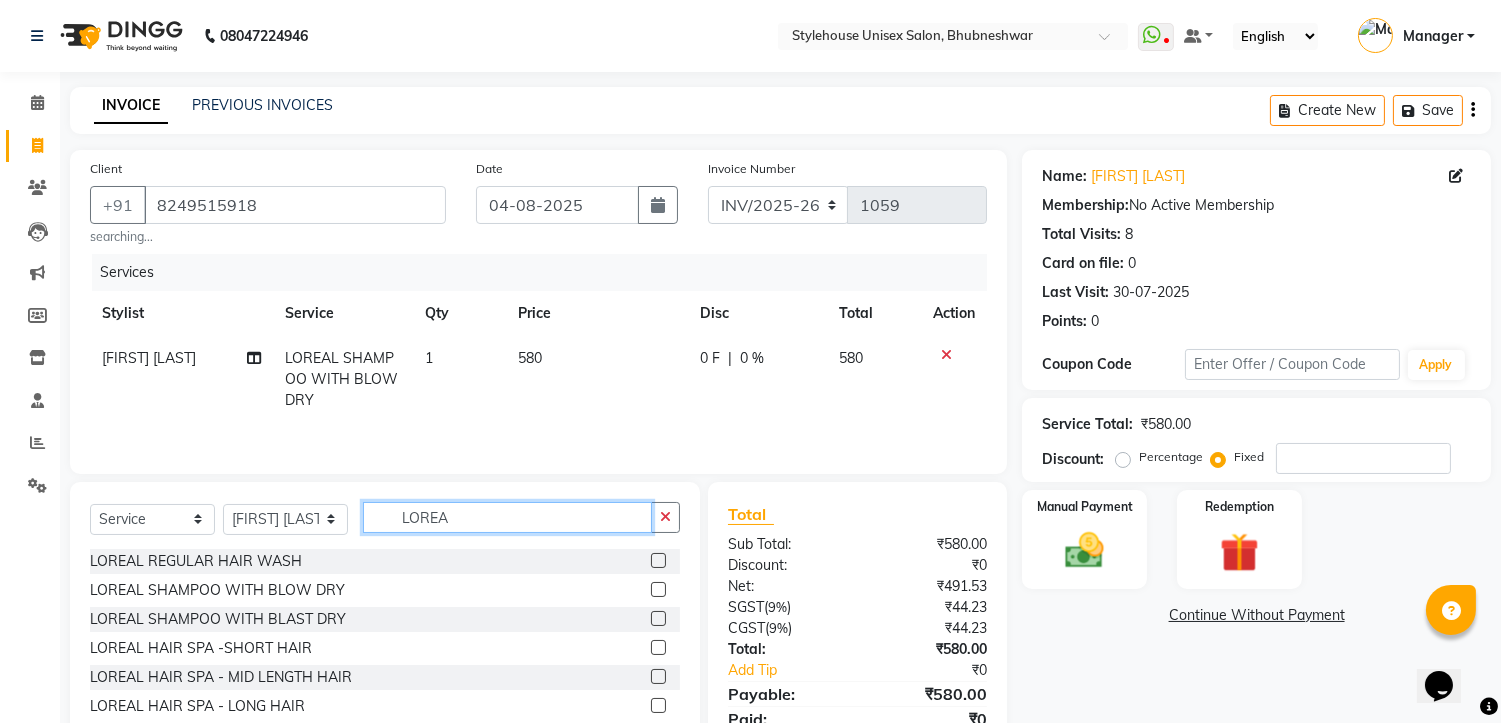 type on "LOREA" 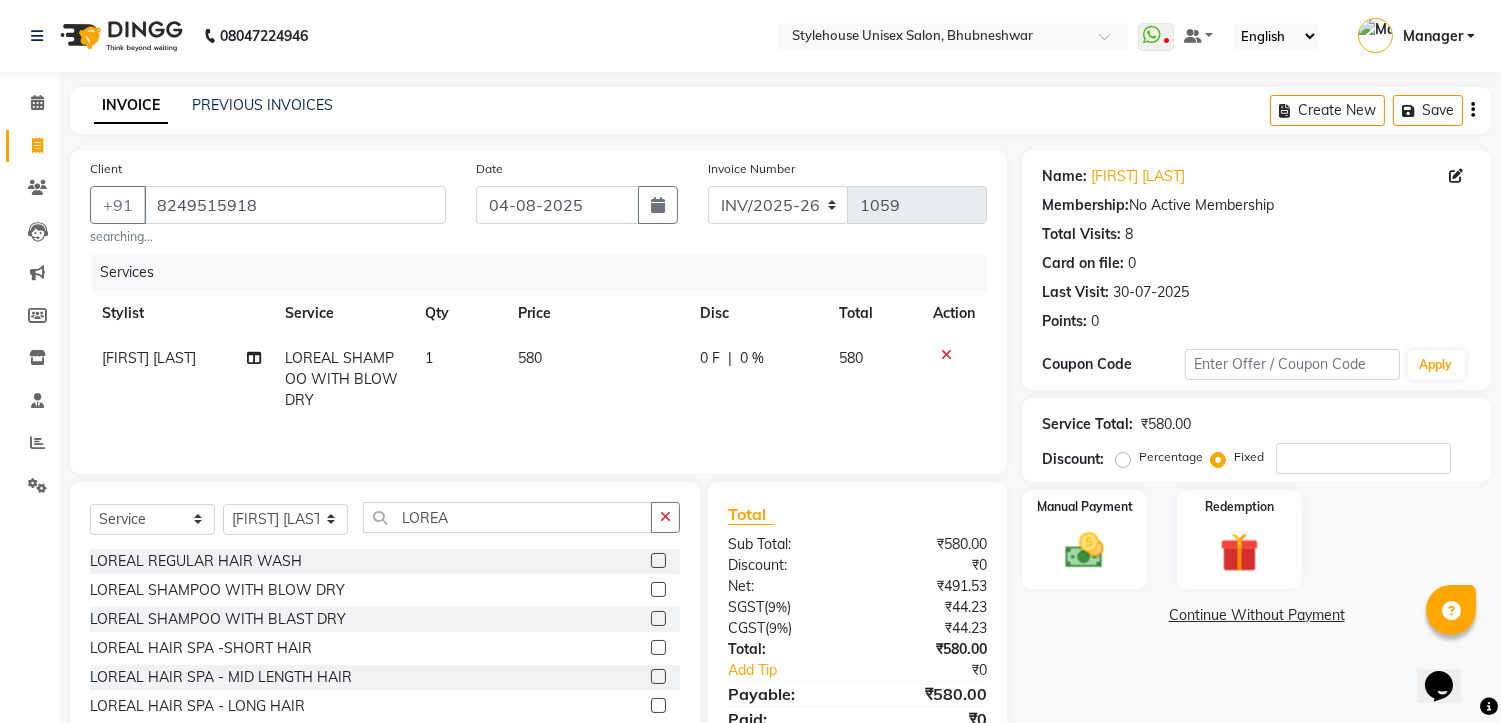 click 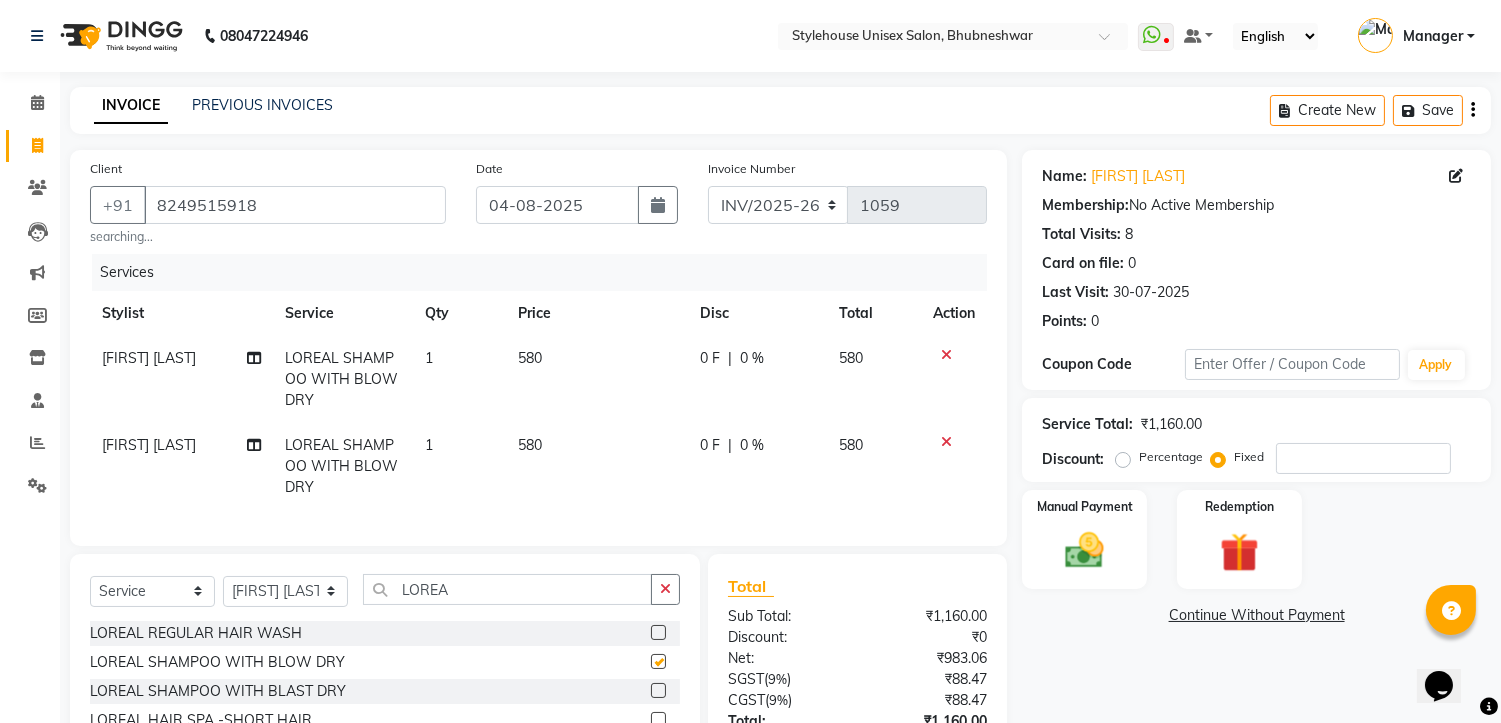 checkbox on "false" 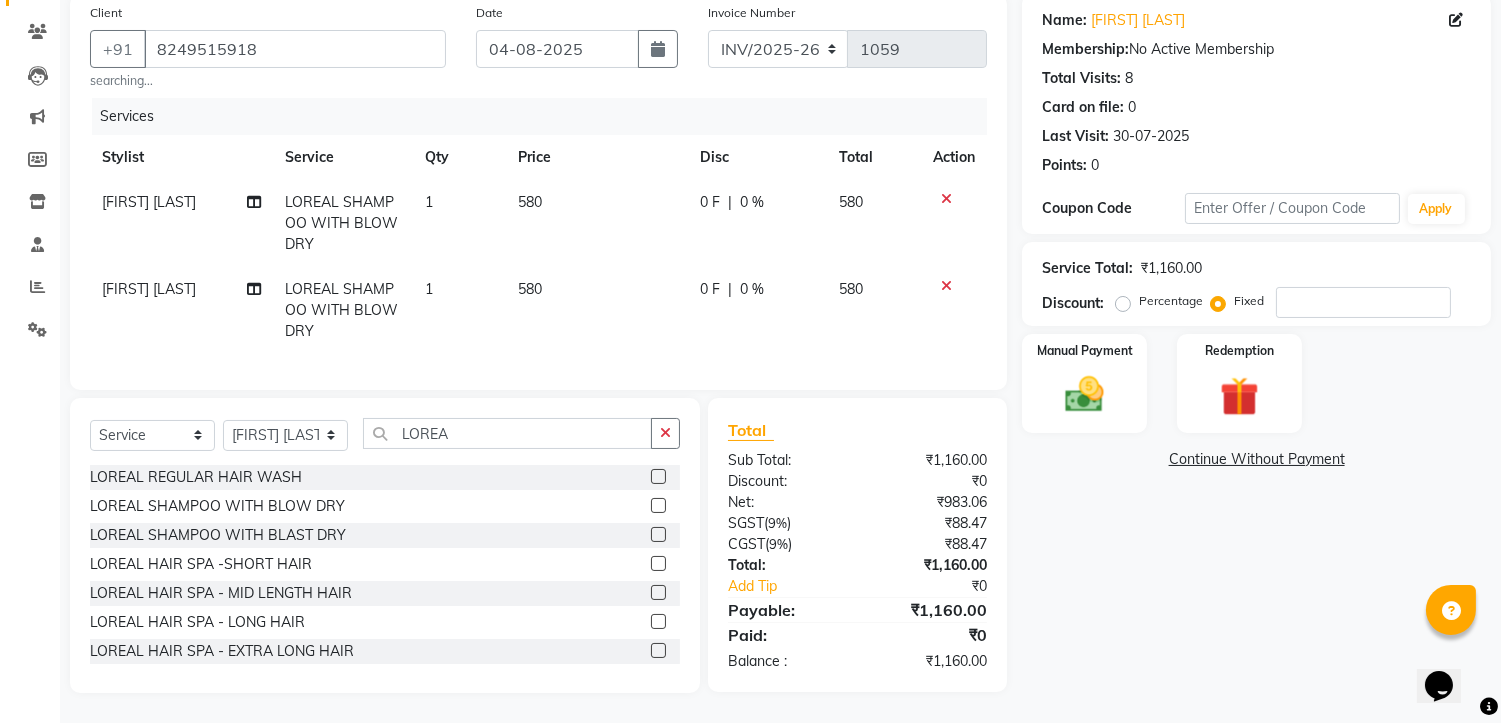 scroll, scrollTop: 173, scrollLeft: 0, axis: vertical 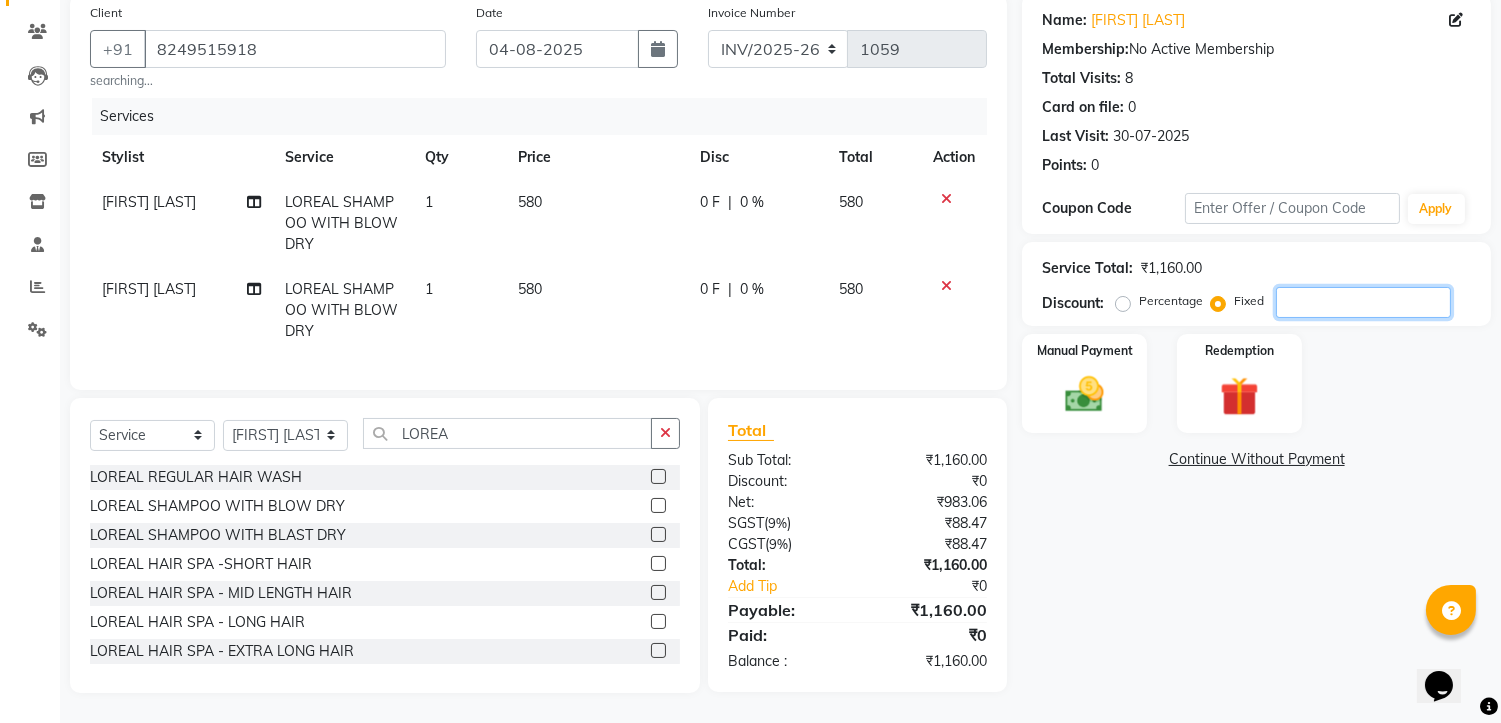 click 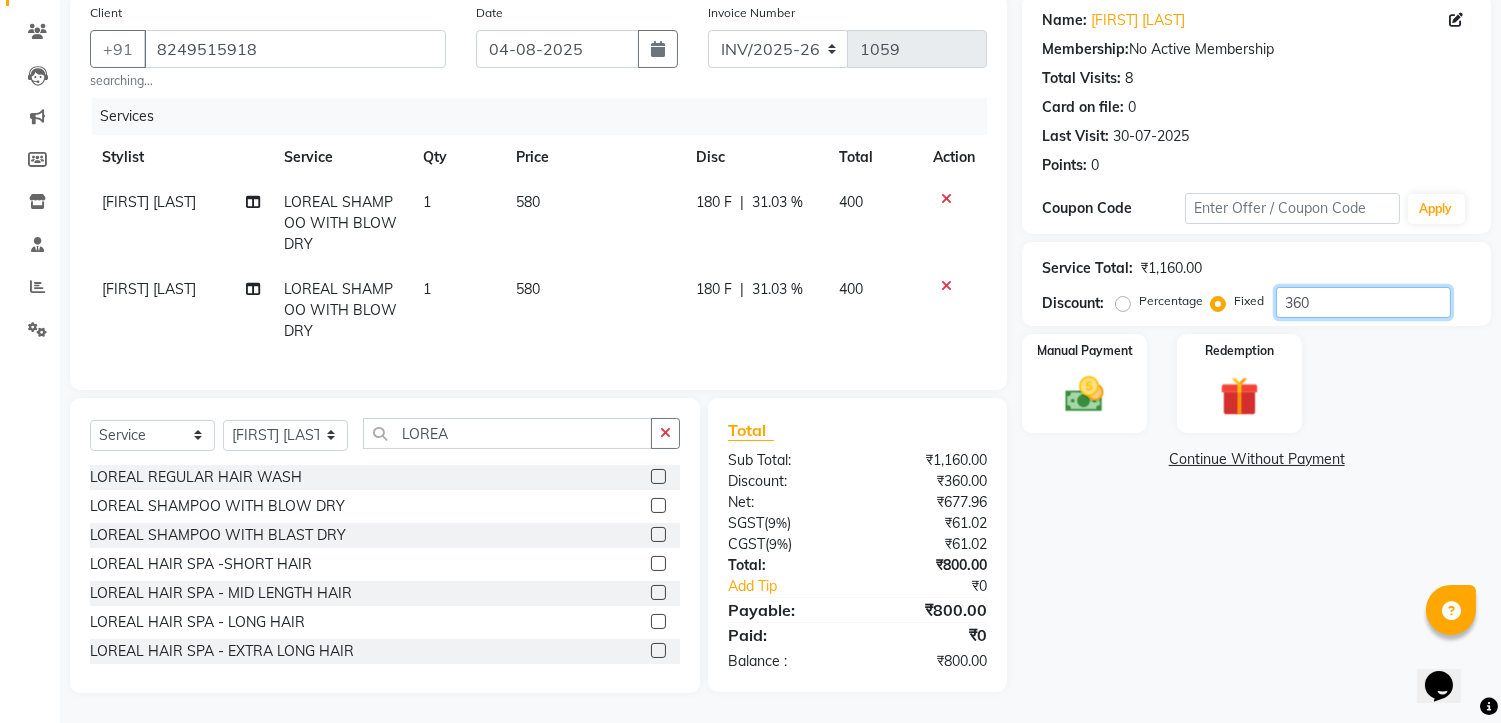 type on "360" 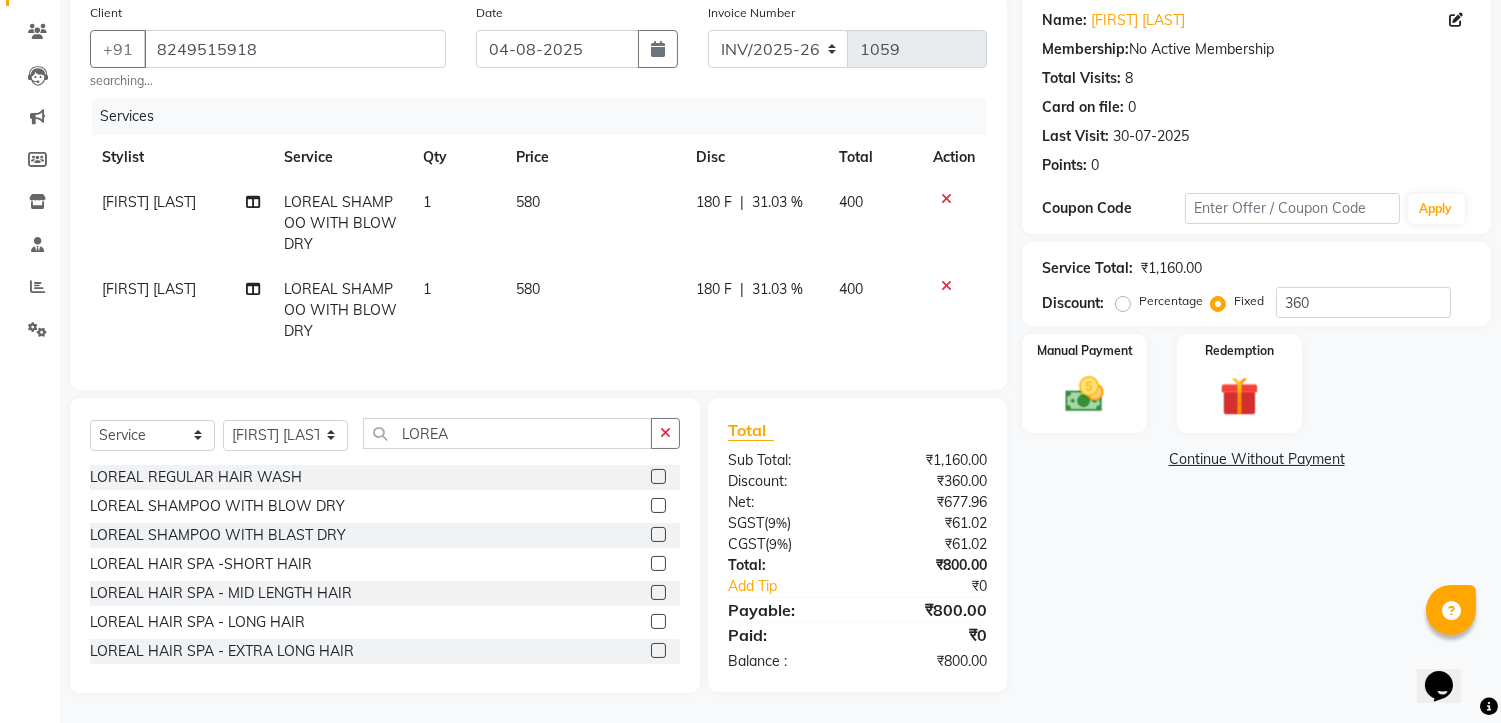 click on "Name: [FIRST] [LAST]  Membership:  No Active Membership  Total Visits:  8 Card on file:  0 Last Visit:   30-07-2025 Points:   0  Coupon Code Apply Service Total:  ₹1,160.00  Discount:  Percentage   Fixed  360 Manual Payment Redemption  Continue Without Payment" 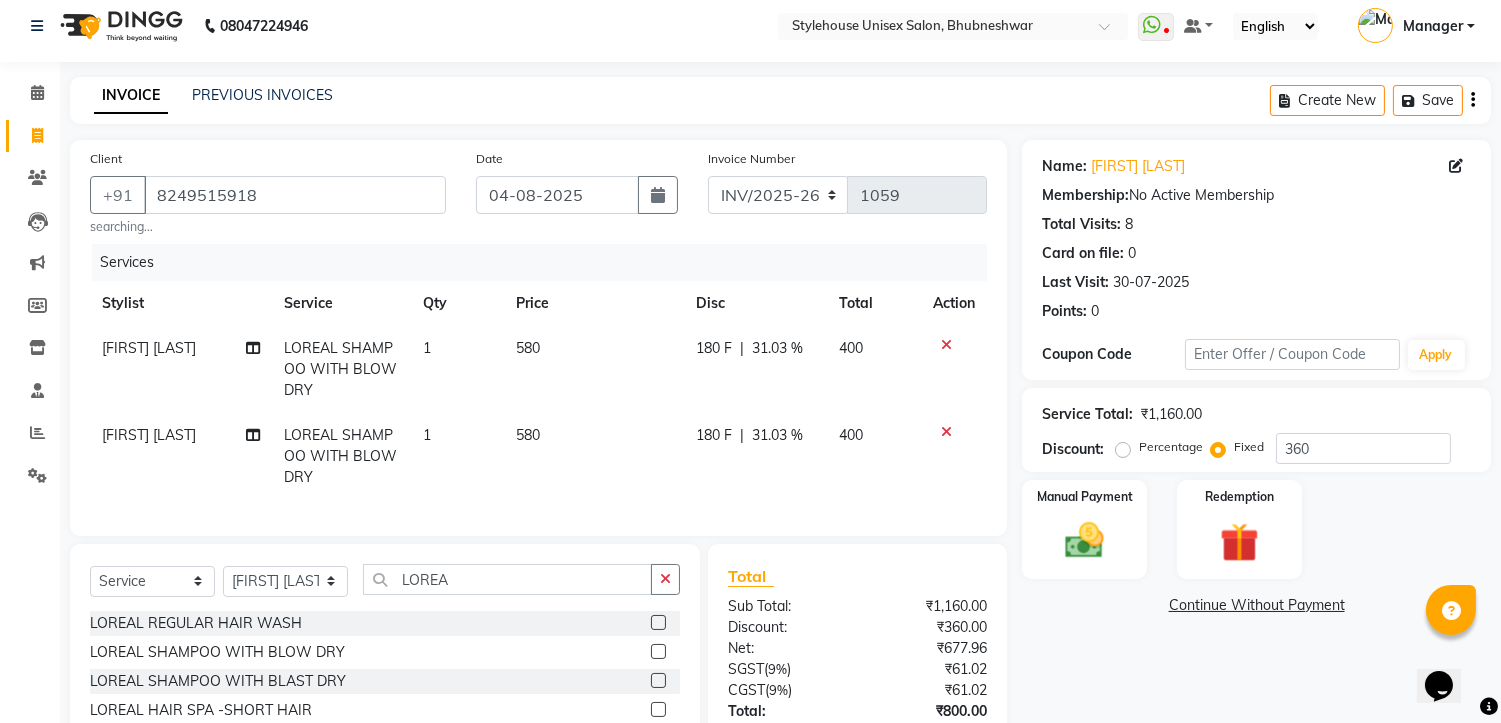 scroll, scrollTop: 0, scrollLeft: 0, axis: both 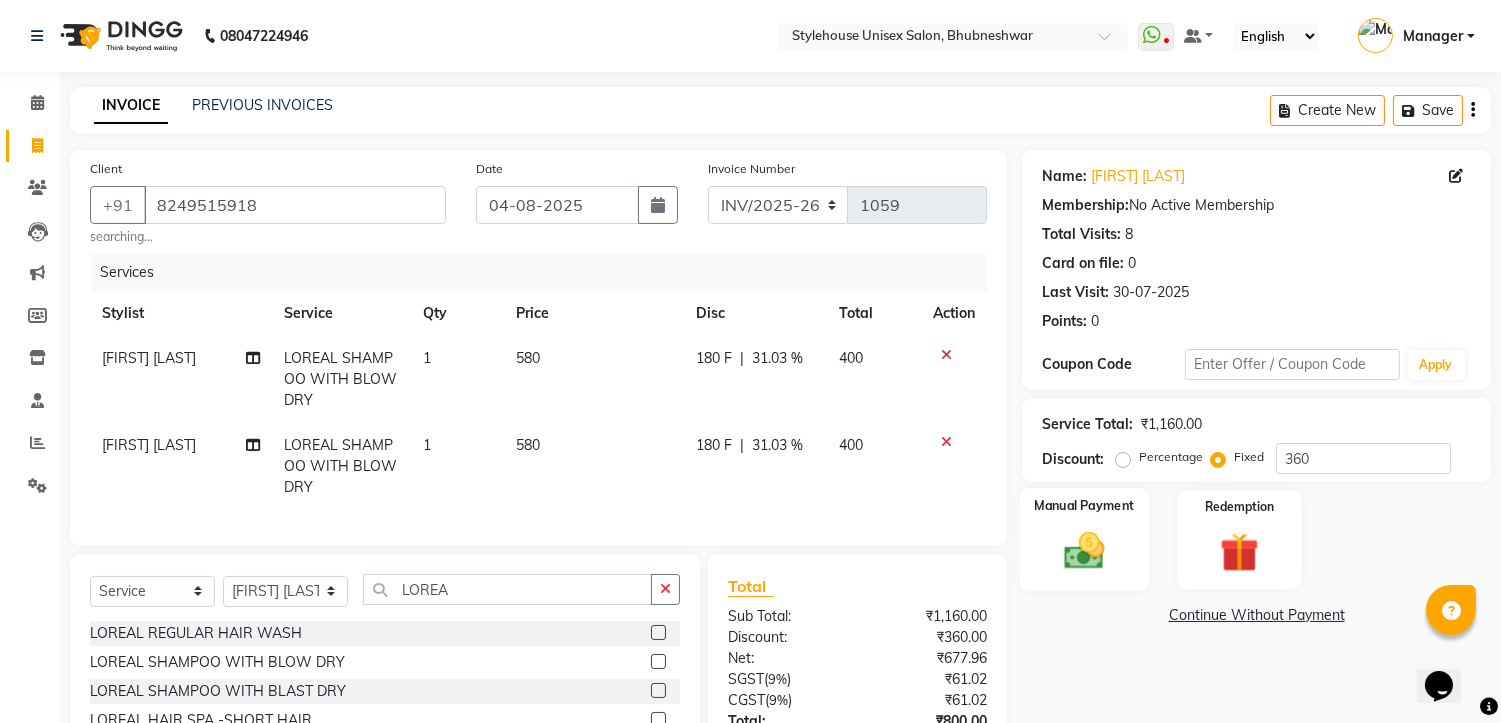 click 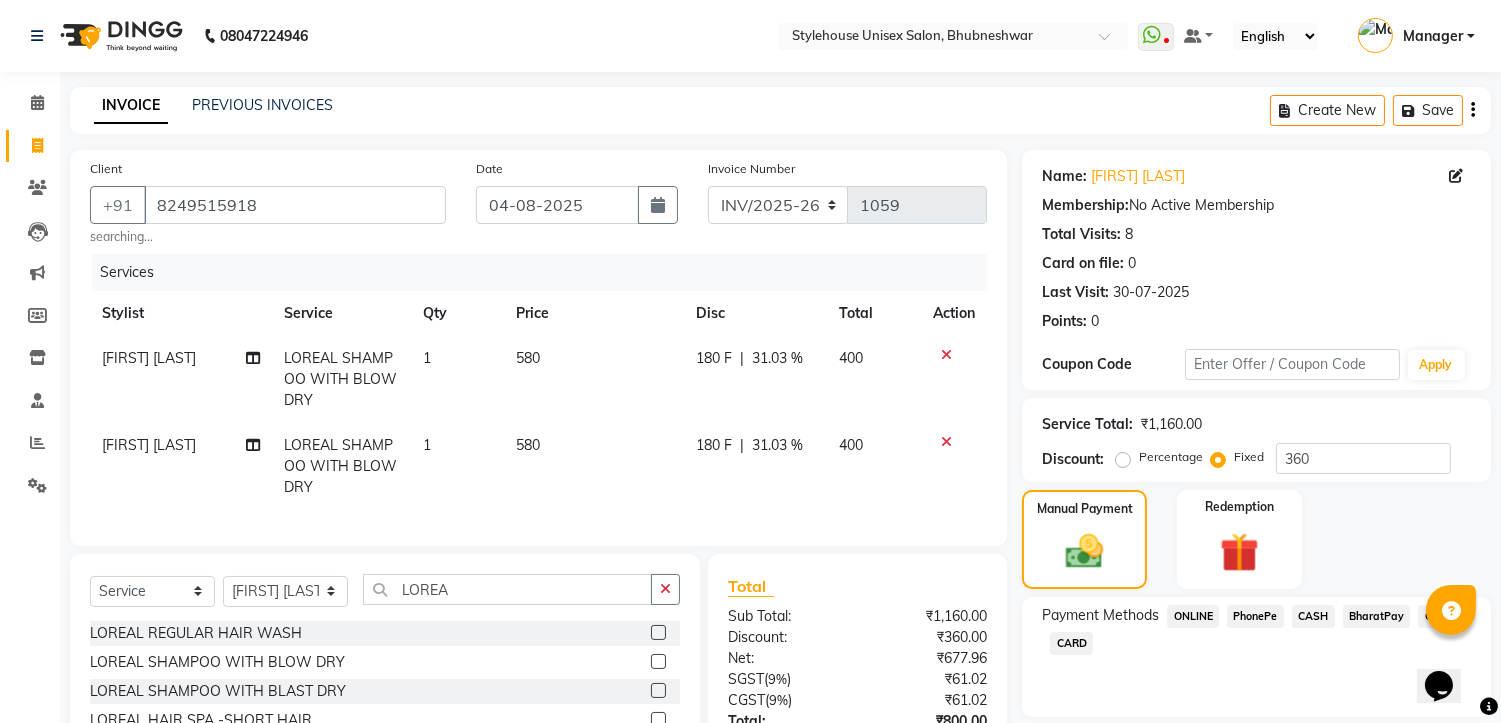 click on "PhonePe" 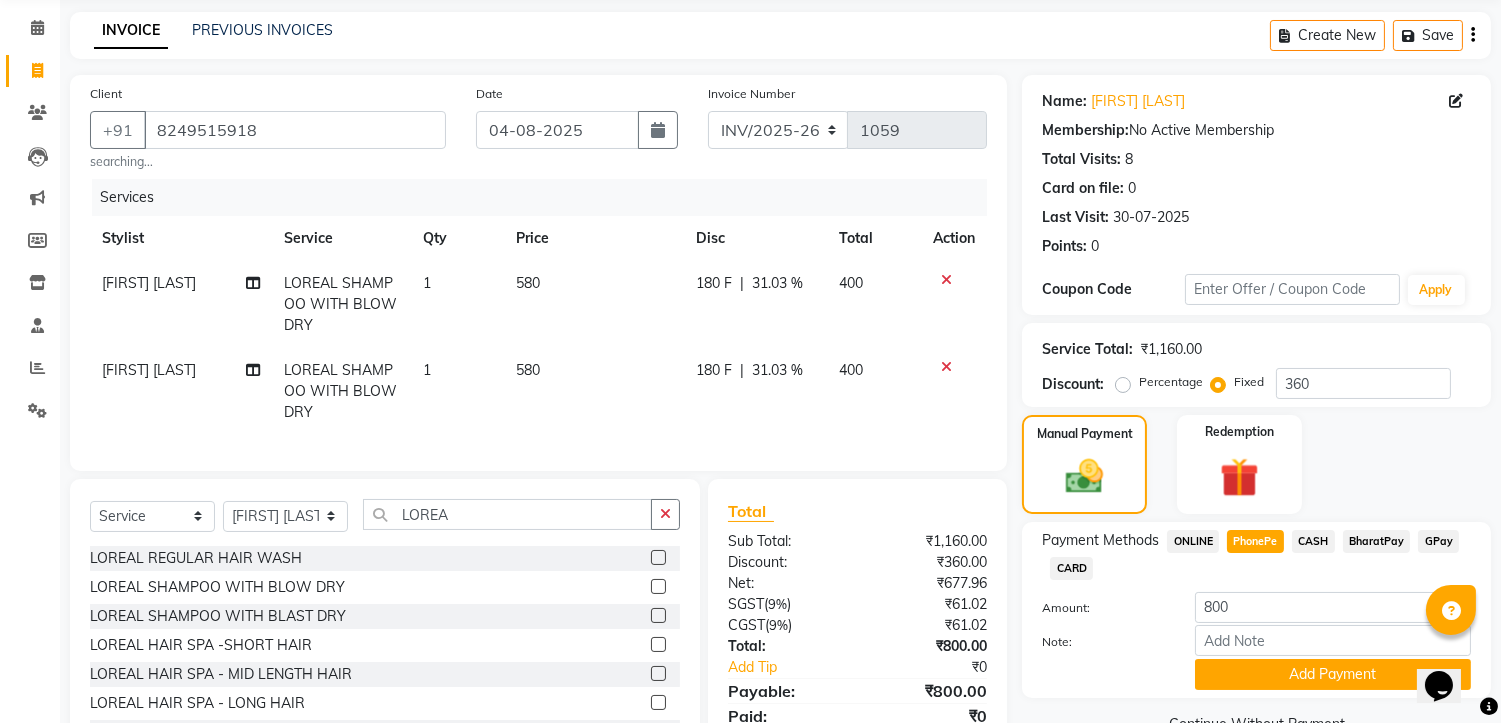 scroll, scrollTop: 173, scrollLeft: 0, axis: vertical 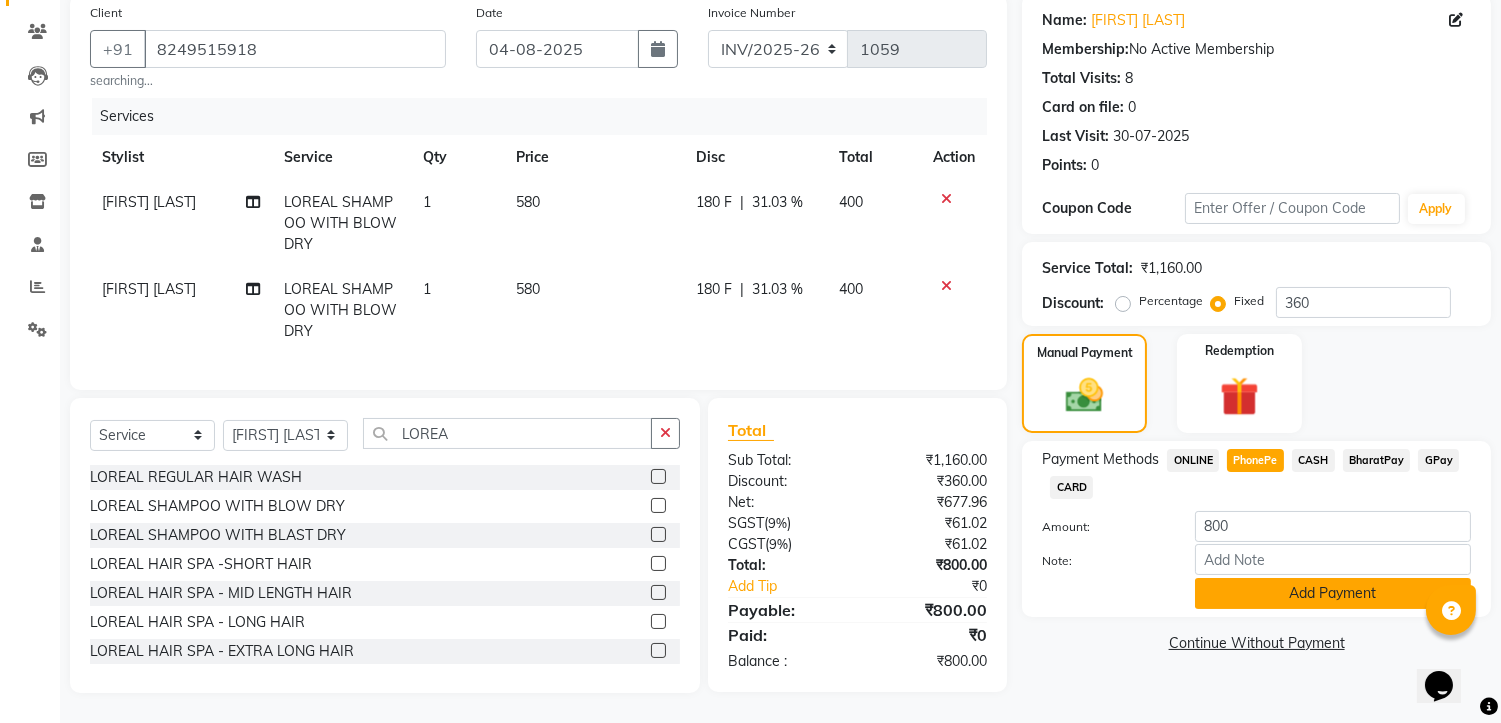click on "Add Payment" 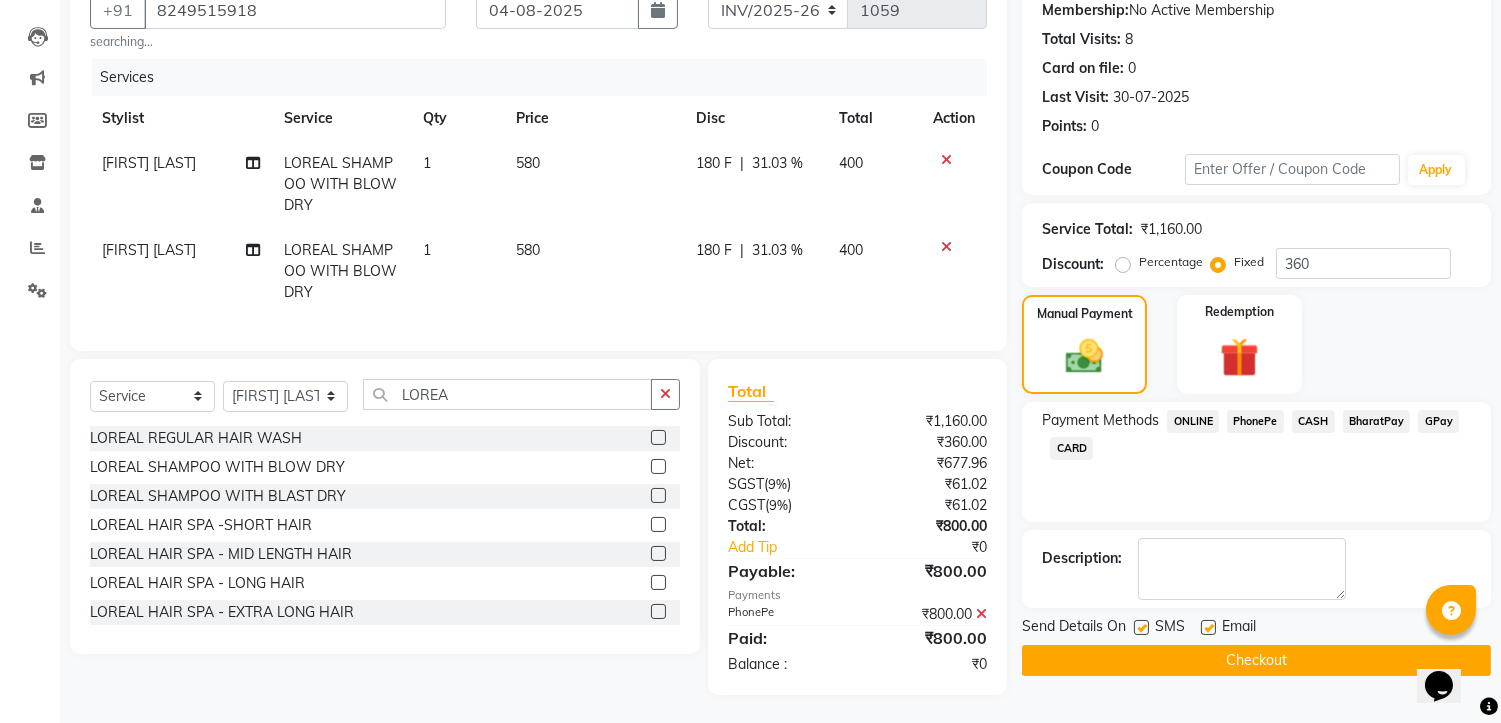 scroll, scrollTop: 214, scrollLeft: 0, axis: vertical 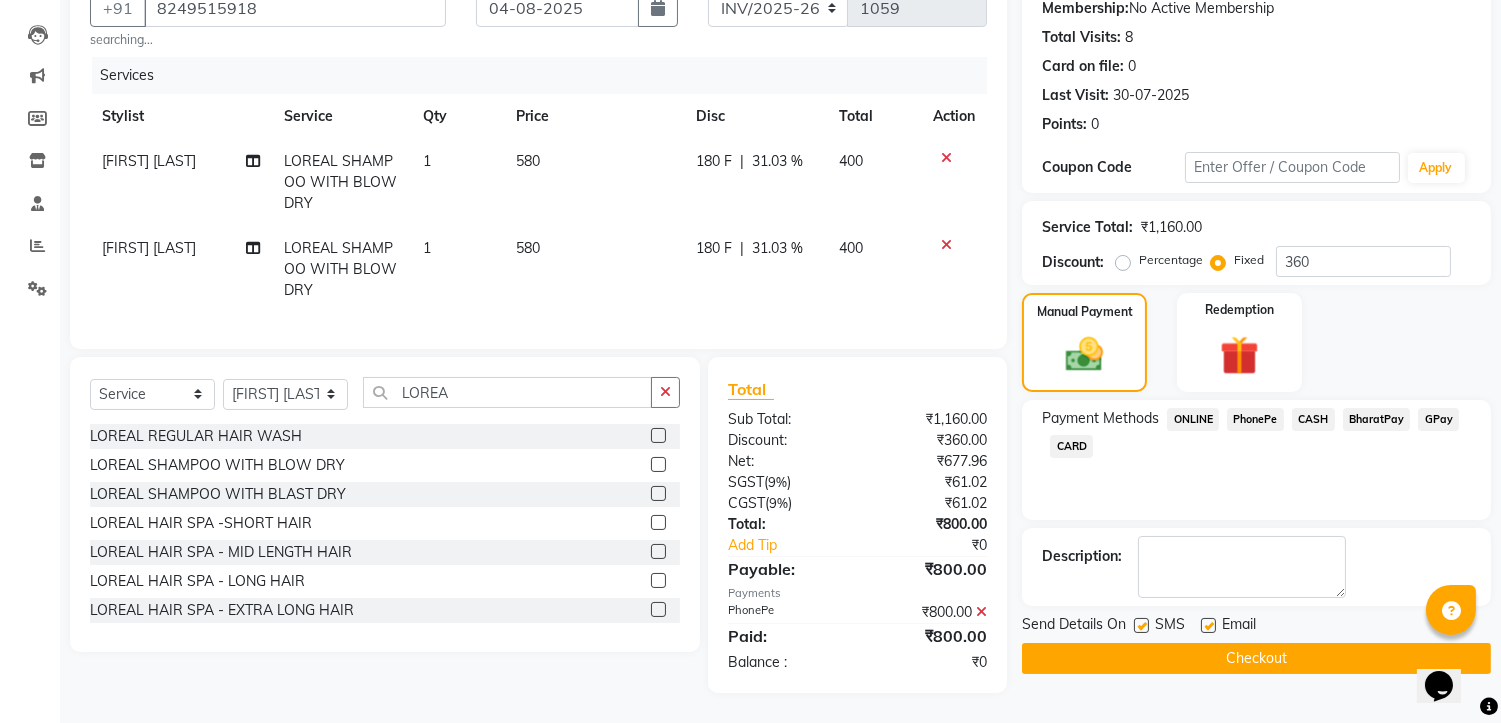 click on "Checkout" 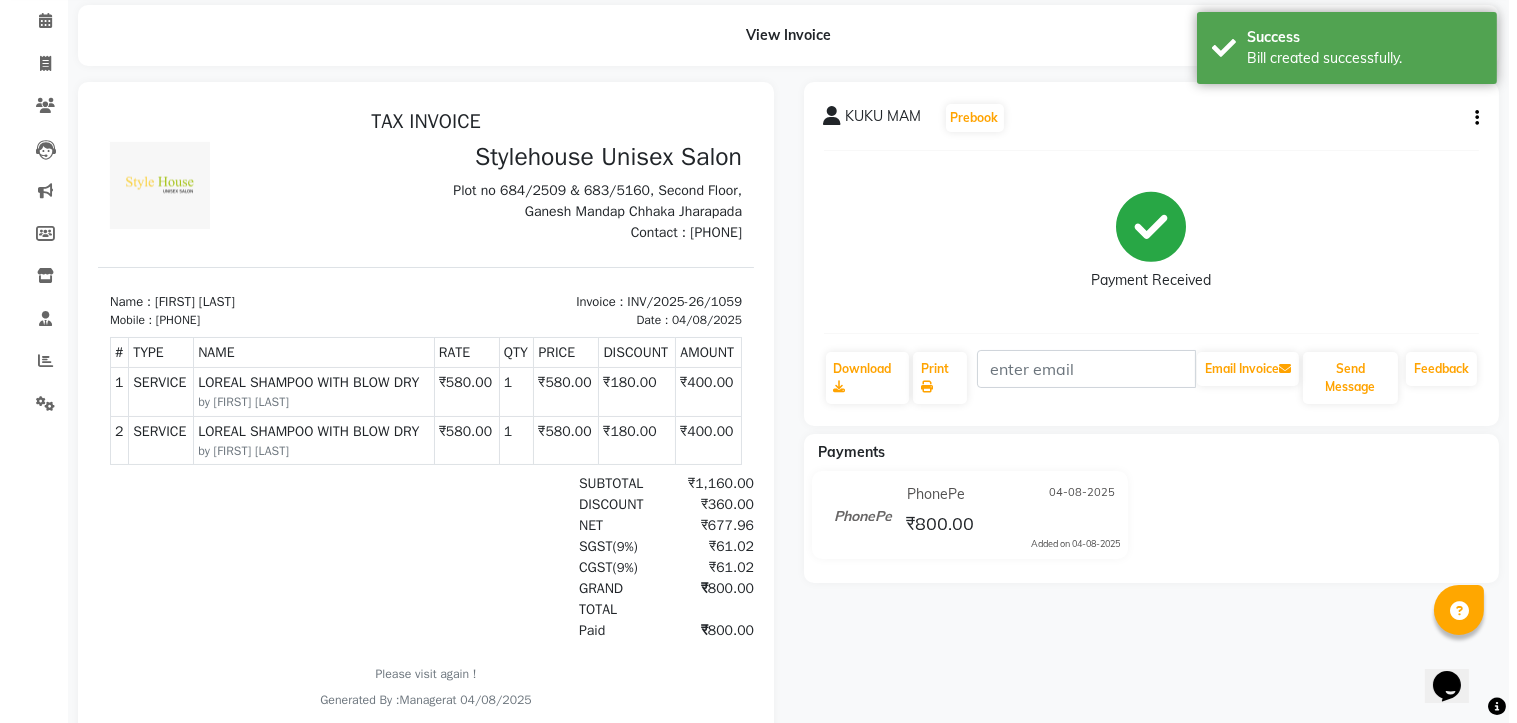 scroll, scrollTop: 0, scrollLeft: 0, axis: both 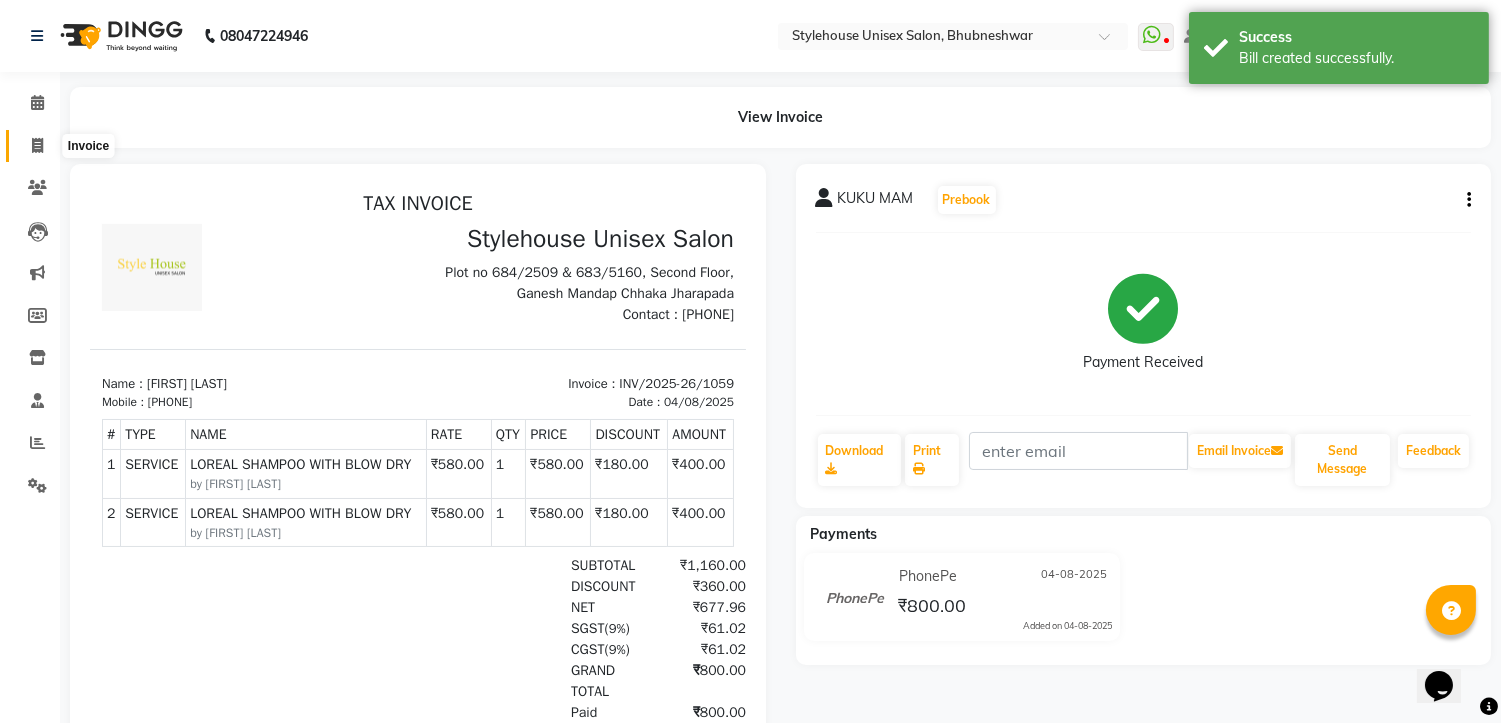 click 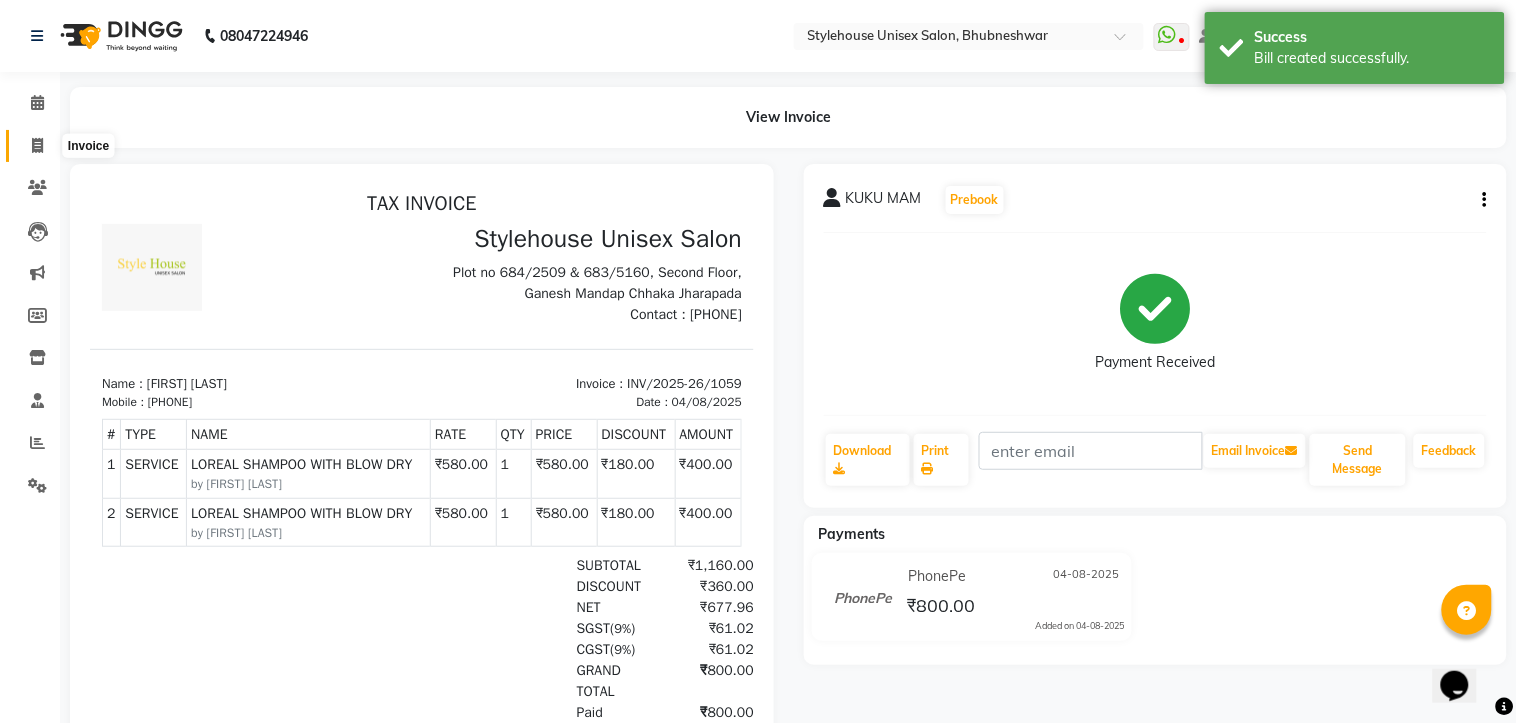 select on "service" 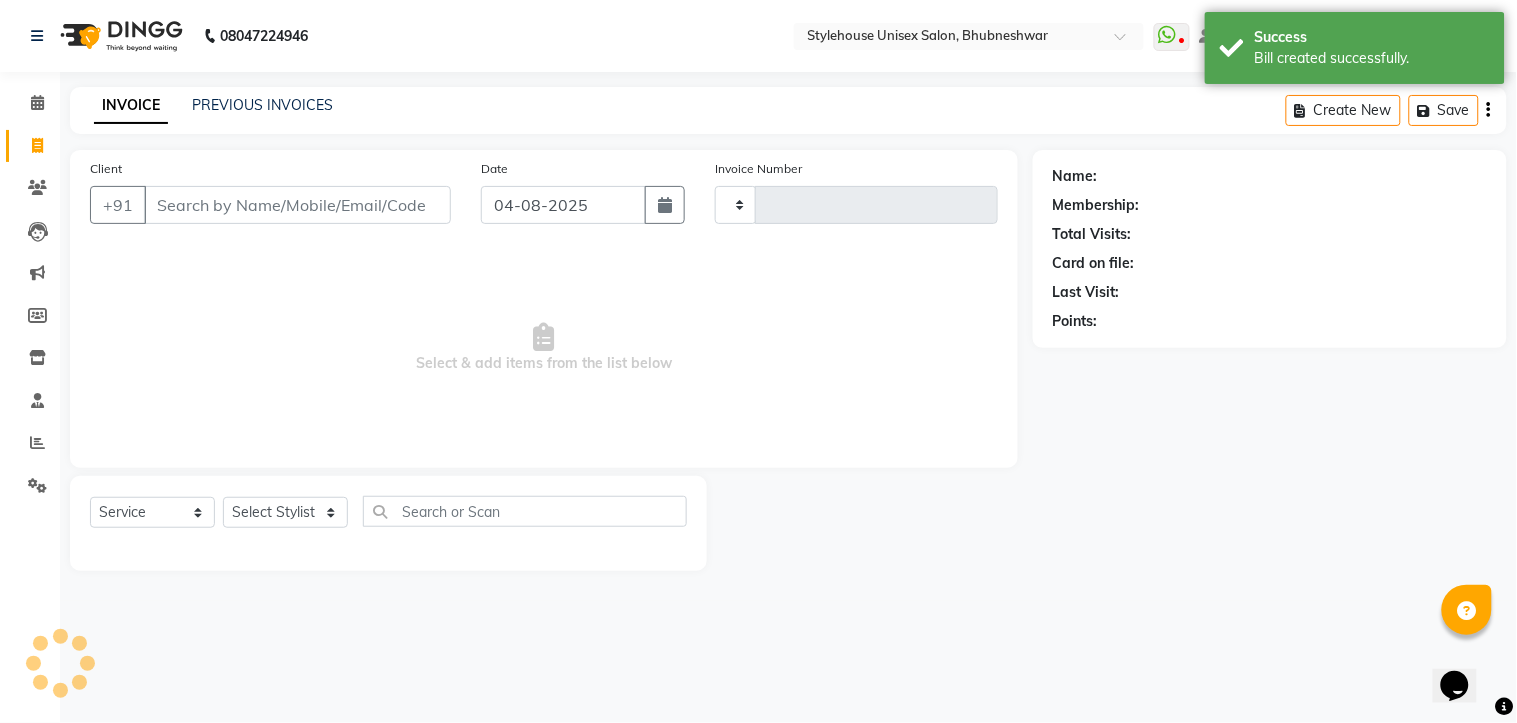 type on "1060" 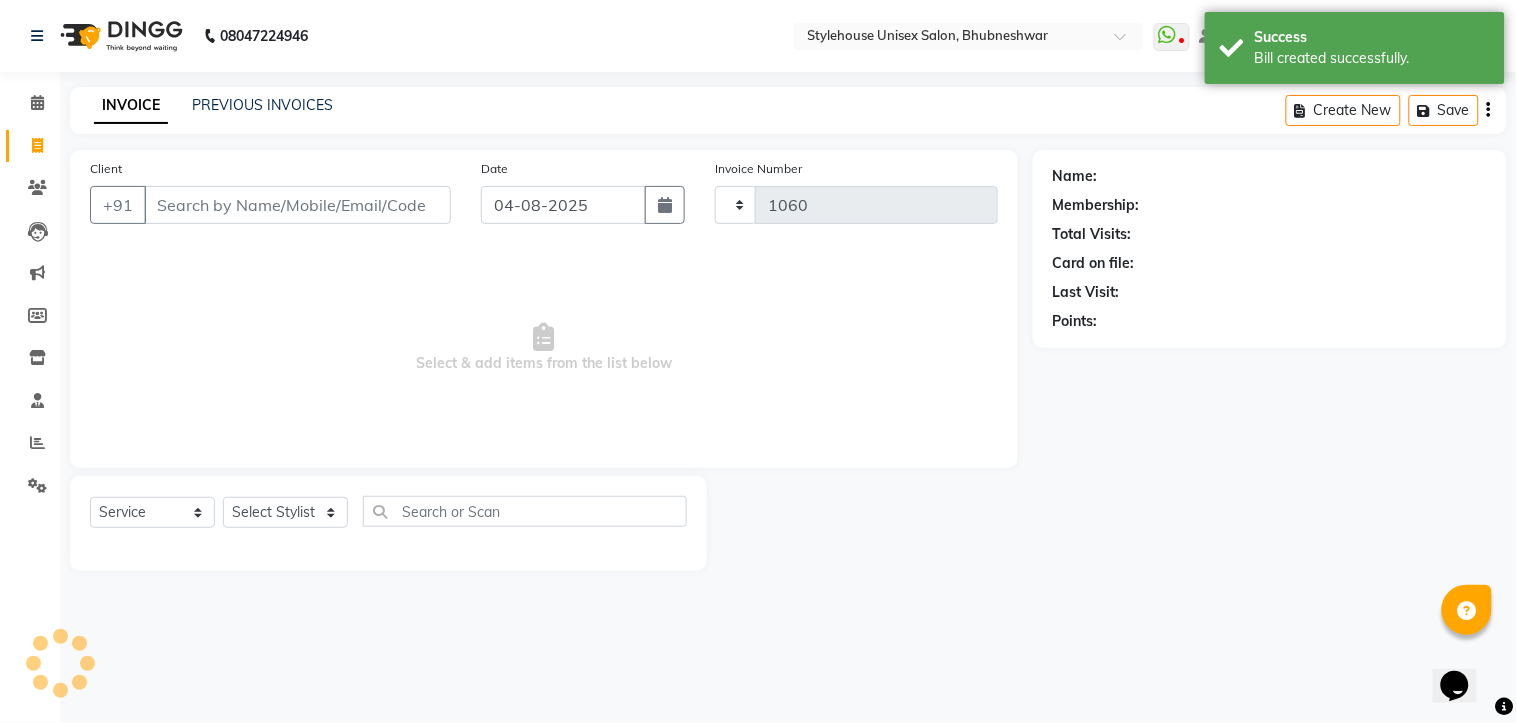 select on "7906" 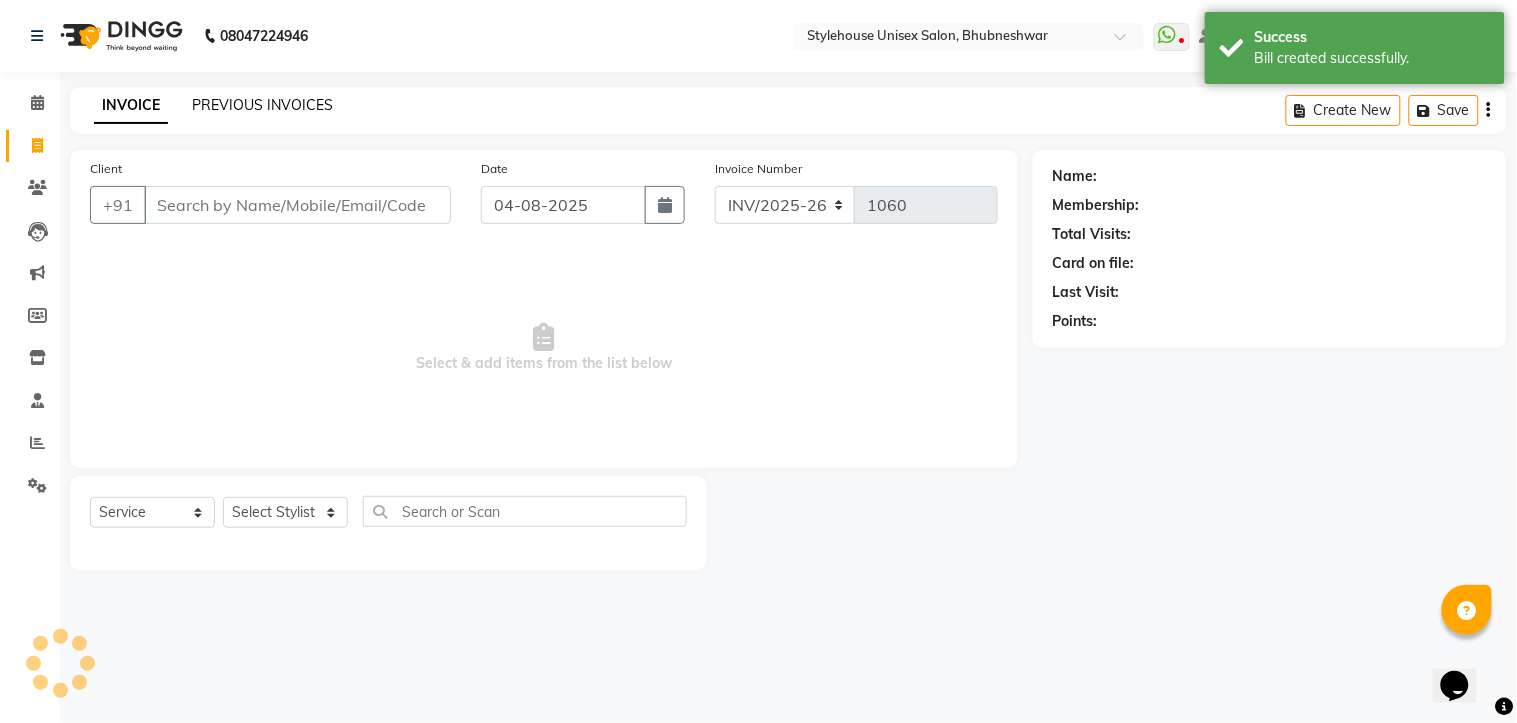 click on "PREVIOUS INVOICES" 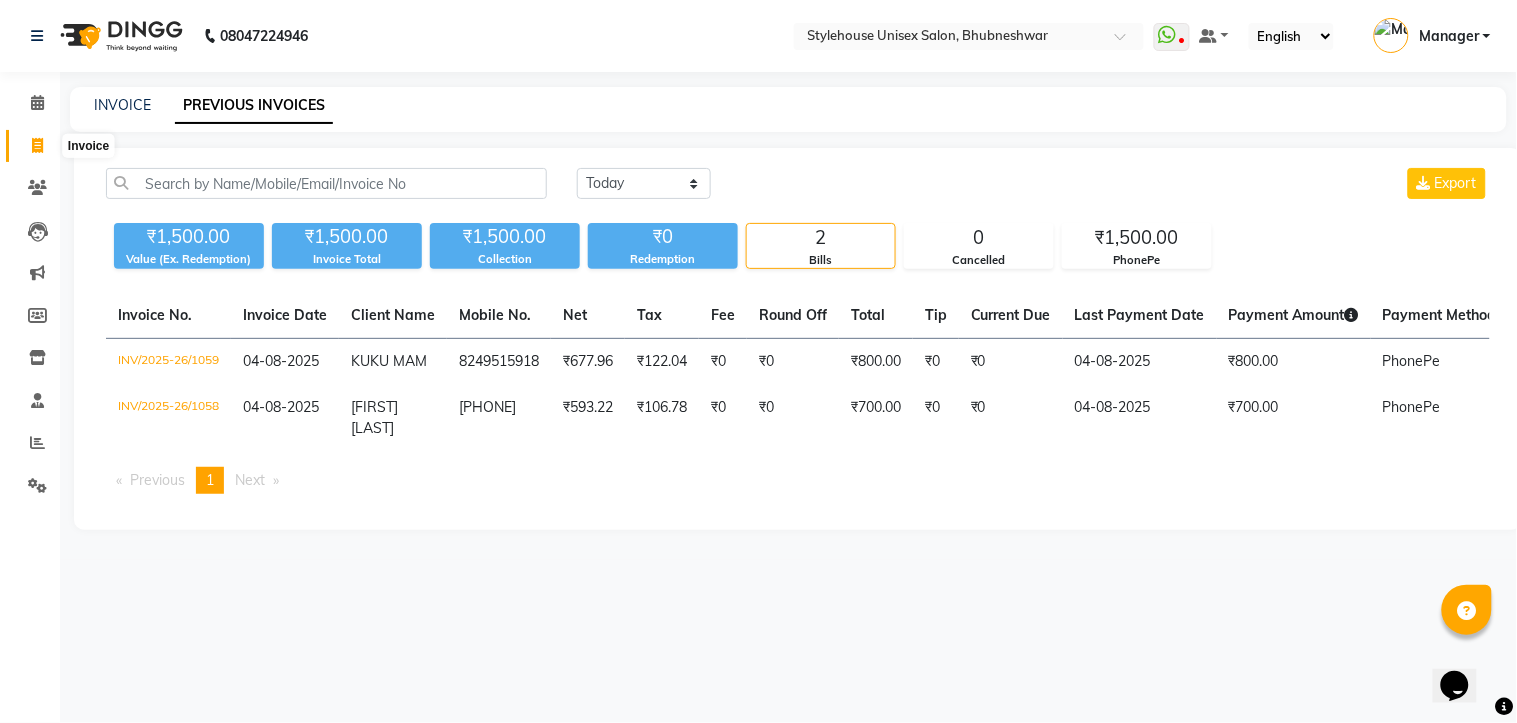 click 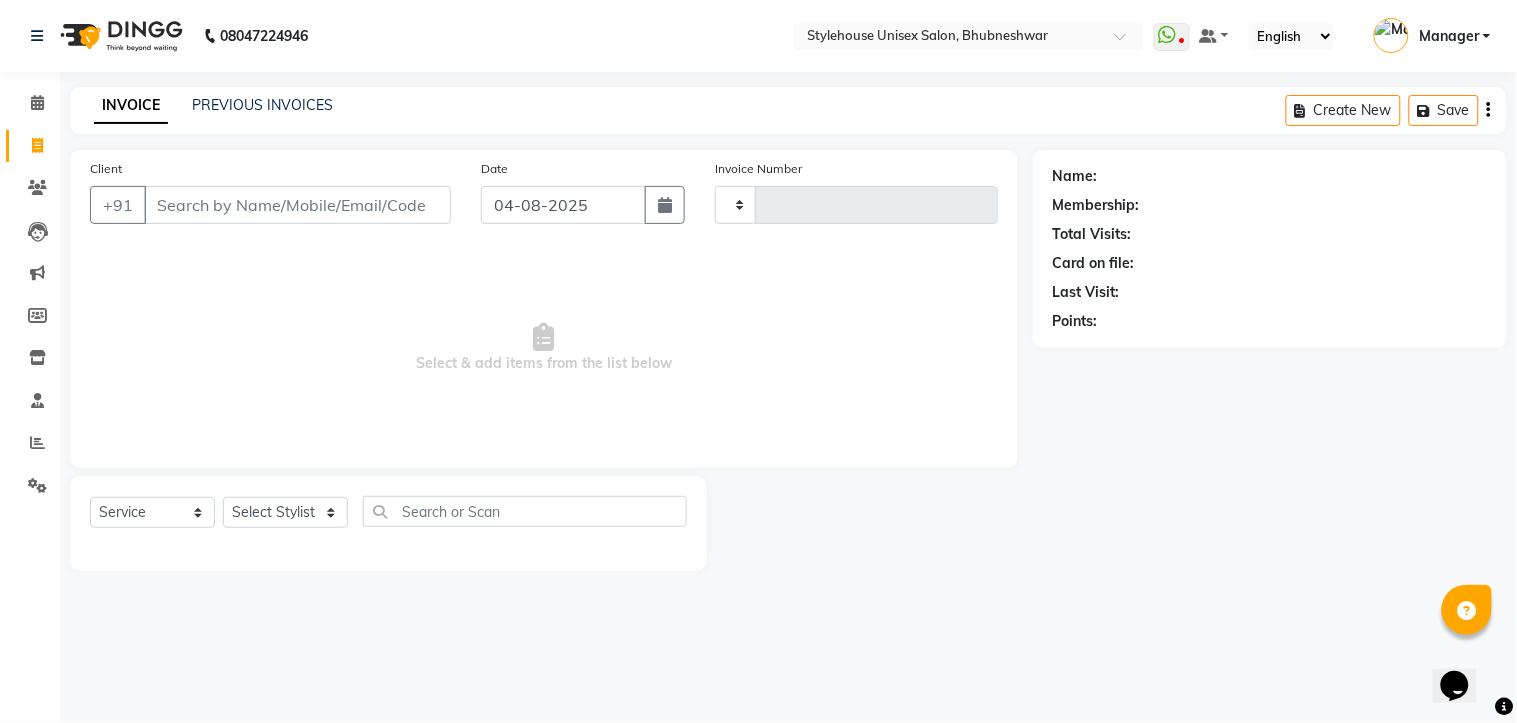 type on "1060" 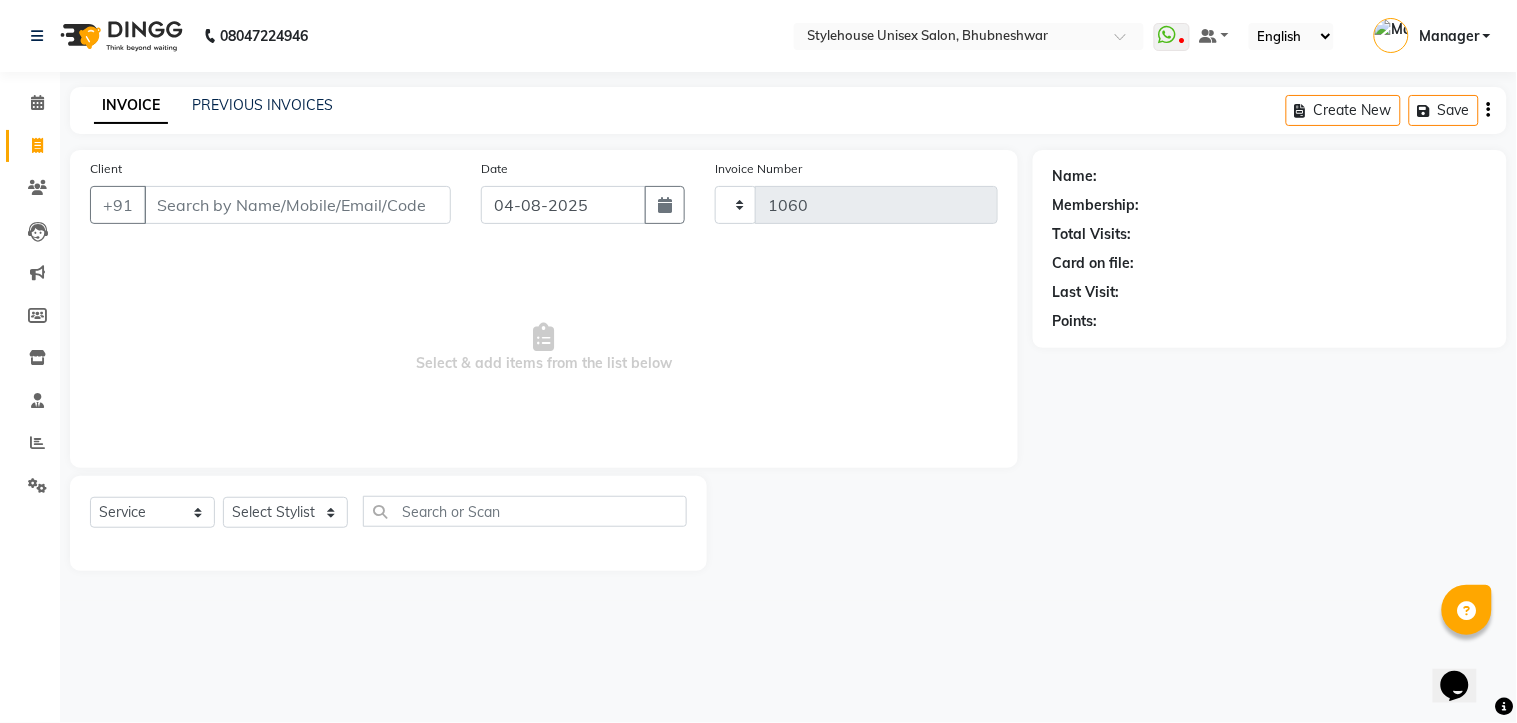 select on "7906" 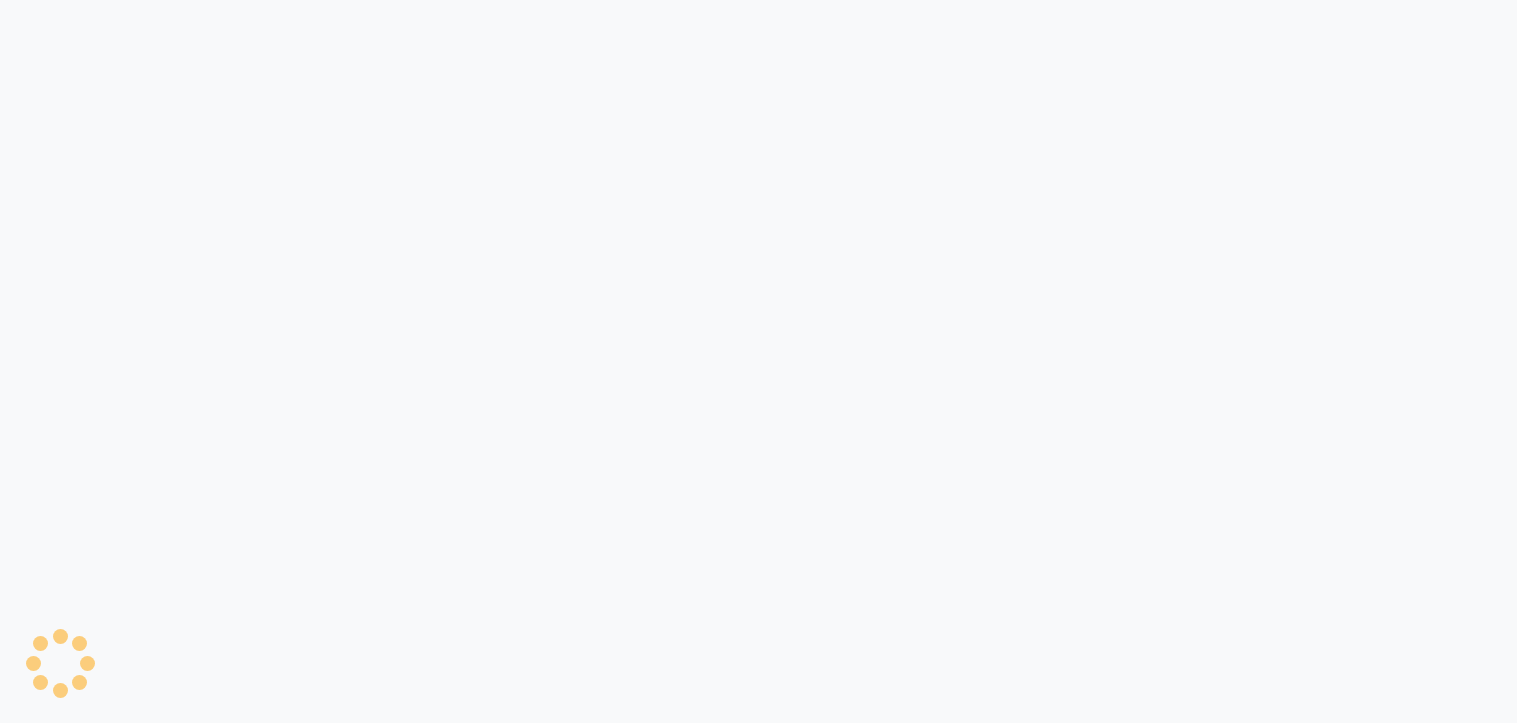 scroll, scrollTop: 0, scrollLeft: 0, axis: both 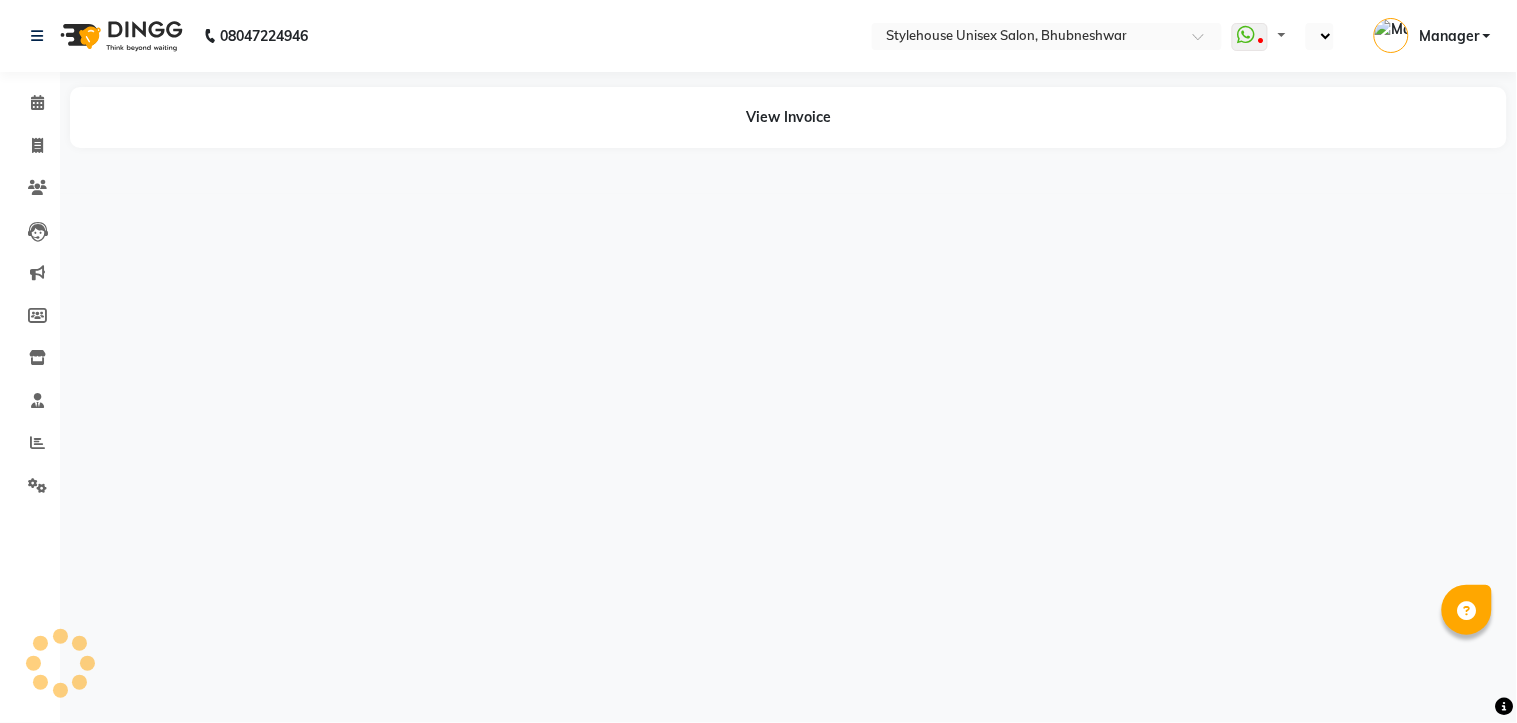 select on "en" 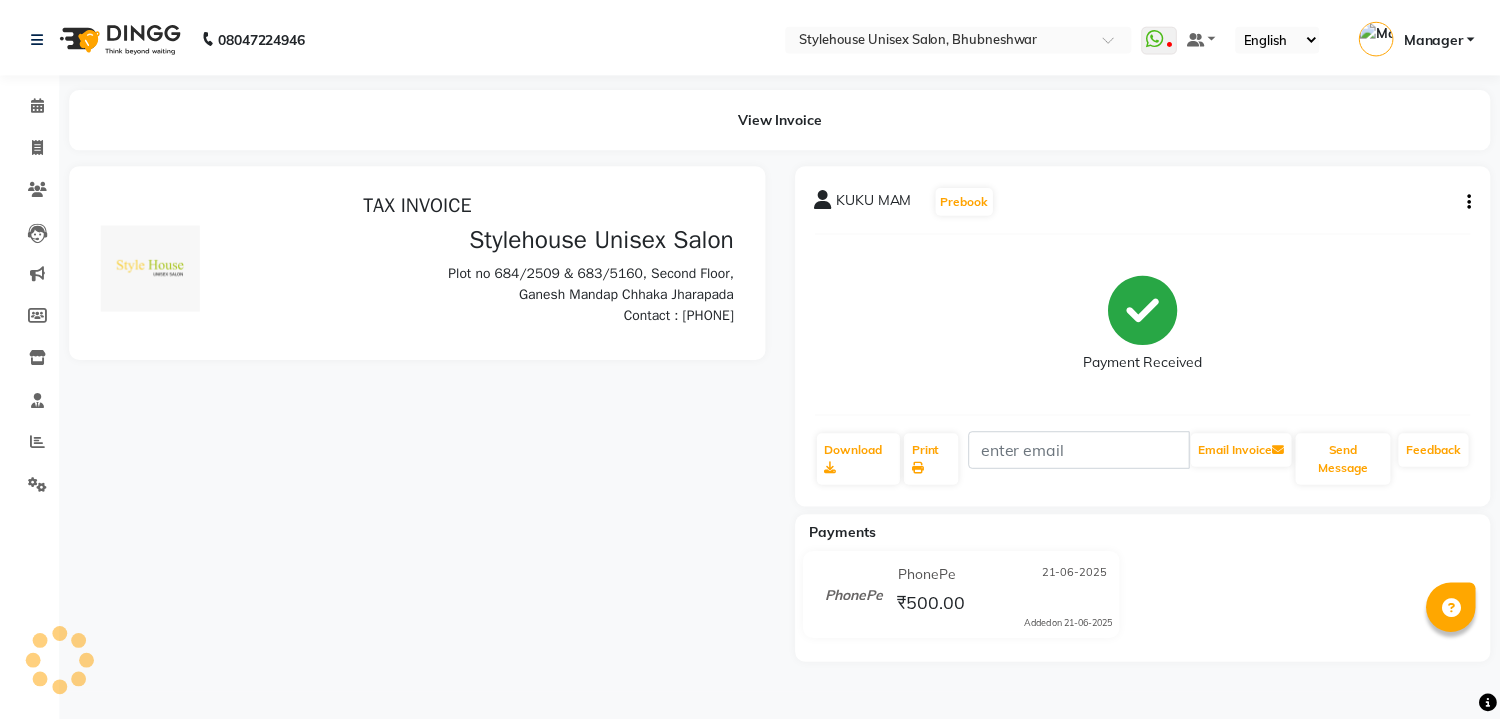 scroll, scrollTop: 0, scrollLeft: 0, axis: both 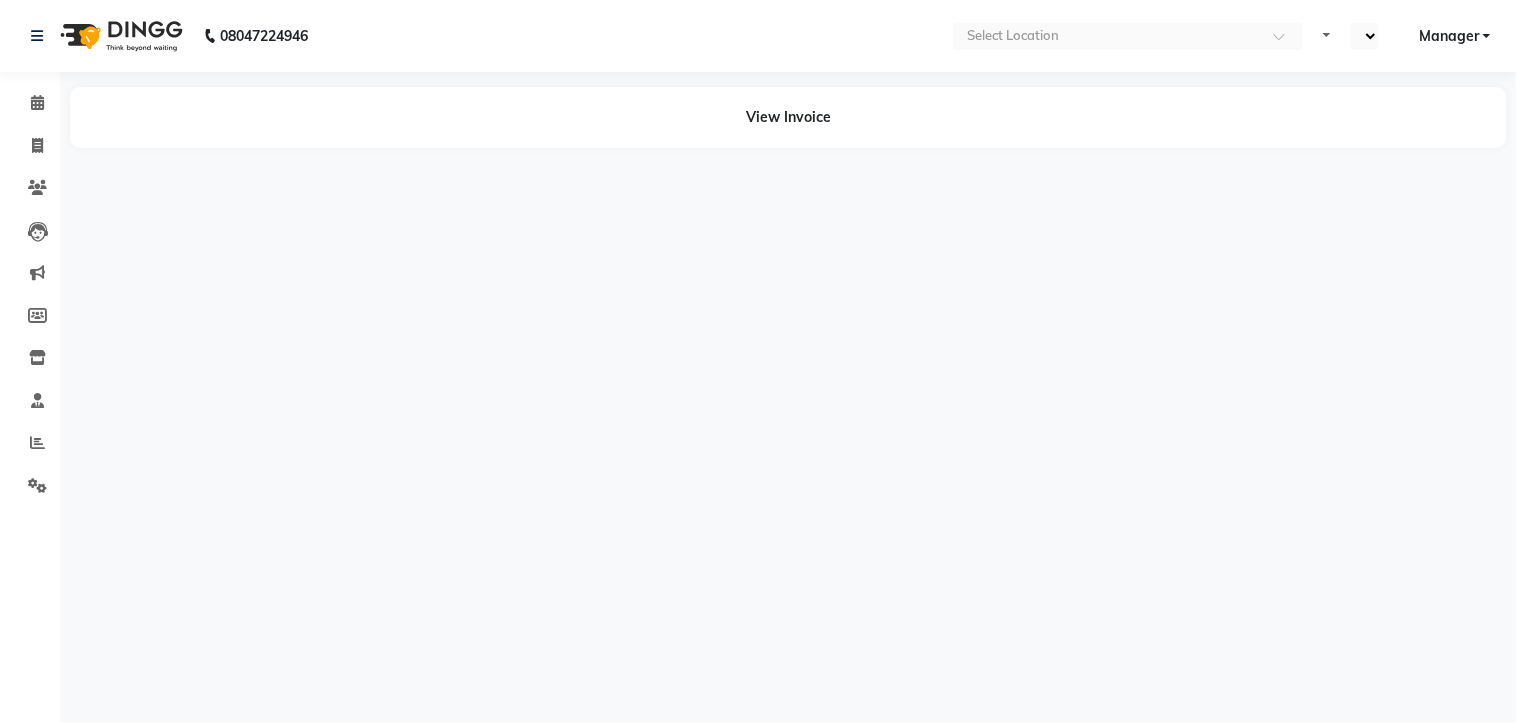 select on "en" 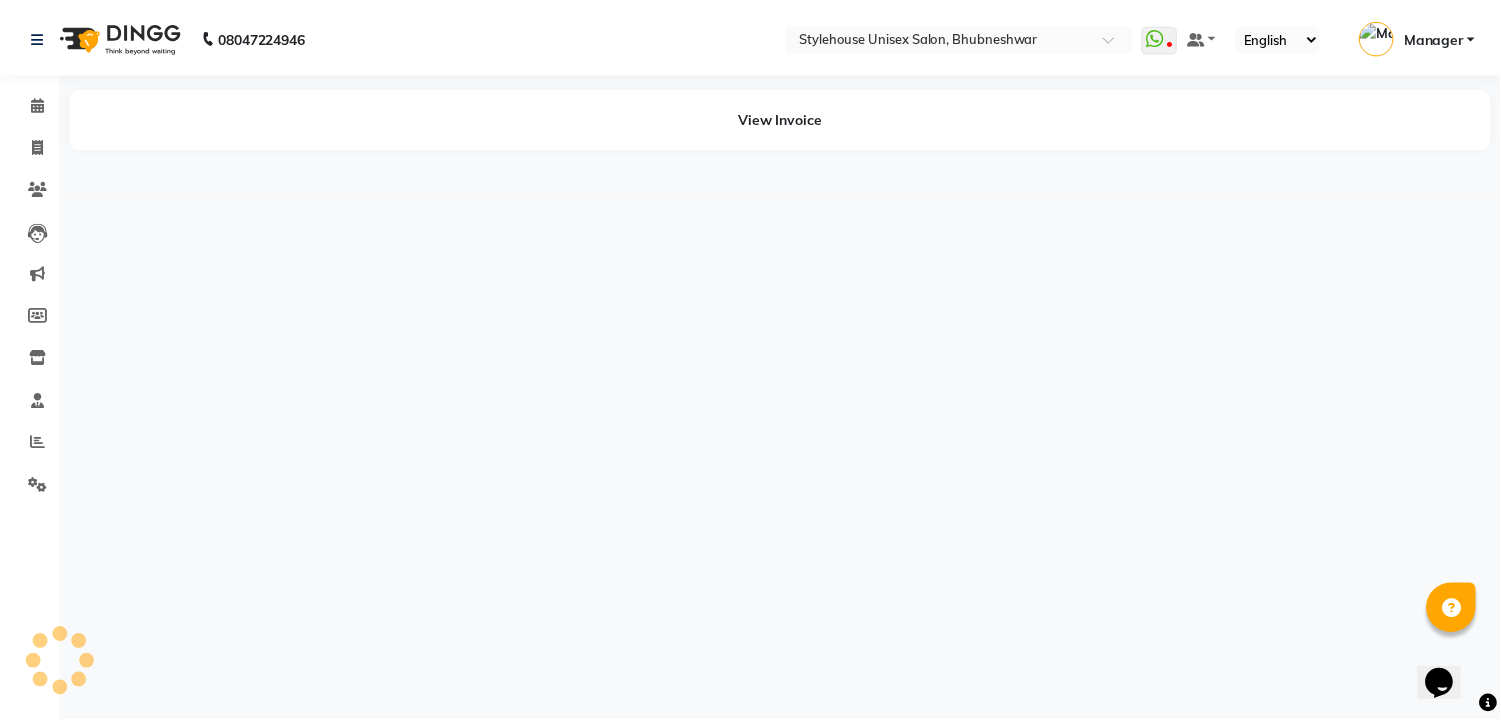 scroll, scrollTop: 0, scrollLeft: 0, axis: both 